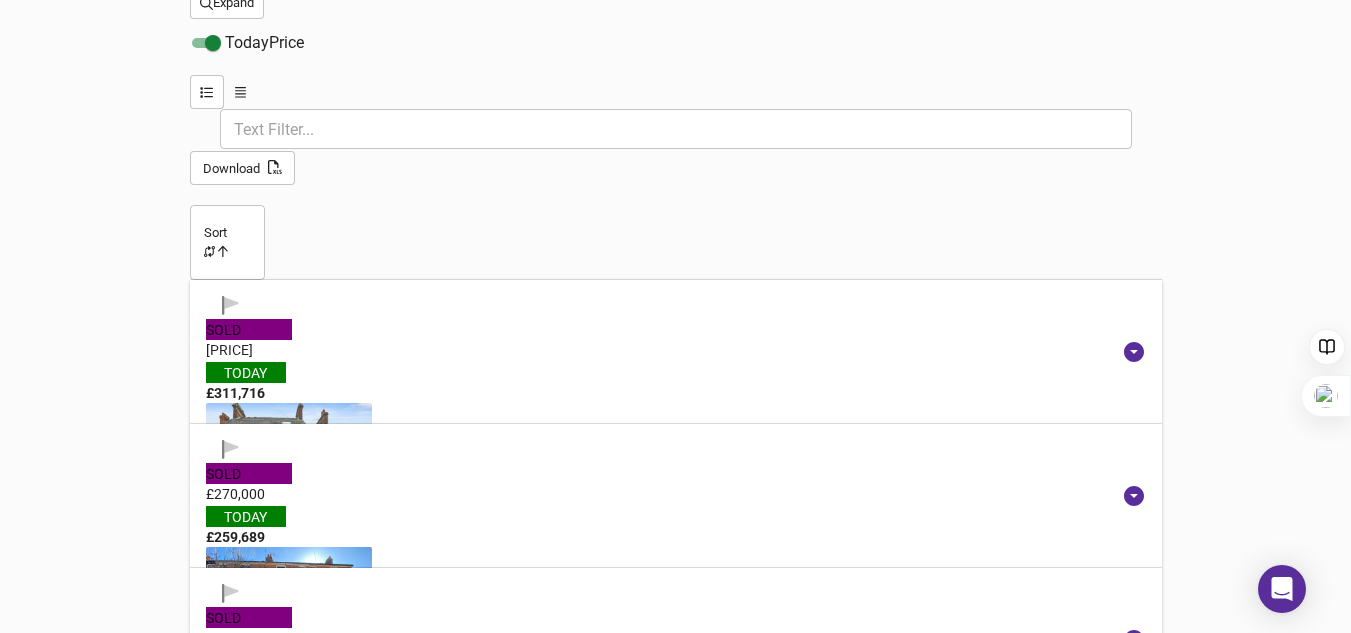 scroll, scrollTop: 1979, scrollLeft: 0, axis: vertical 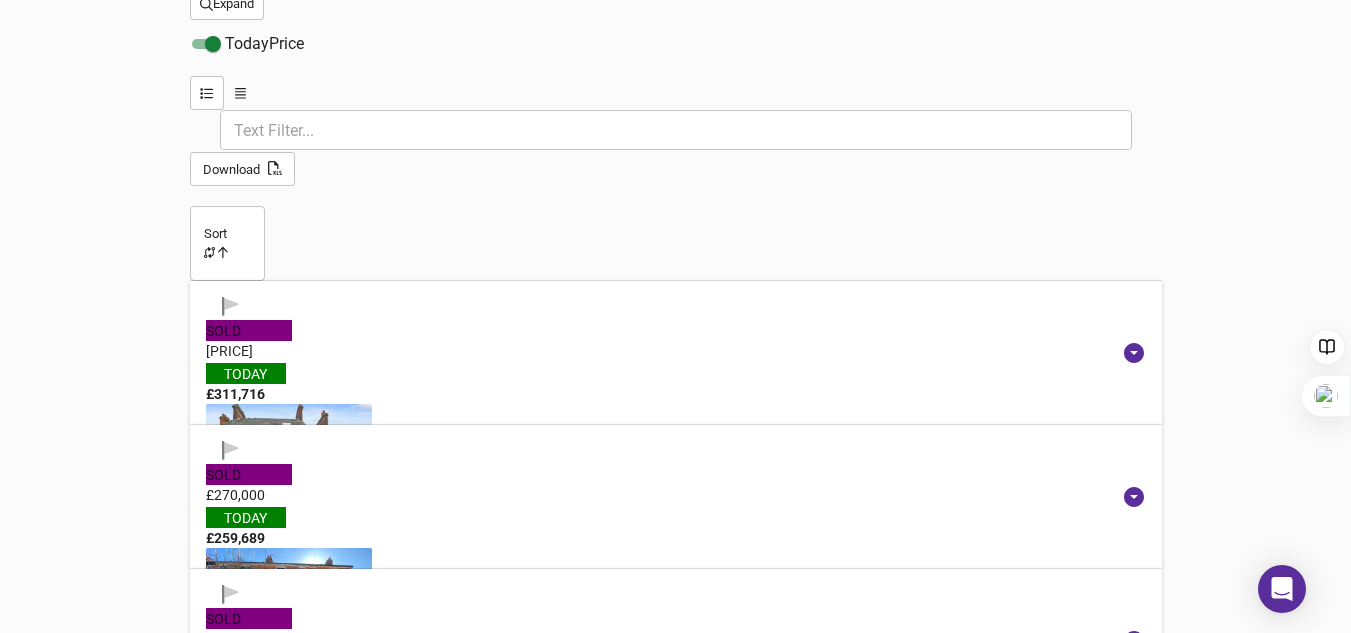 drag, startPoint x: 550, startPoint y: 255, endPoint x: 347, endPoint y: 249, distance: 203.08865 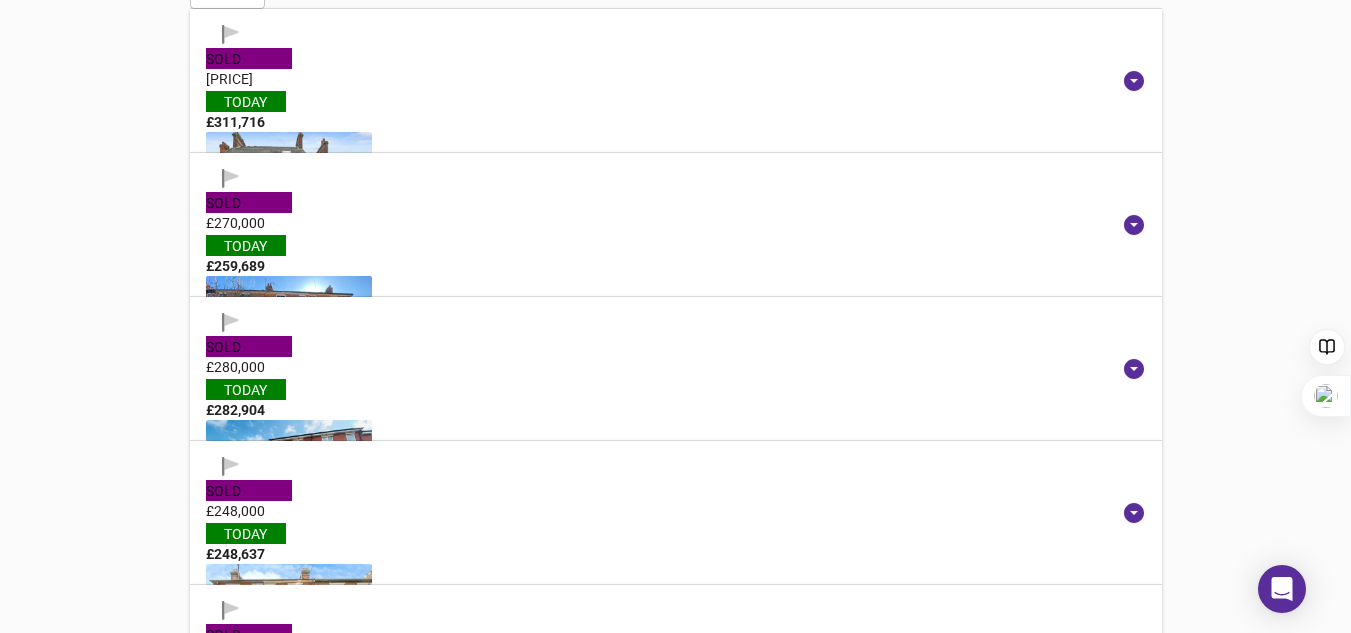 scroll, scrollTop: 2252, scrollLeft: 0, axis: vertical 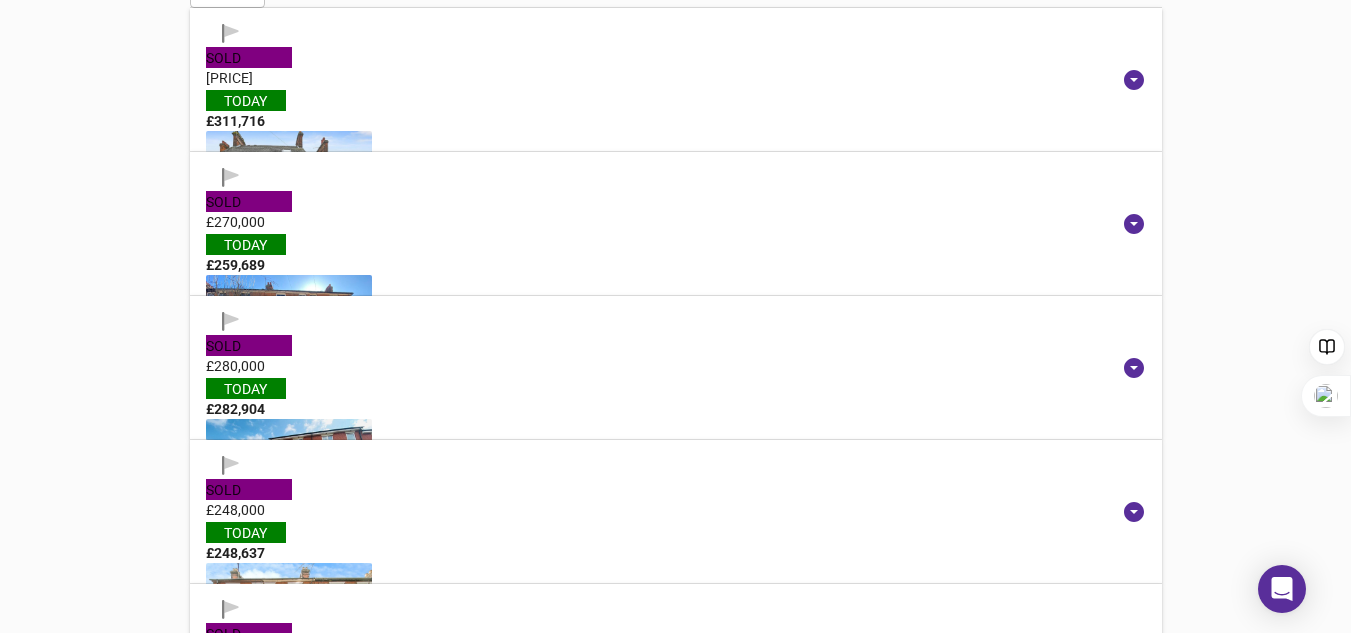 drag, startPoint x: 660, startPoint y: 430, endPoint x: 603, endPoint y: 387, distance: 71.40028 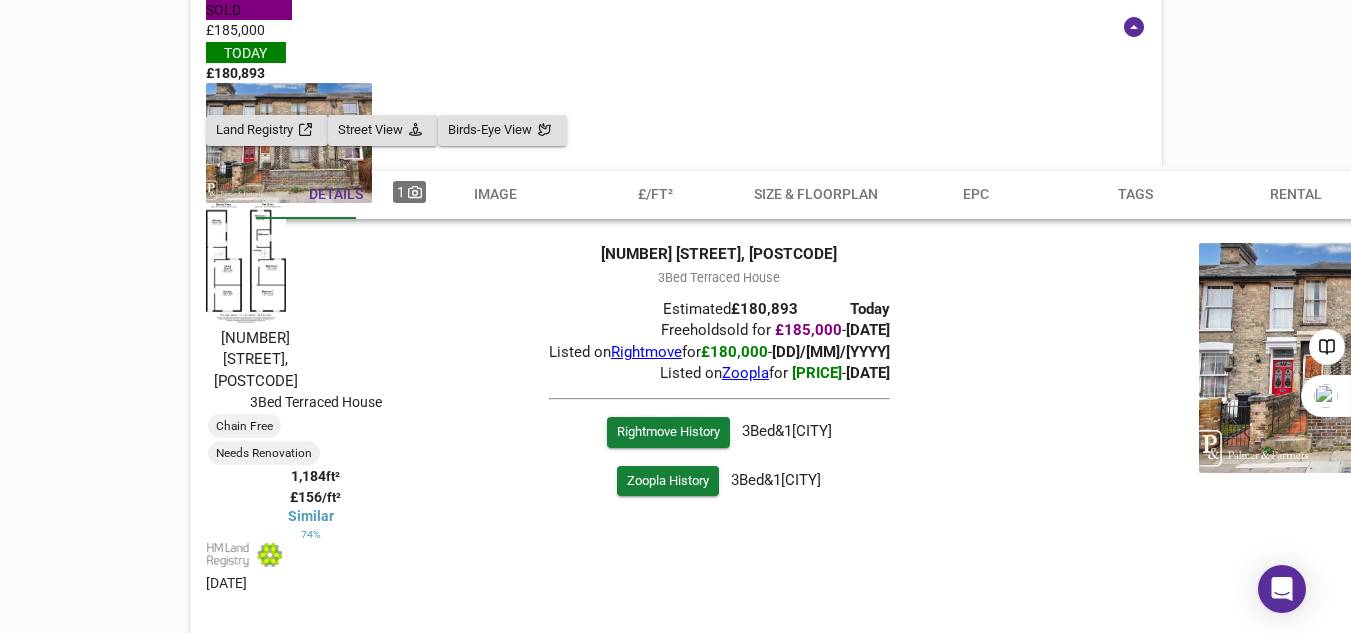 scroll, scrollTop: 3050, scrollLeft: 0, axis: vertical 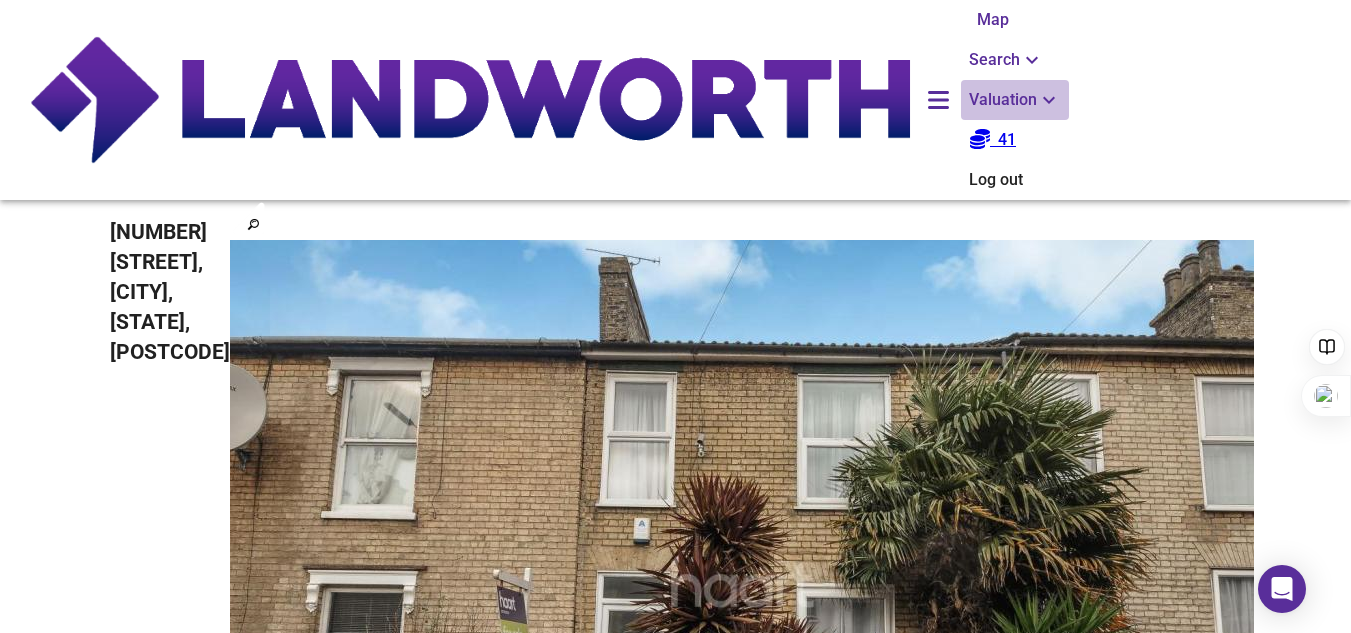 click on "Valuation" at bounding box center [1006, 60] 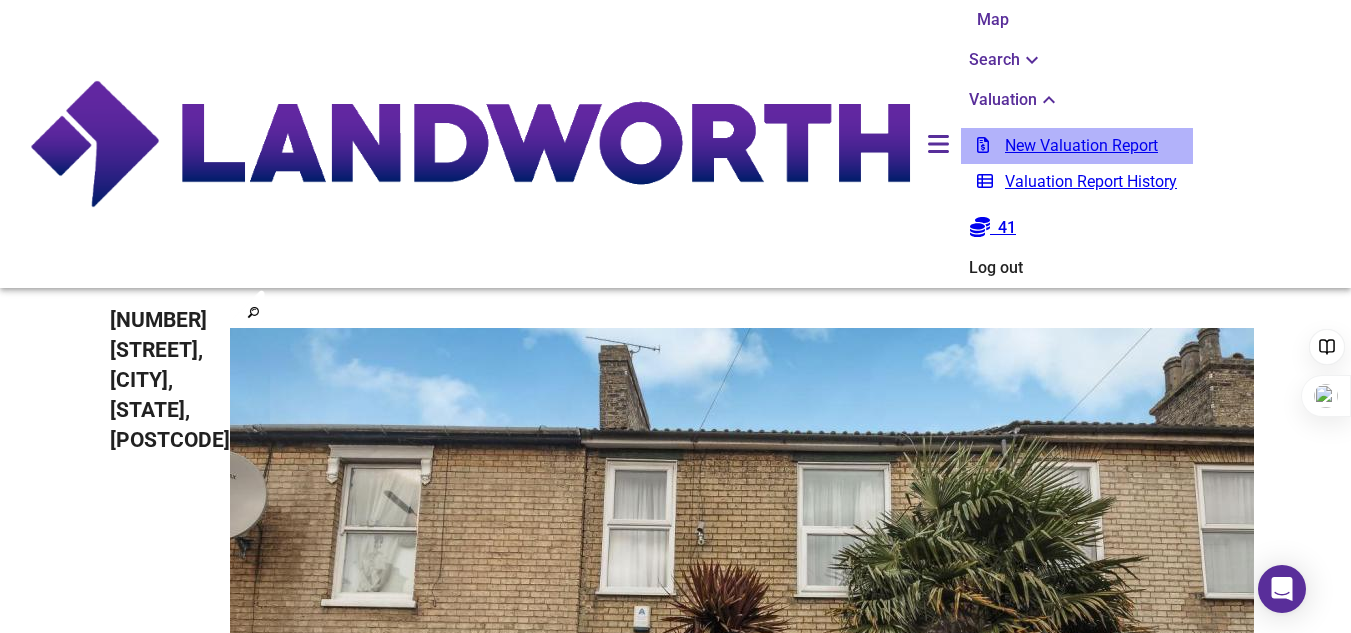 click on "New Valuation Report" at bounding box center [1077, 146] 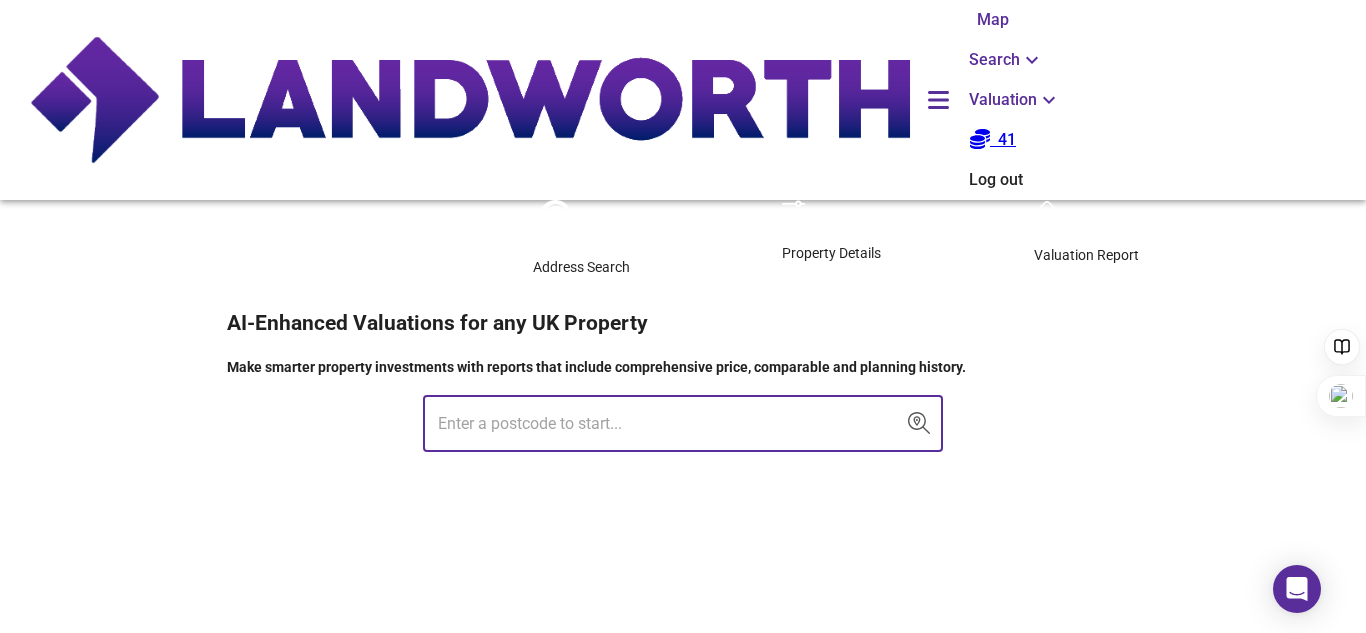 click at bounding box center (668, 424) 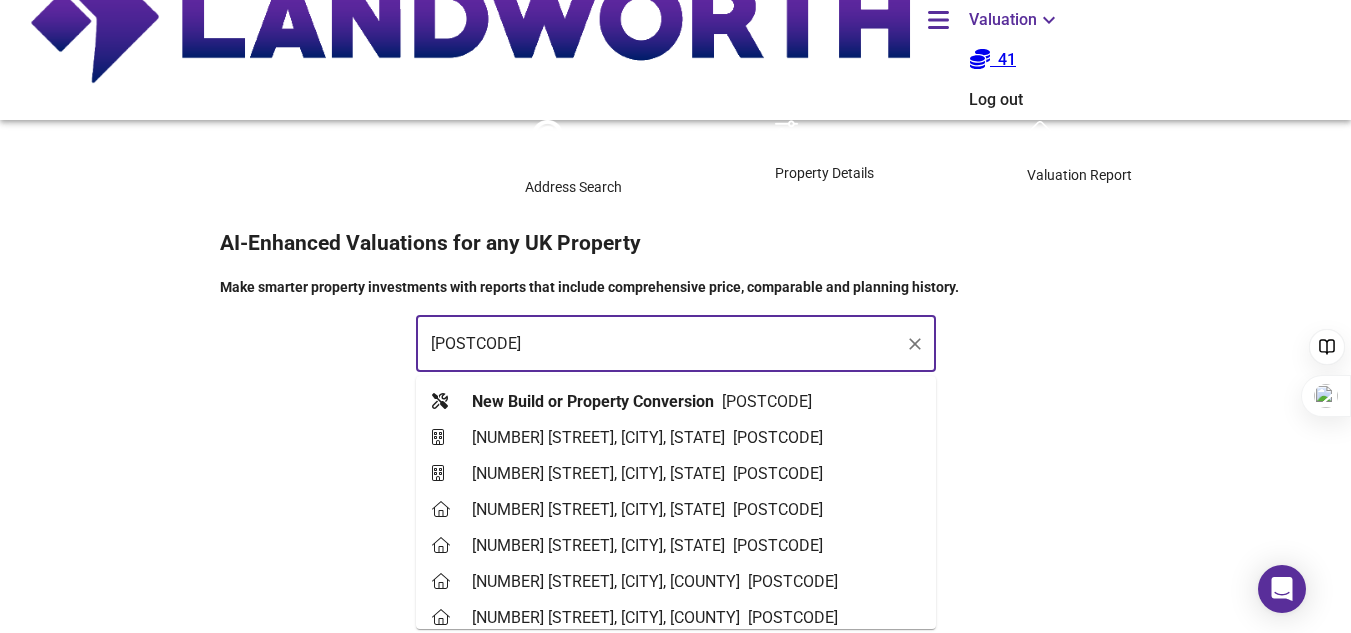 scroll, scrollTop: 130, scrollLeft: 0, axis: vertical 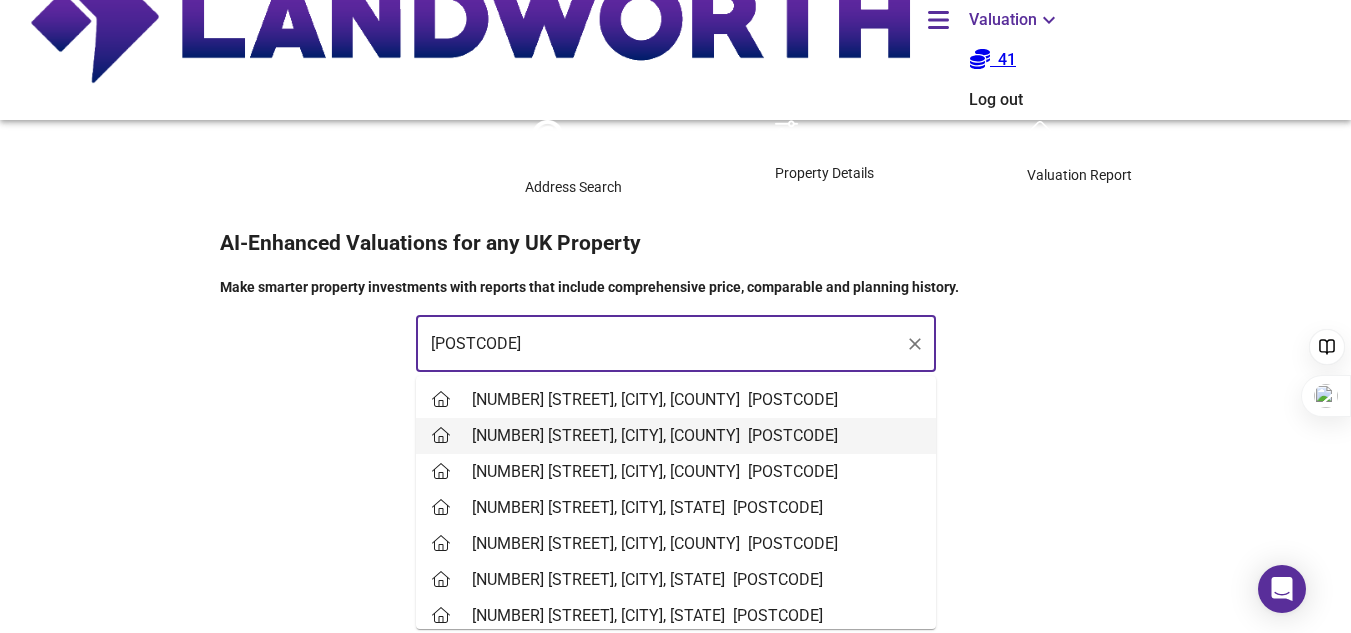 click on "[NUMBER] [STREET], [CITY], [COUNTY]" at bounding box center (610, 436) 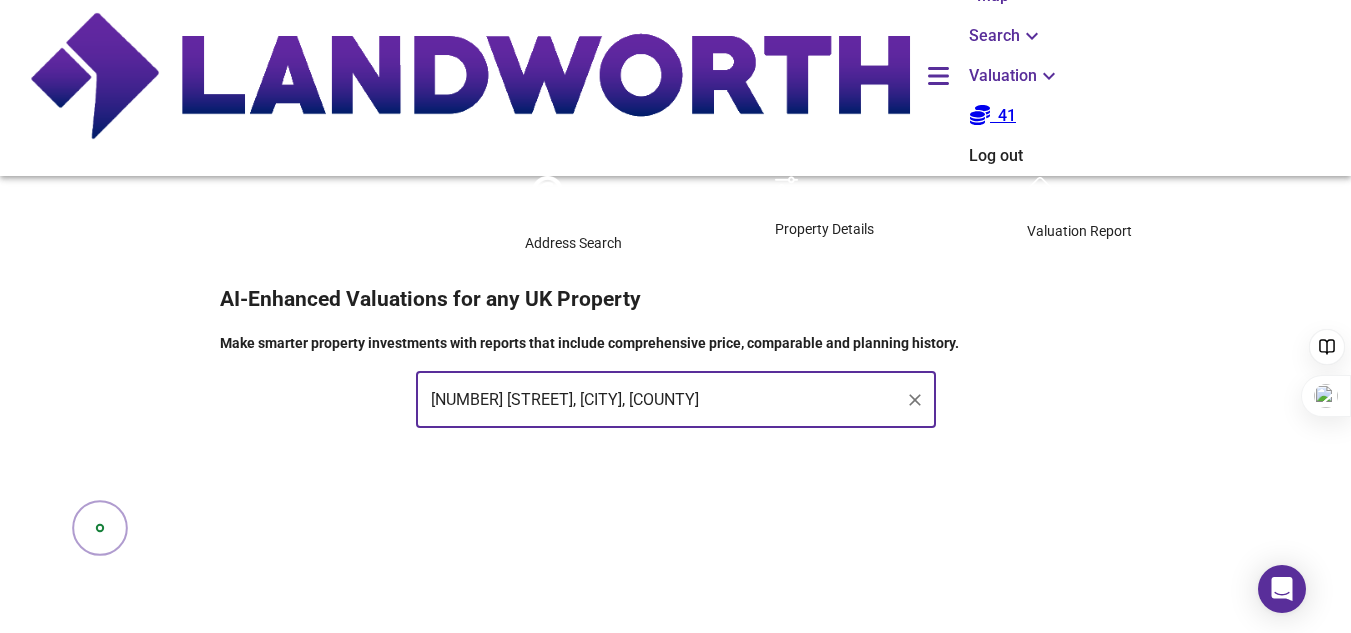 scroll, scrollTop: 0, scrollLeft: 0, axis: both 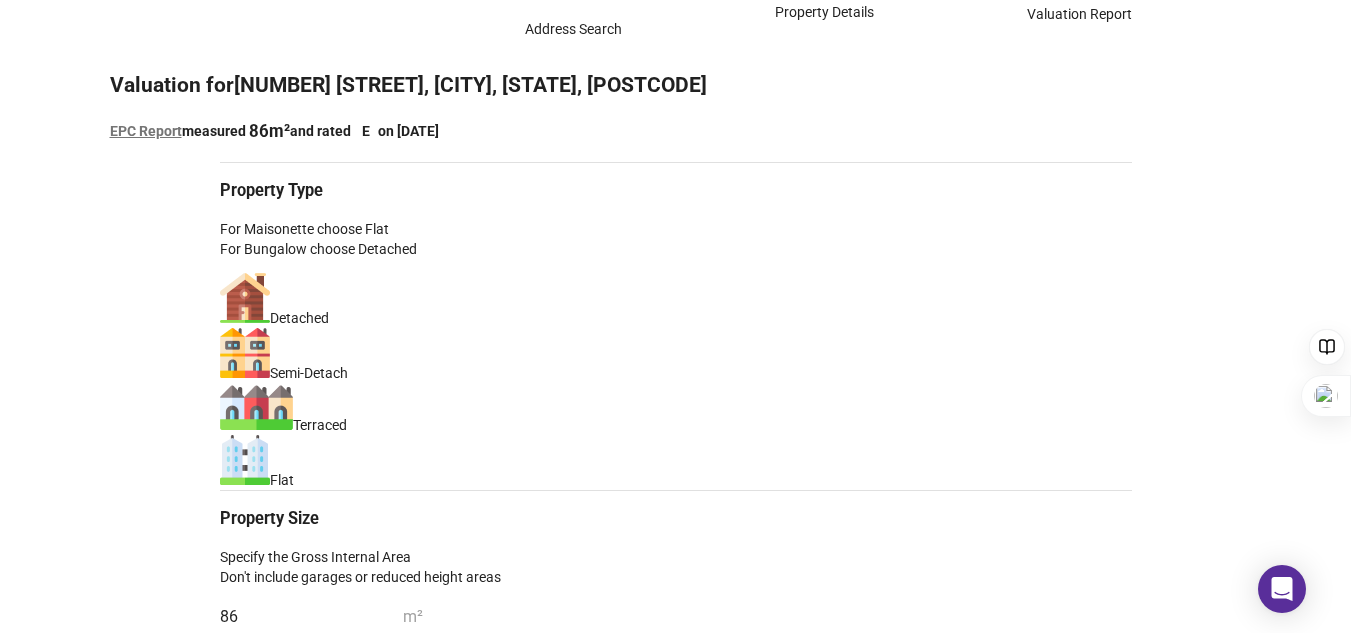 click on "86" at bounding box center [311, 617] 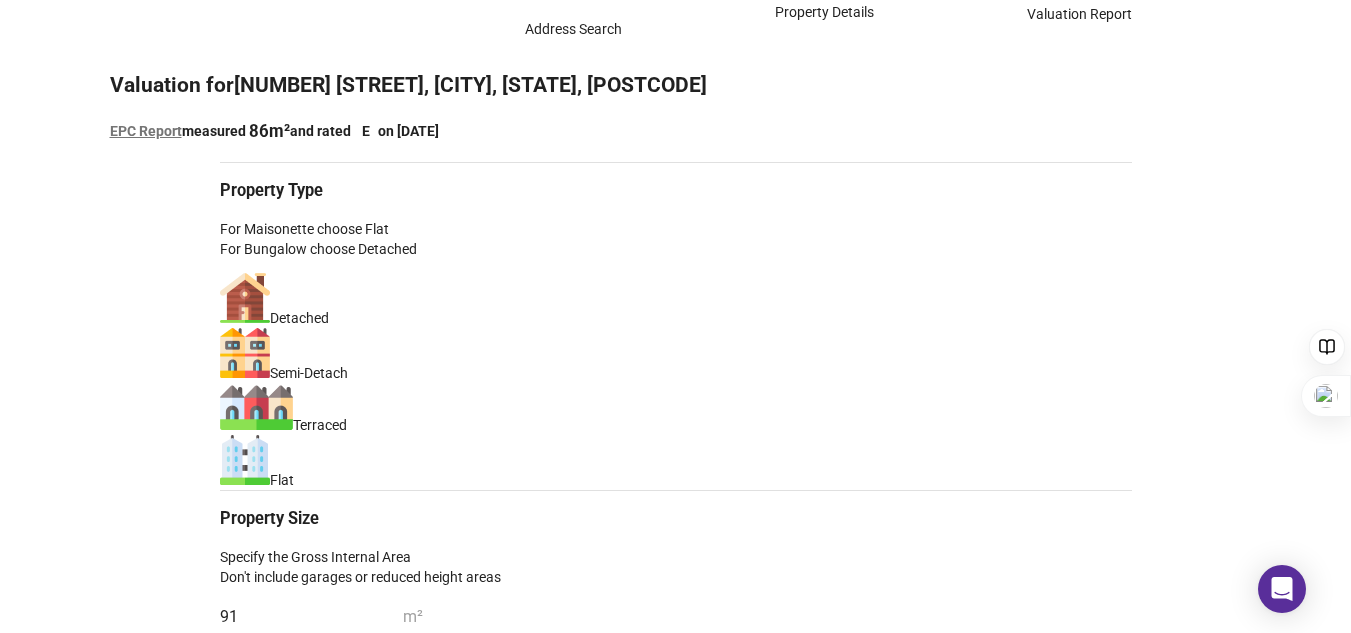 type on "91" 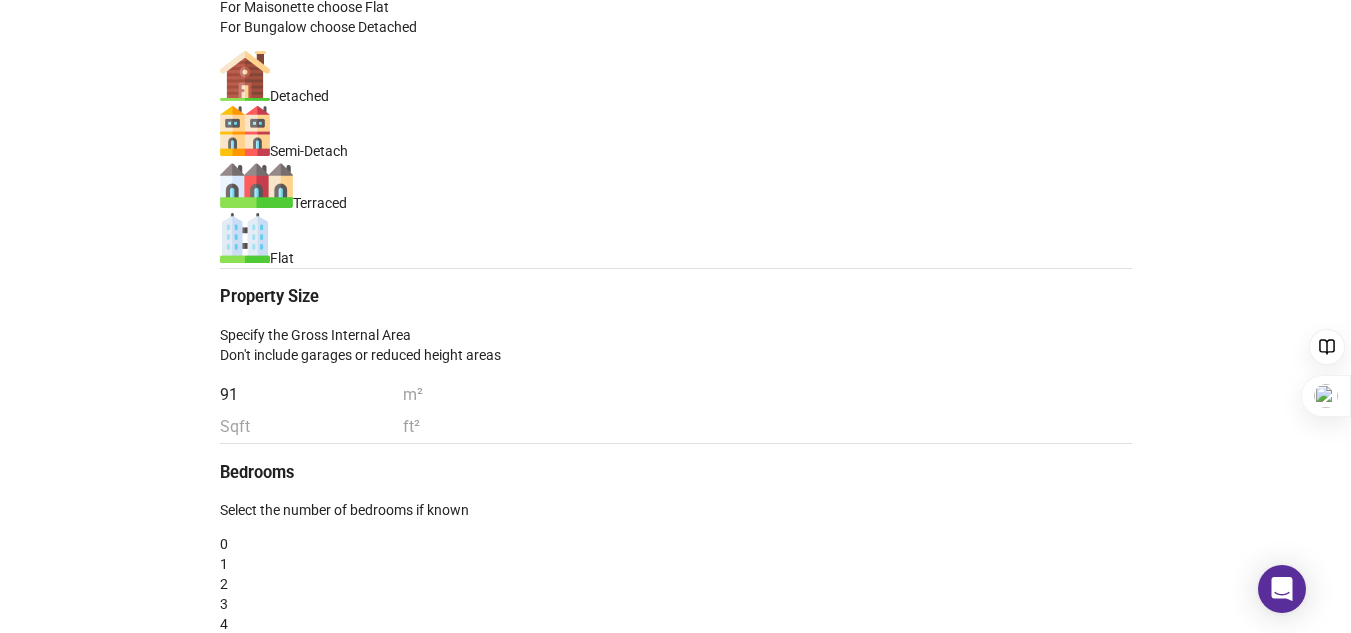 scroll, scrollTop: 464, scrollLeft: 0, axis: vertical 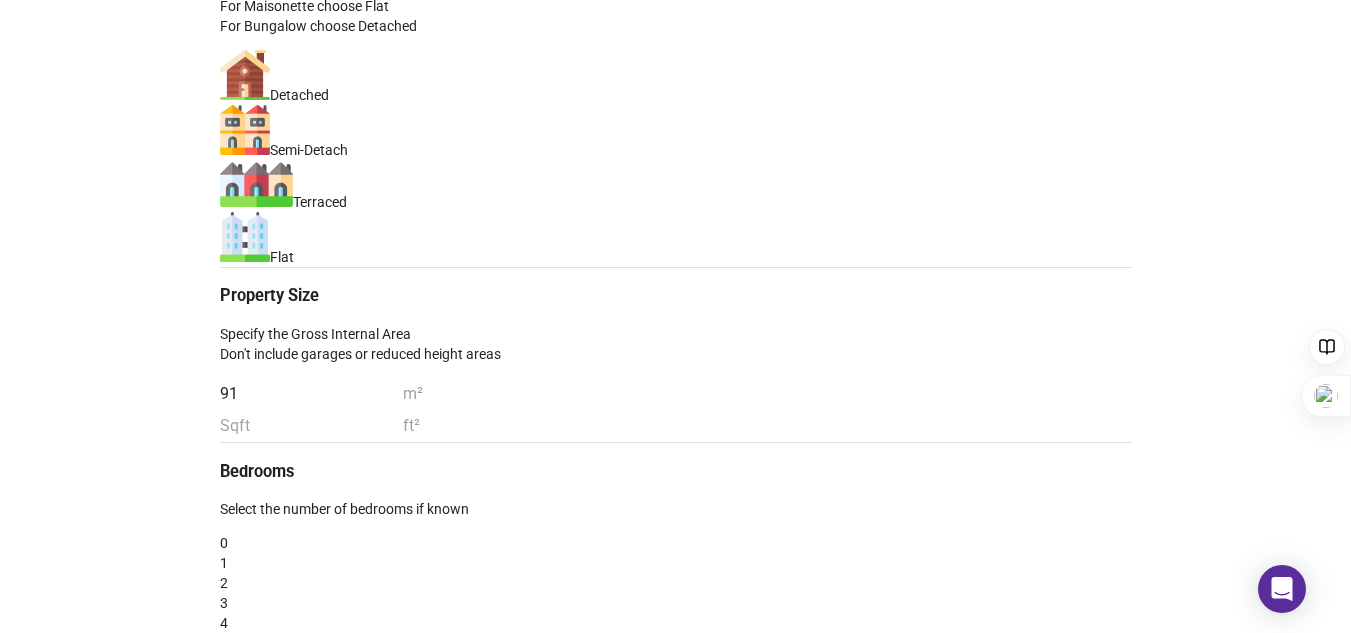 click on "3" at bounding box center (676, 603) 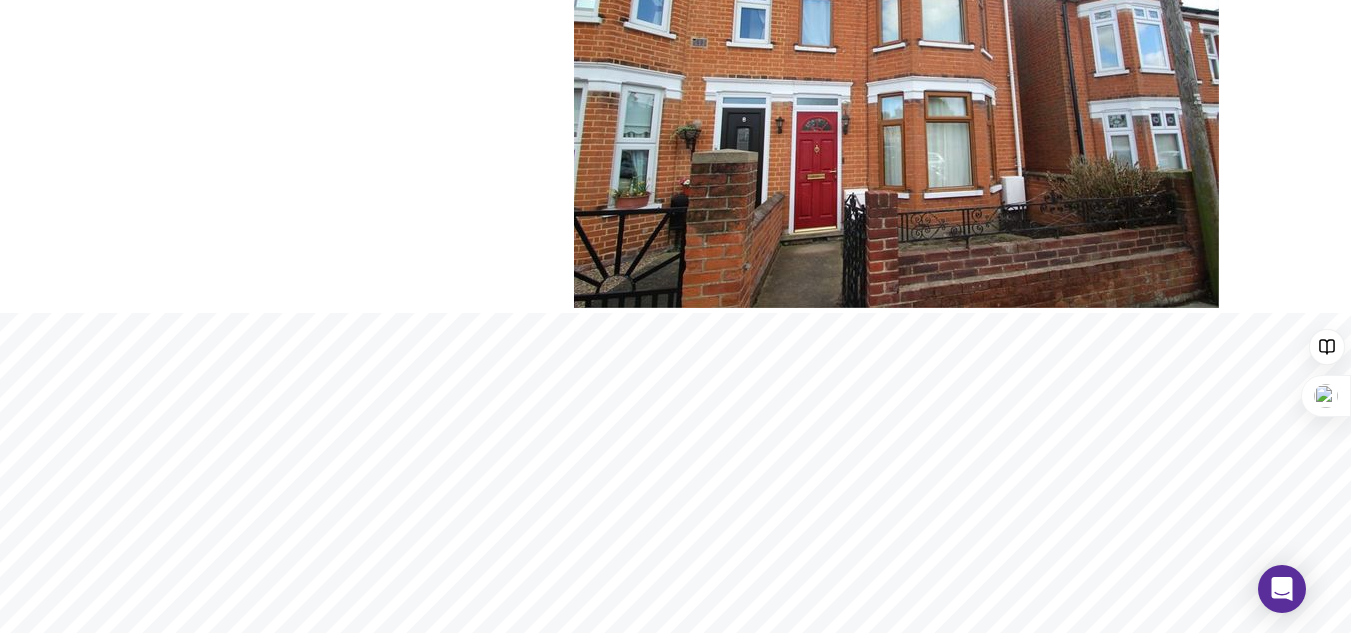 scroll, scrollTop: 365, scrollLeft: 0, axis: vertical 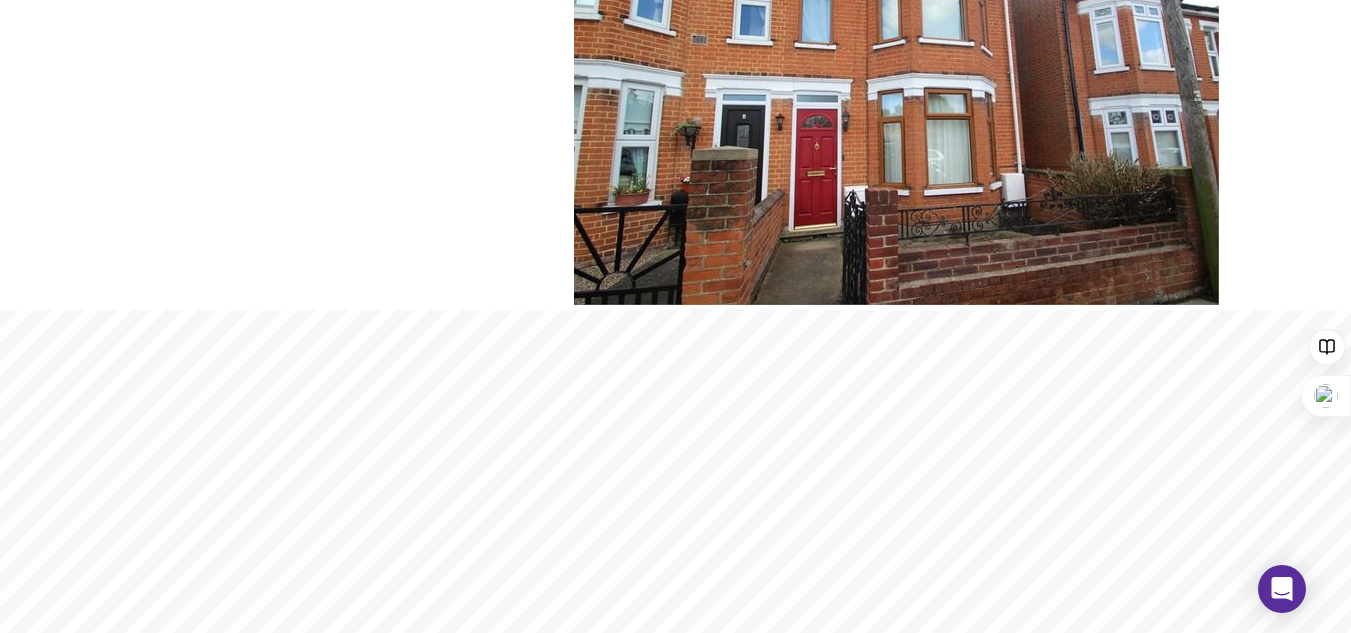 click on "Find Comparables" at bounding box center [201, 853] 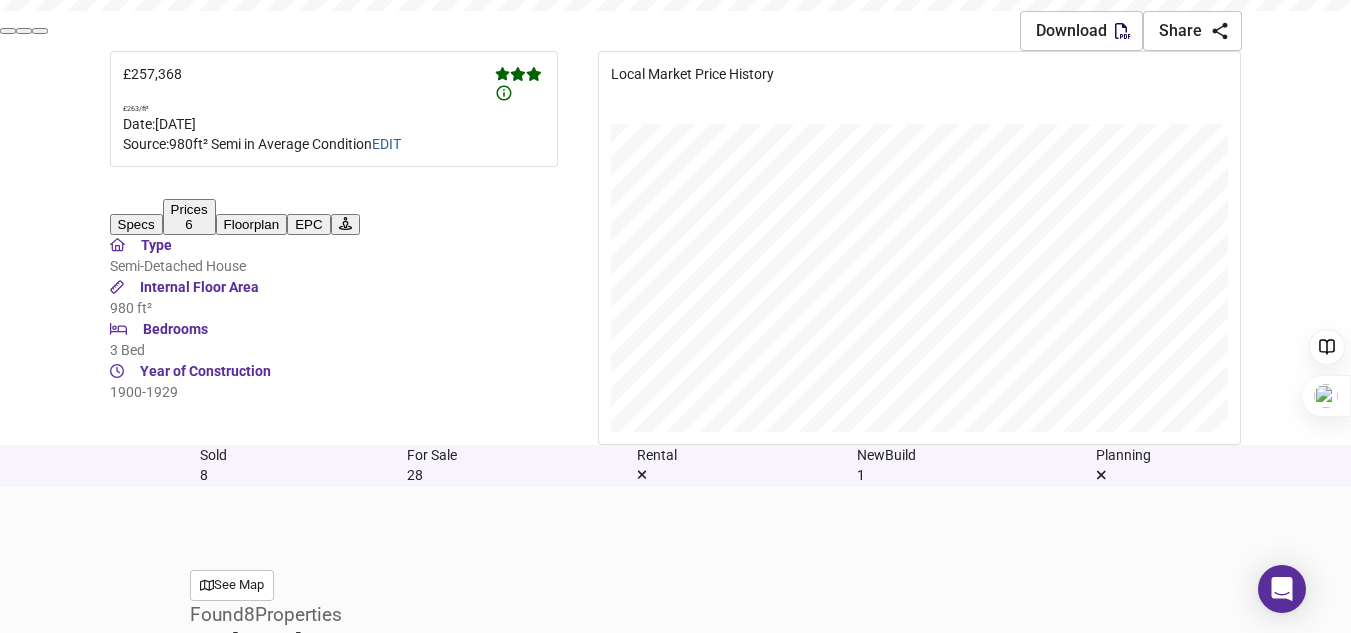 scroll, scrollTop: 1028, scrollLeft: 0, axis: vertical 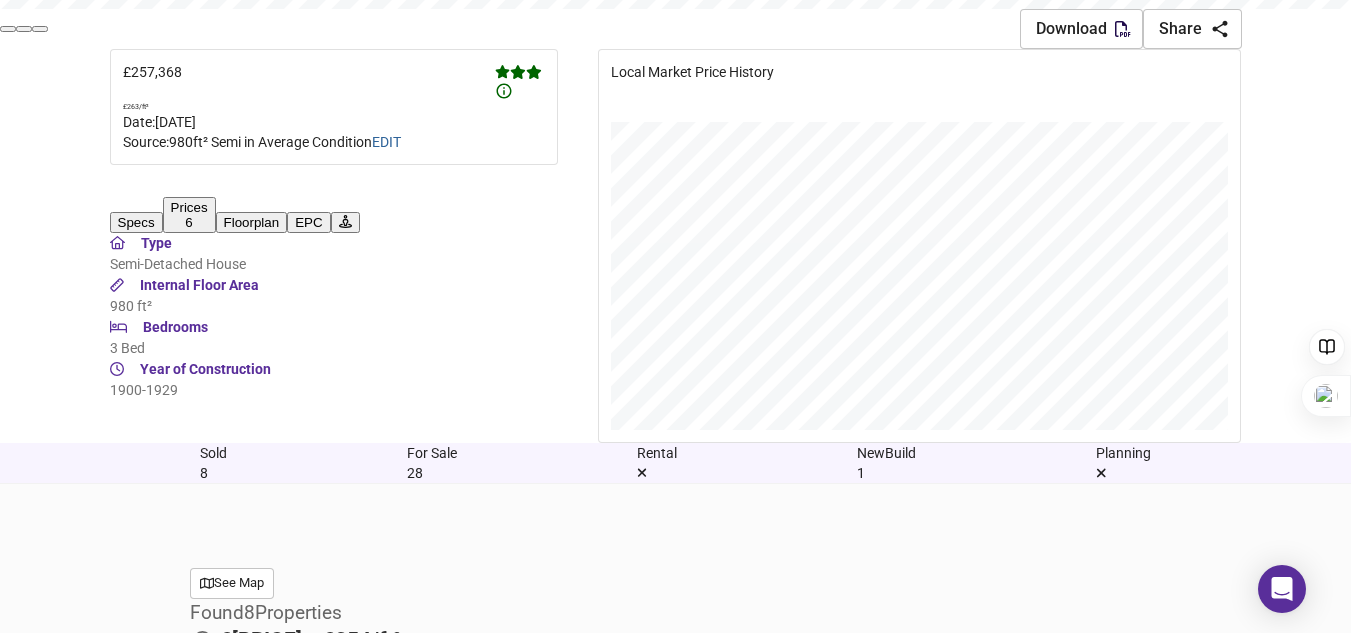 click at bounding box center [289, 1151] 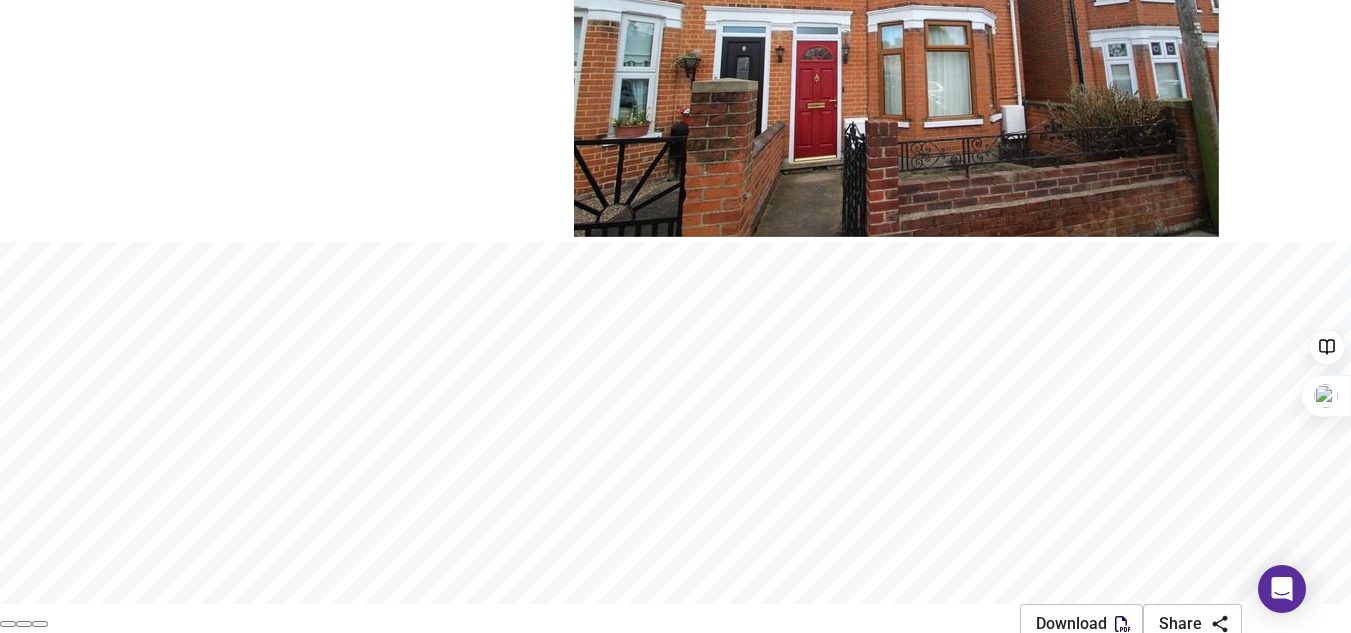 scroll, scrollTop: 426, scrollLeft: 0, axis: vertical 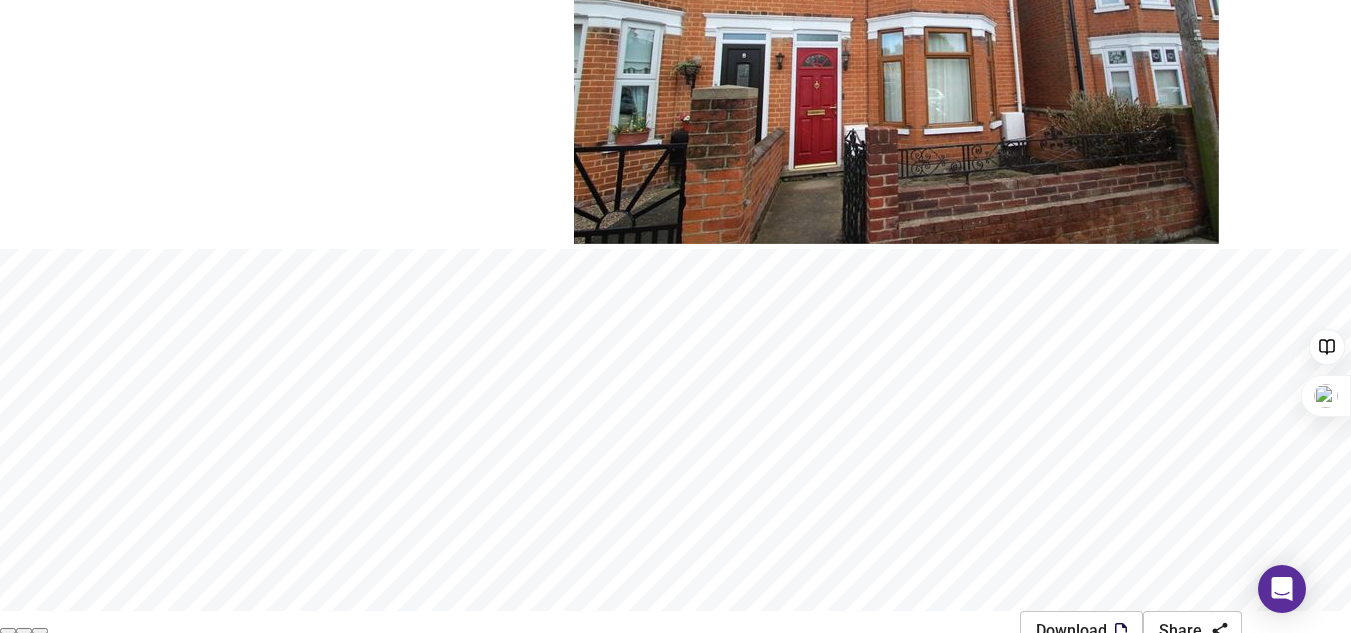 click on "Source:  980ft² Semi in Average Condition EDIT" at bounding box center (334, 744) 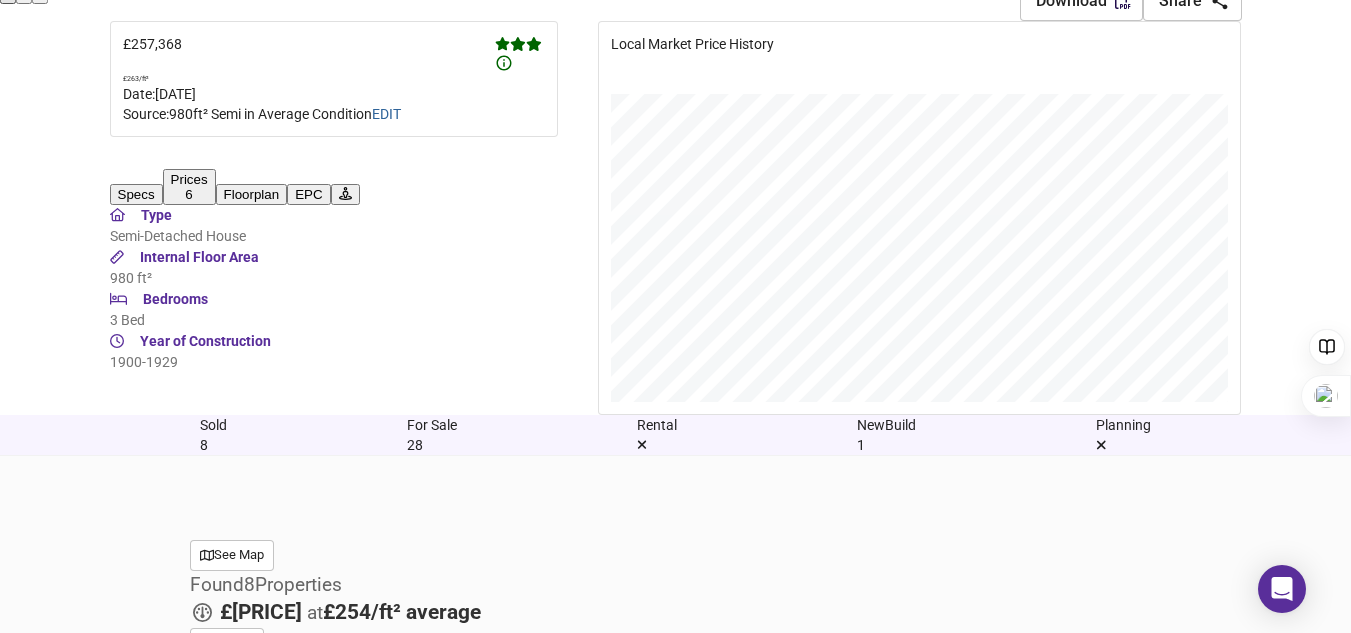 scroll, scrollTop: 1060, scrollLeft: 0, axis: vertical 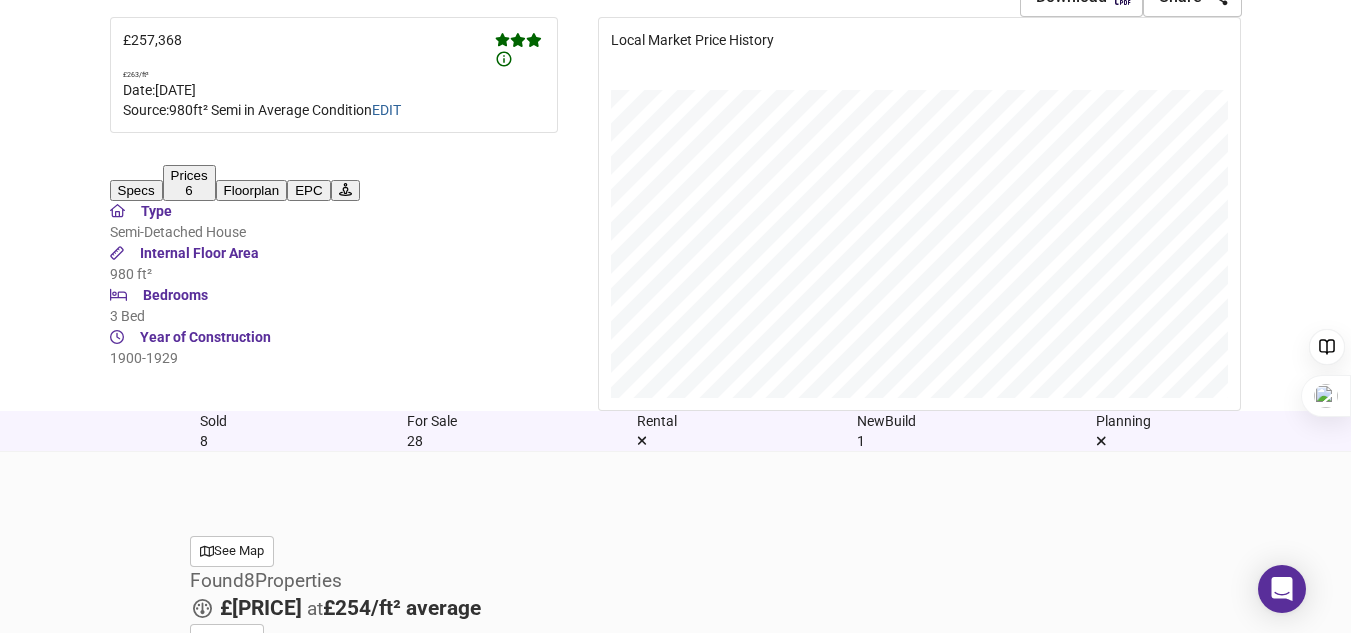 click at bounding box center [289, 1387] 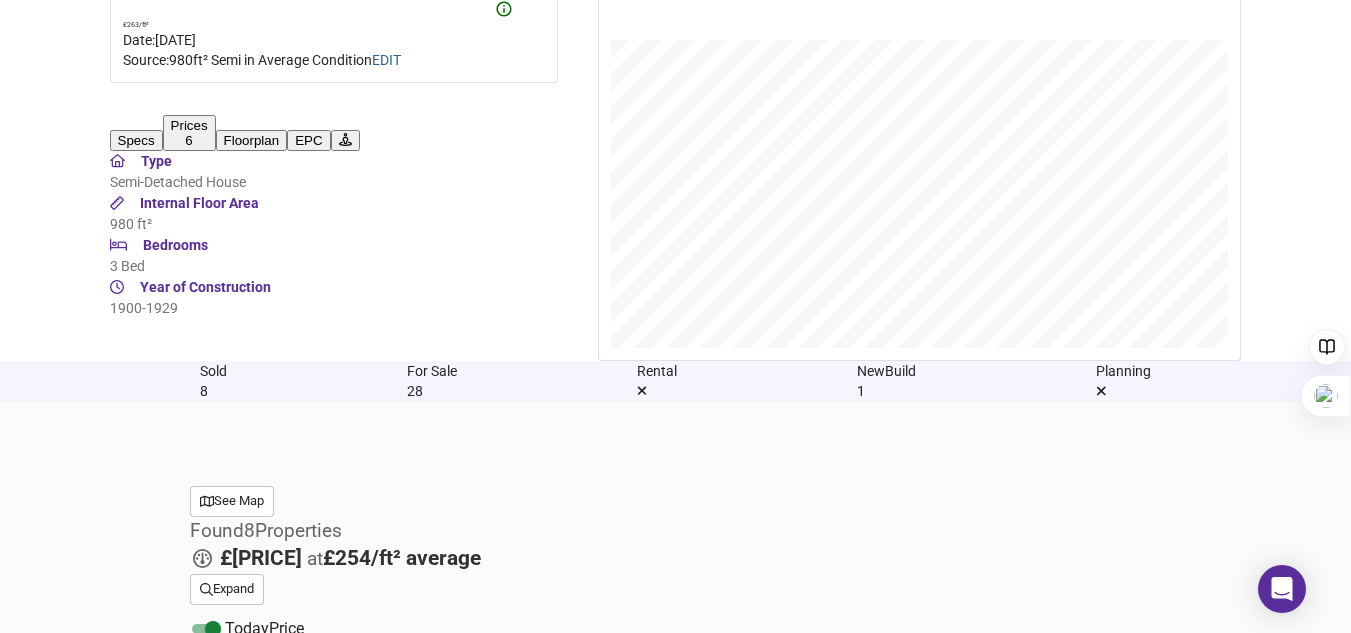 scroll, scrollTop: 1111, scrollLeft: 0, axis: vertical 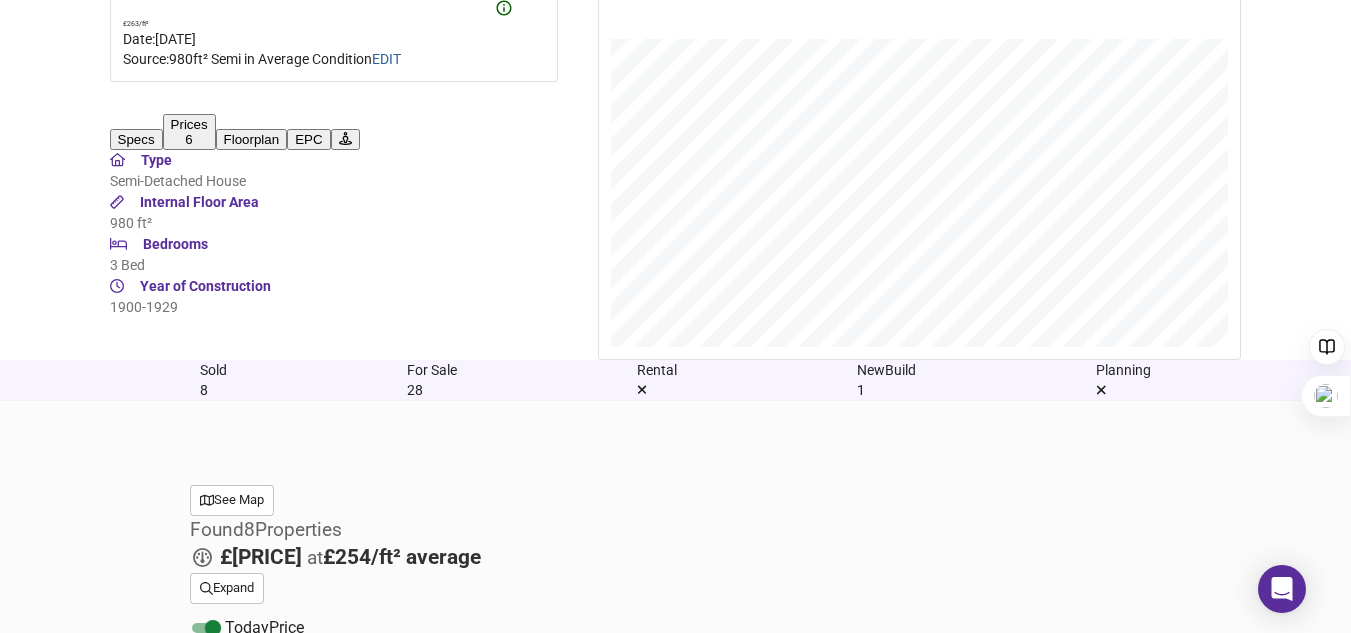 click on "£227,000" at bounding box center [224, 1223] 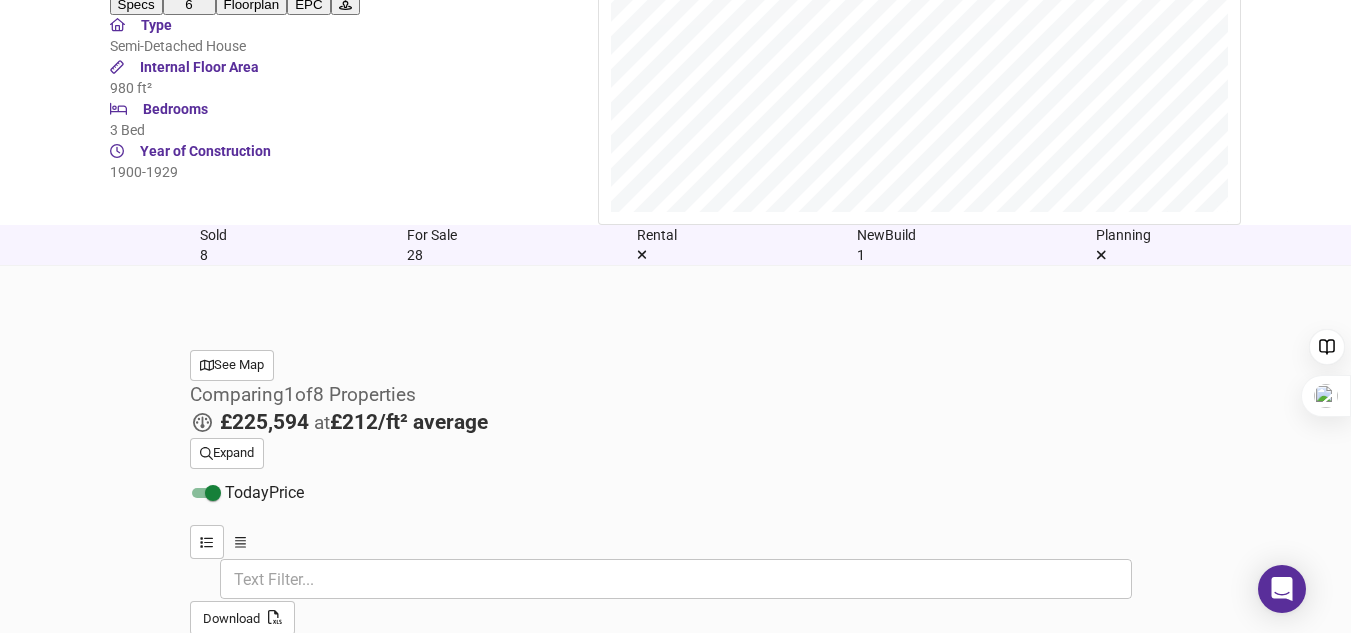 scroll, scrollTop: 1247, scrollLeft: 0, axis: vertical 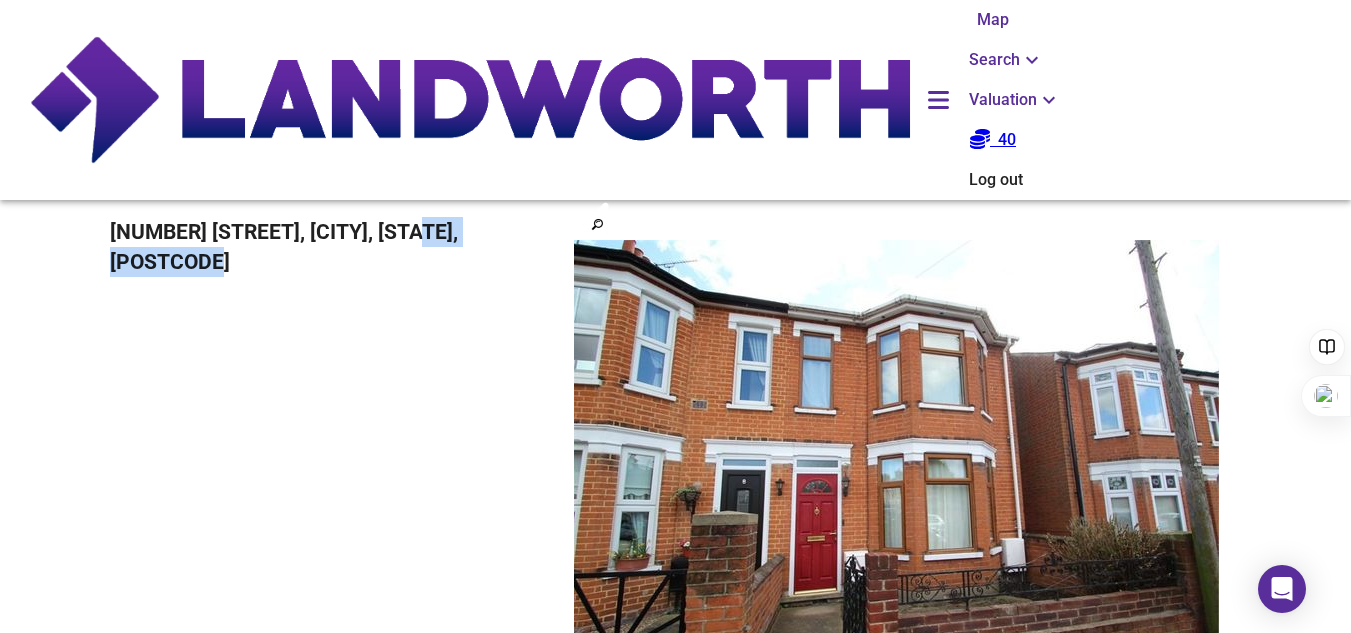 drag, startPoint x: 289, startPoint y: 156, endPoint x: 133, endPoint y: 164, distance: 156.20499 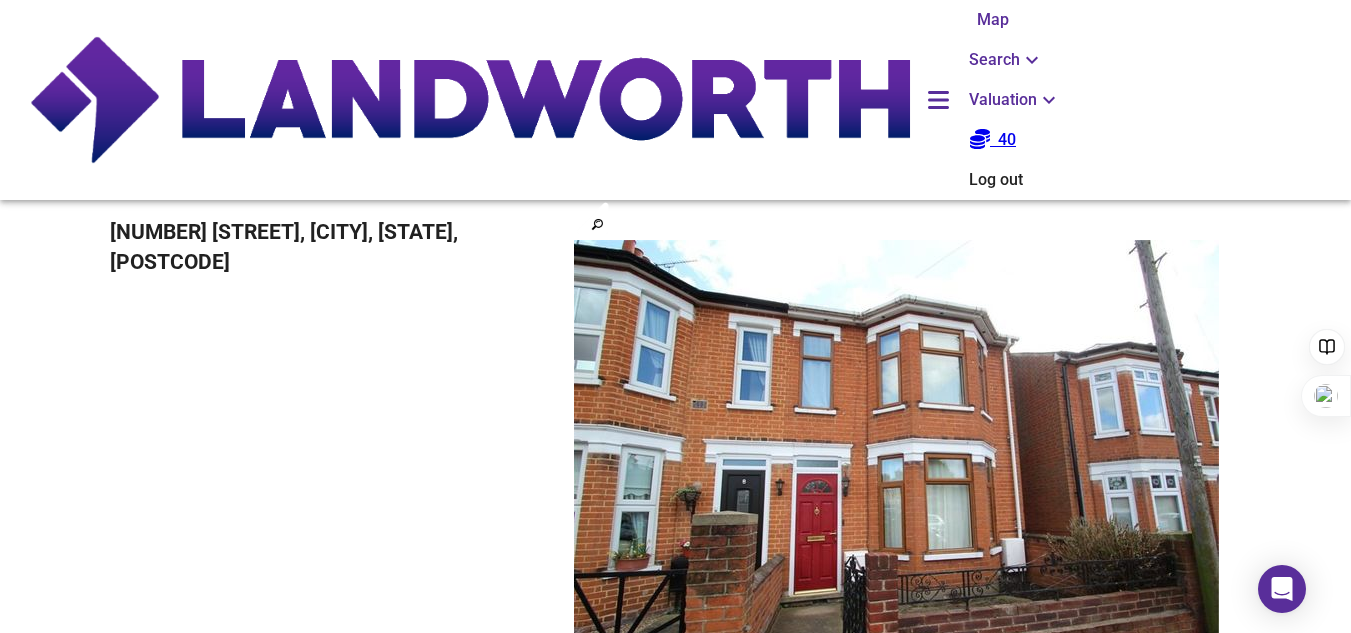 click on "[NUMBER] [STREET], [CITY], [STATE], [POSTCODE]" at bounding box center (675, 618) 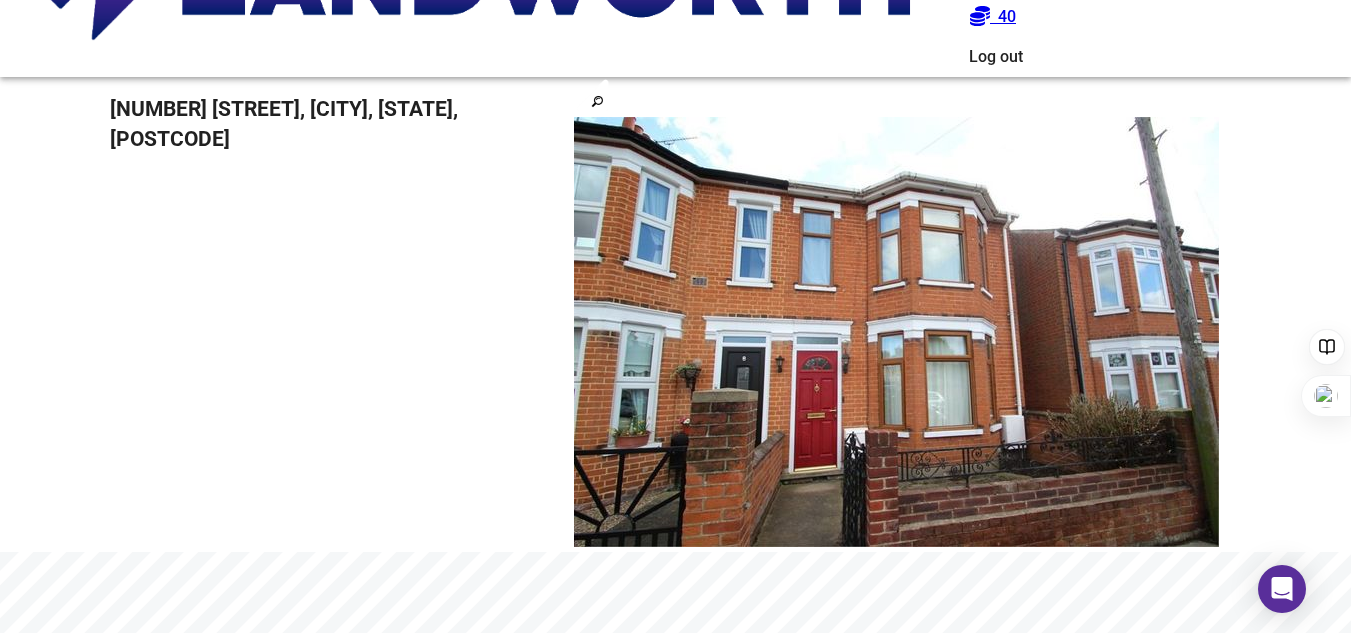 scroll, scrollTop: 118, scrollLeft: 0, axis: vertical 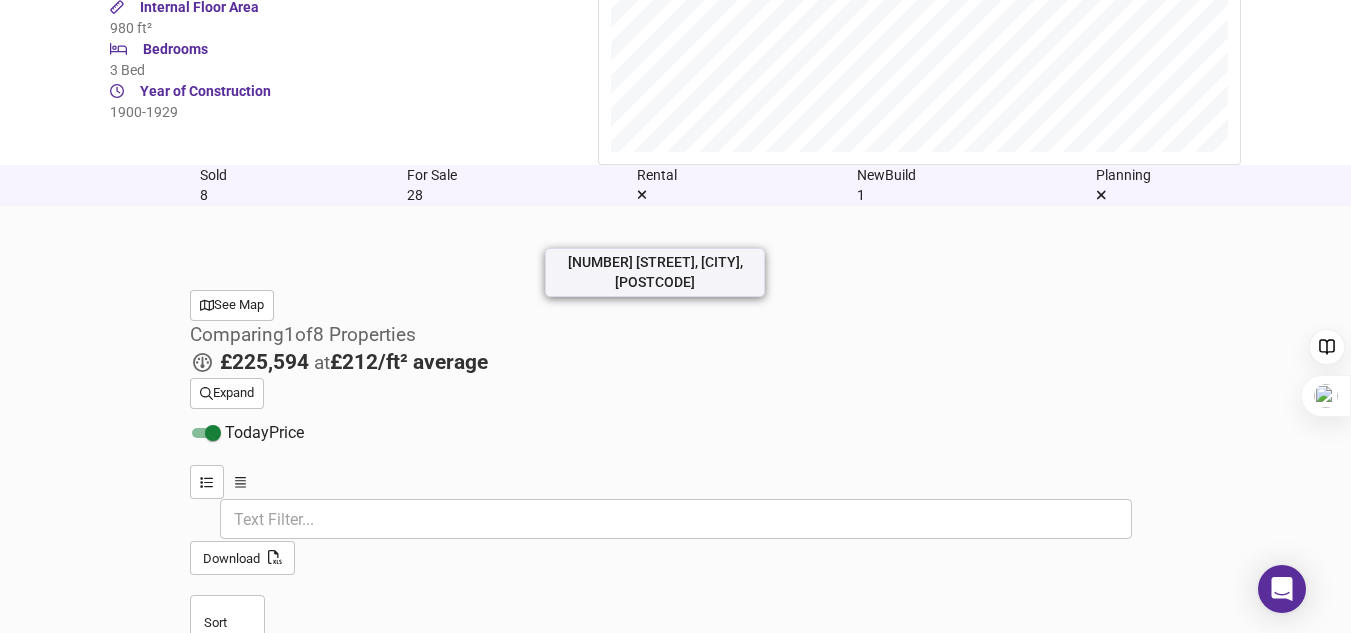 drag, startPoint x: 690, startPoint y: 235, endPoint x: 592, endPoint y: 210, distance: 101.13852 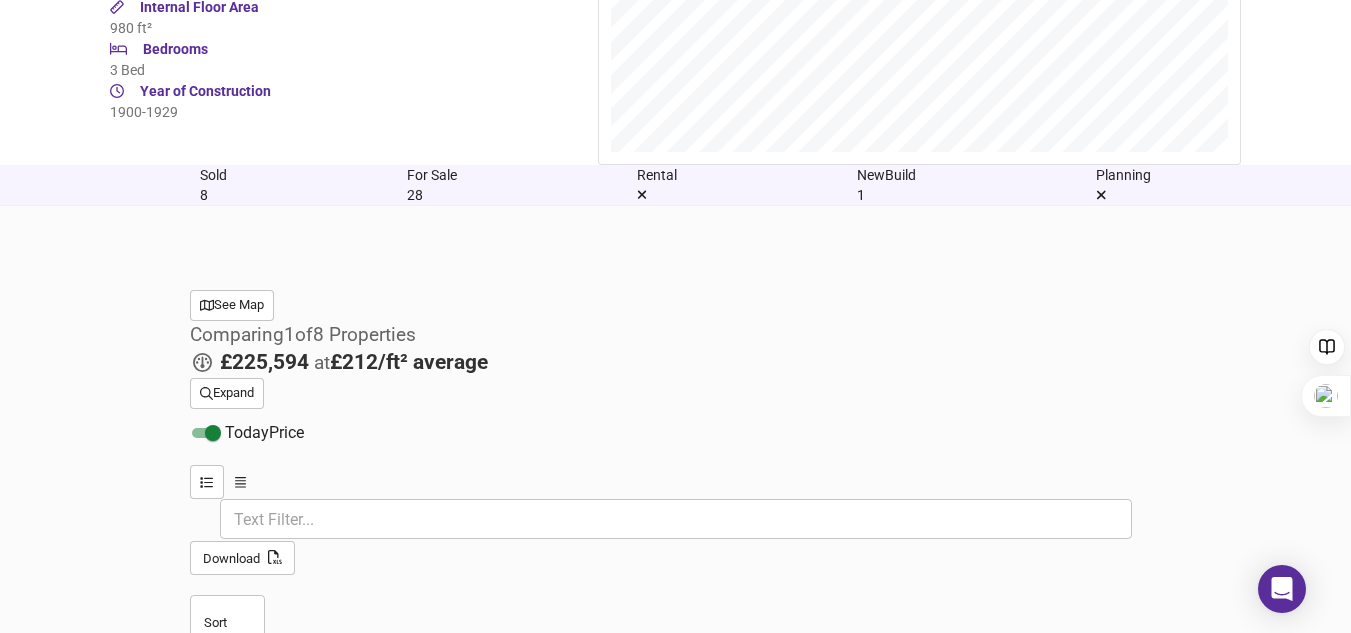click on "Size & Floorplan" at bounding box center [336, 1221] 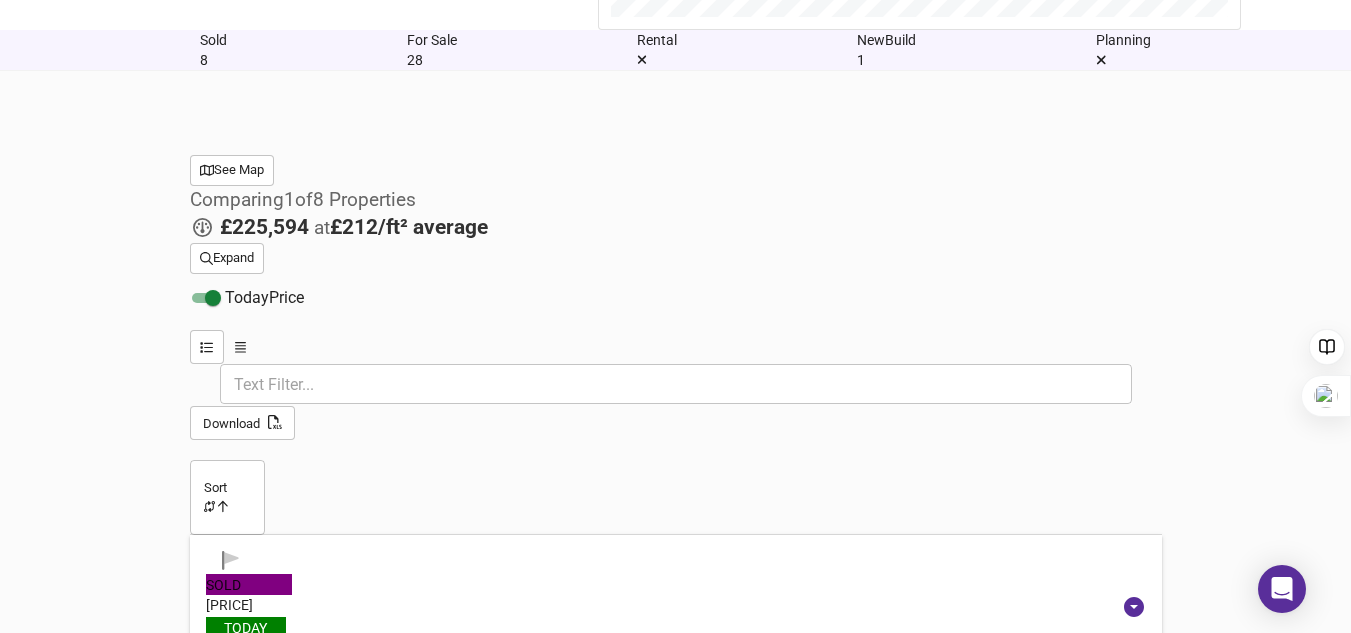 scroll, scrollTop: 1442, scrollLeft: 0, axis: vertical 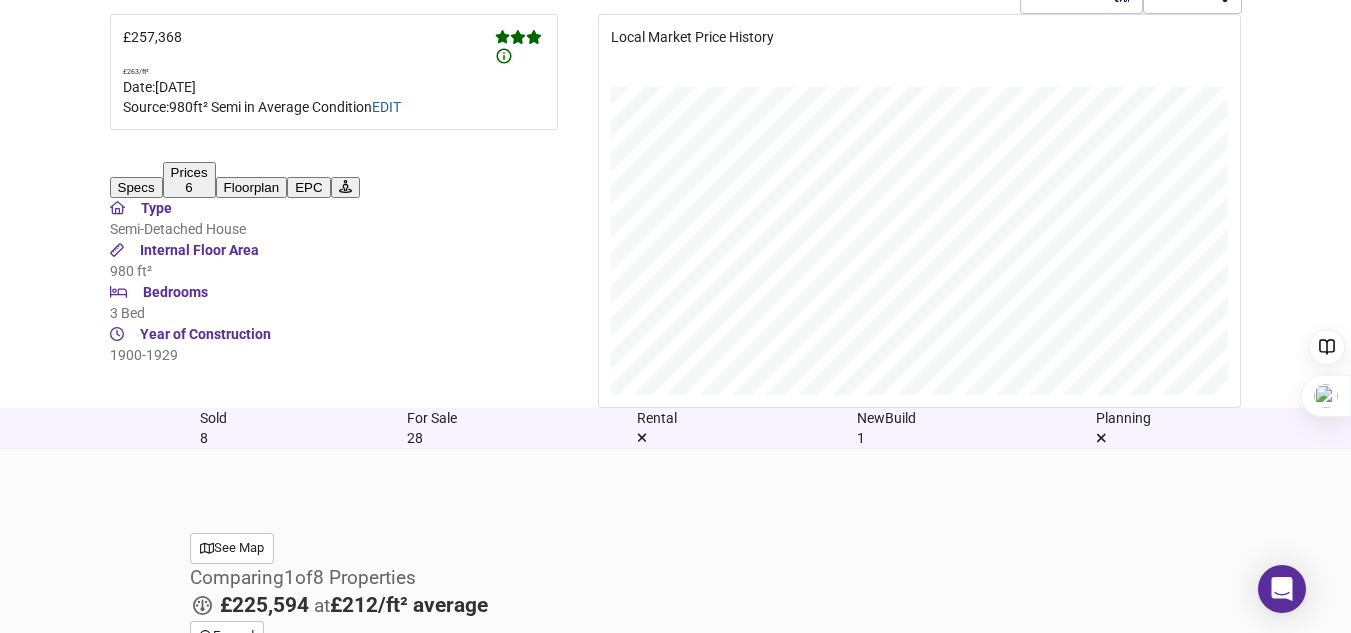 click at bounding box center (289, 1116) 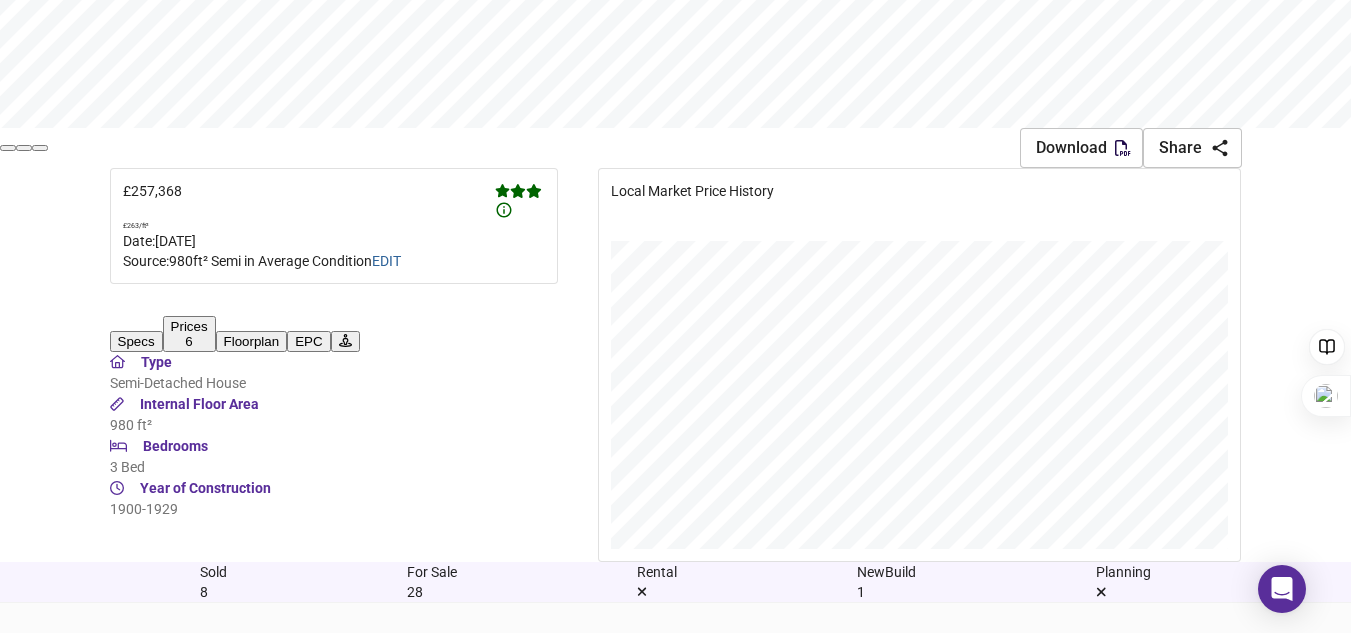 scroll, scrollTop: 903, scrollLeft: 0, axis: vertical 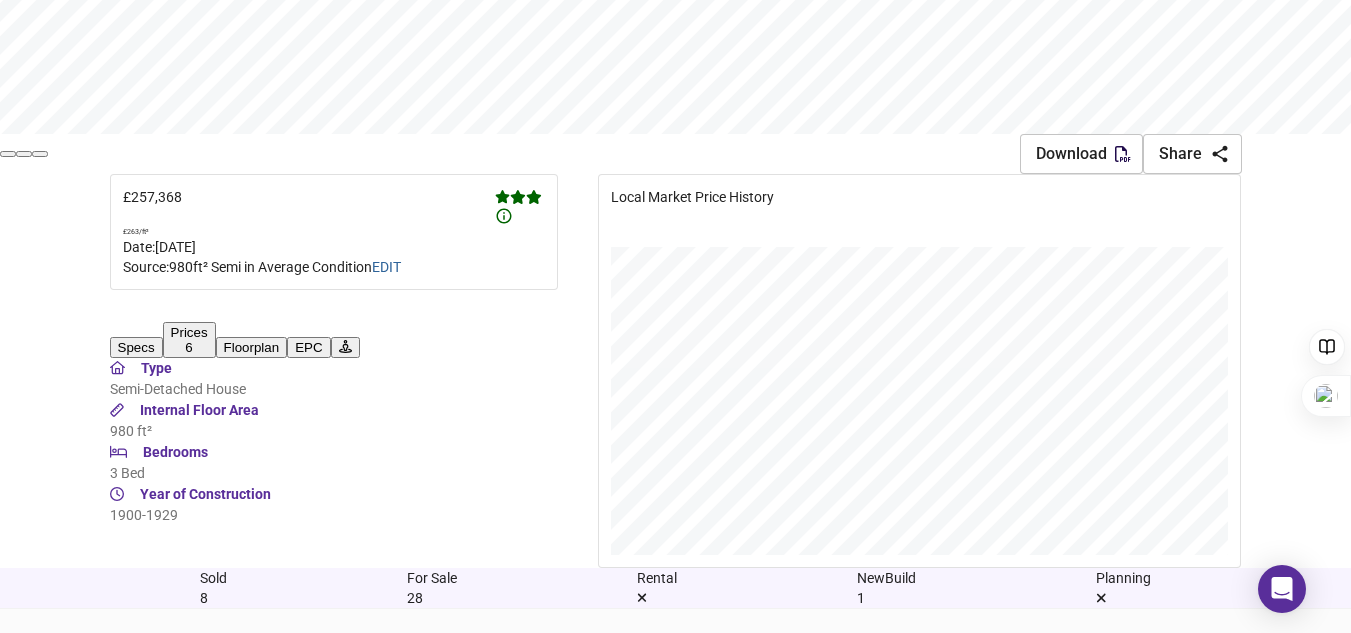 click on "Expand" at bounding box center [227, 796] 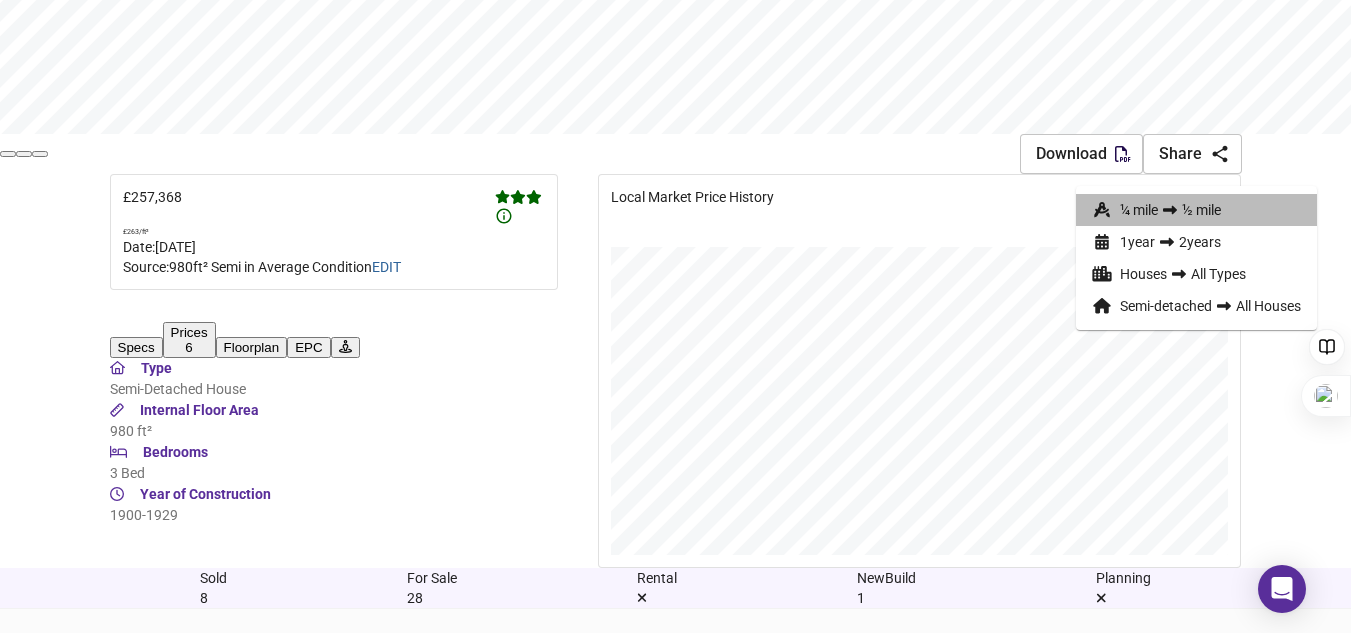 click on "¼ mile ½ mile" at bounding box center (1196, 210) 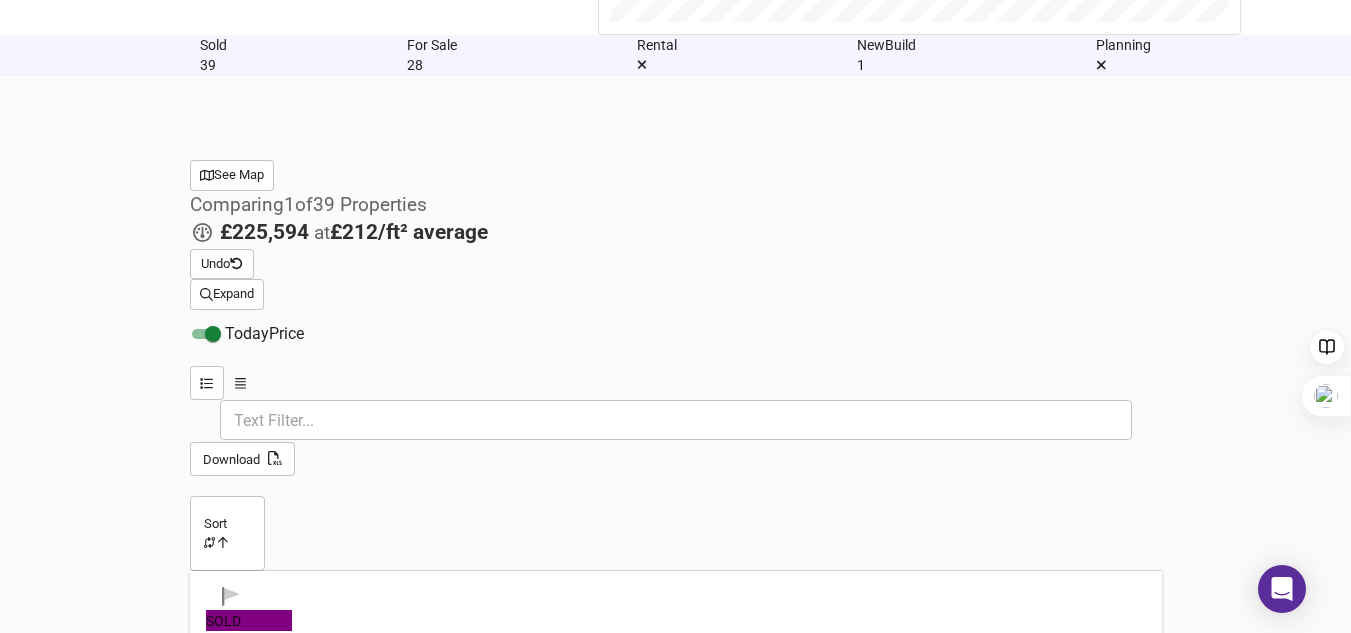 scroll, scrollTop: 1437, scrollLeft: 0, axis: vertical 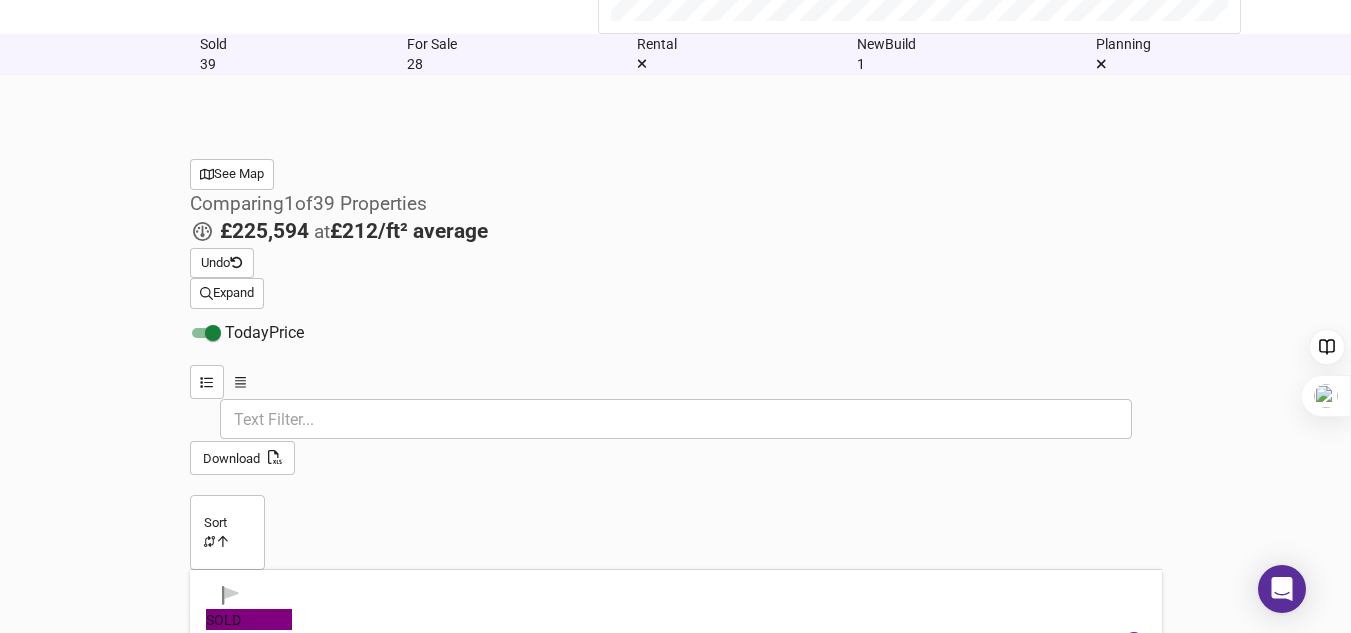 click at bounding box center [231, 1027] 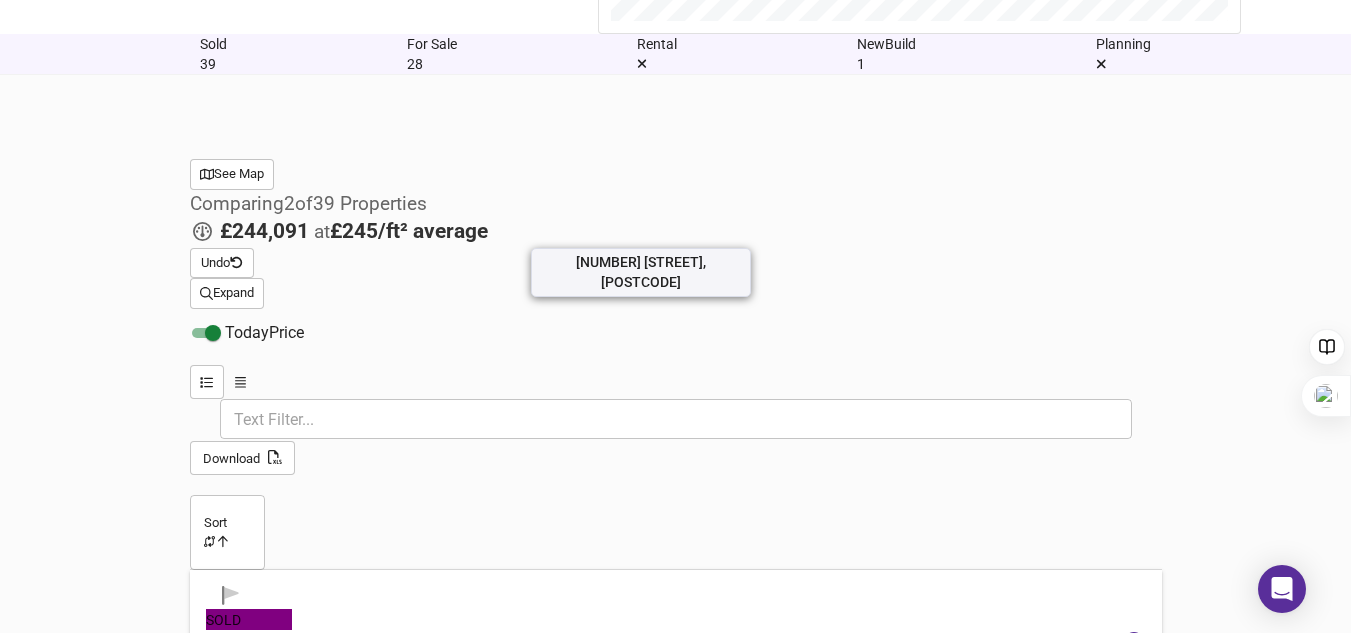 click on "[NUMBER] [STREET], [POSTCODE]" at bounding box center (256, 1407) 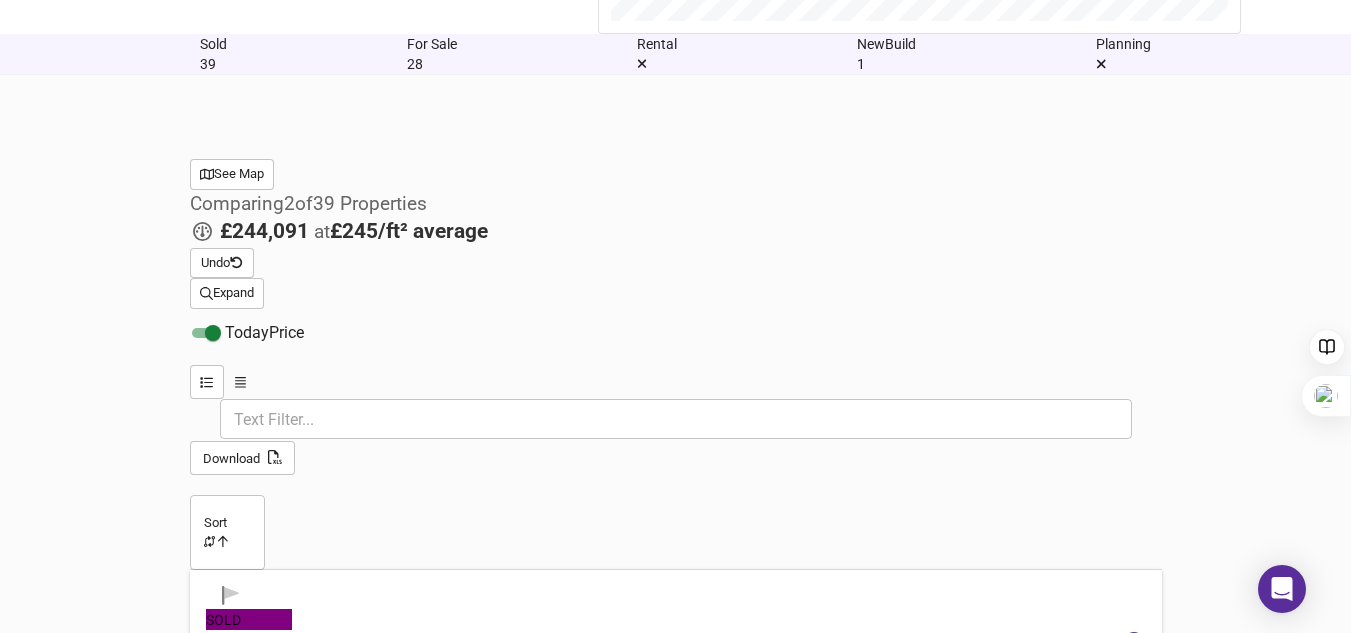drag, startPoint x: 579, startPoint y: 494, endPoint x: 327, endPoint y: 484, distance: 252.19833 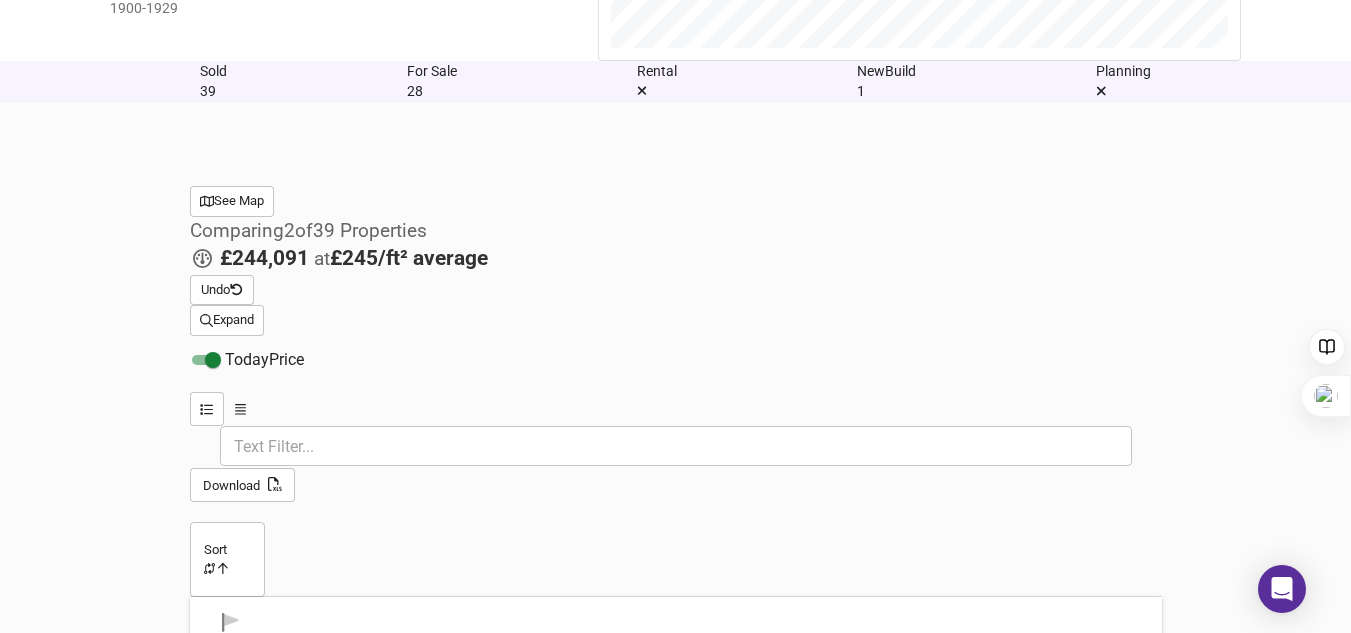 scroll, scrollTop: 1409, scrollLeft: 0, axis: vertical 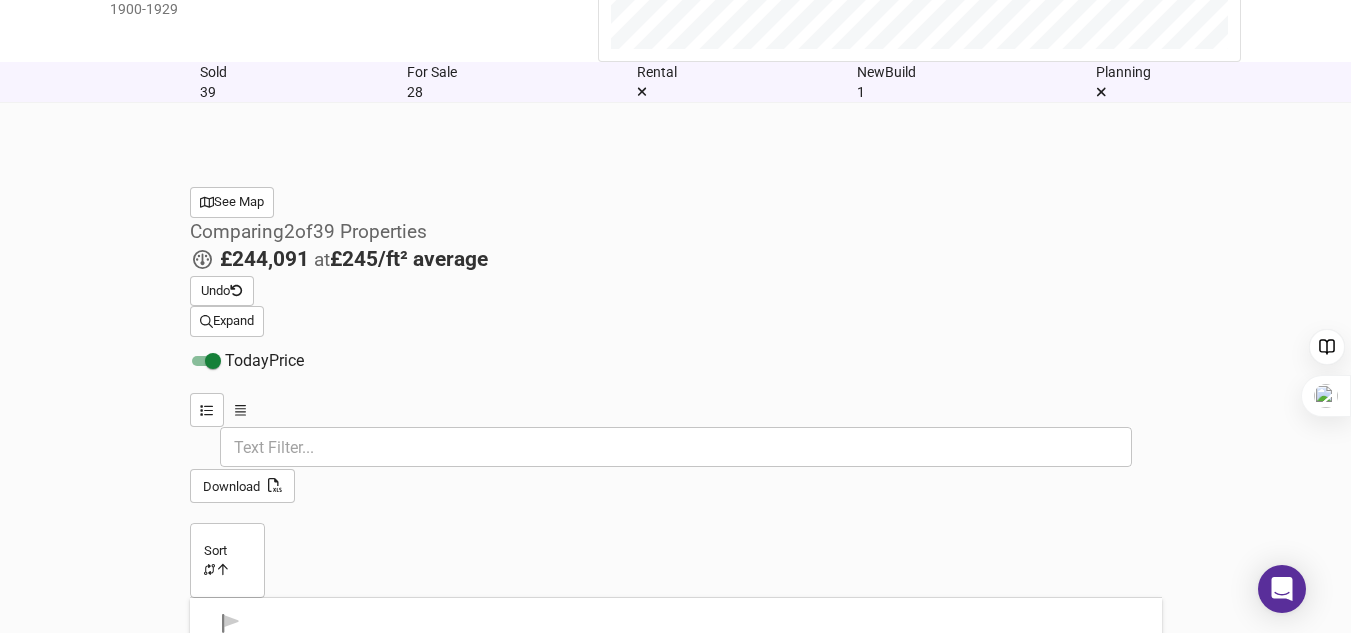click at bounding box center [289, 1242] 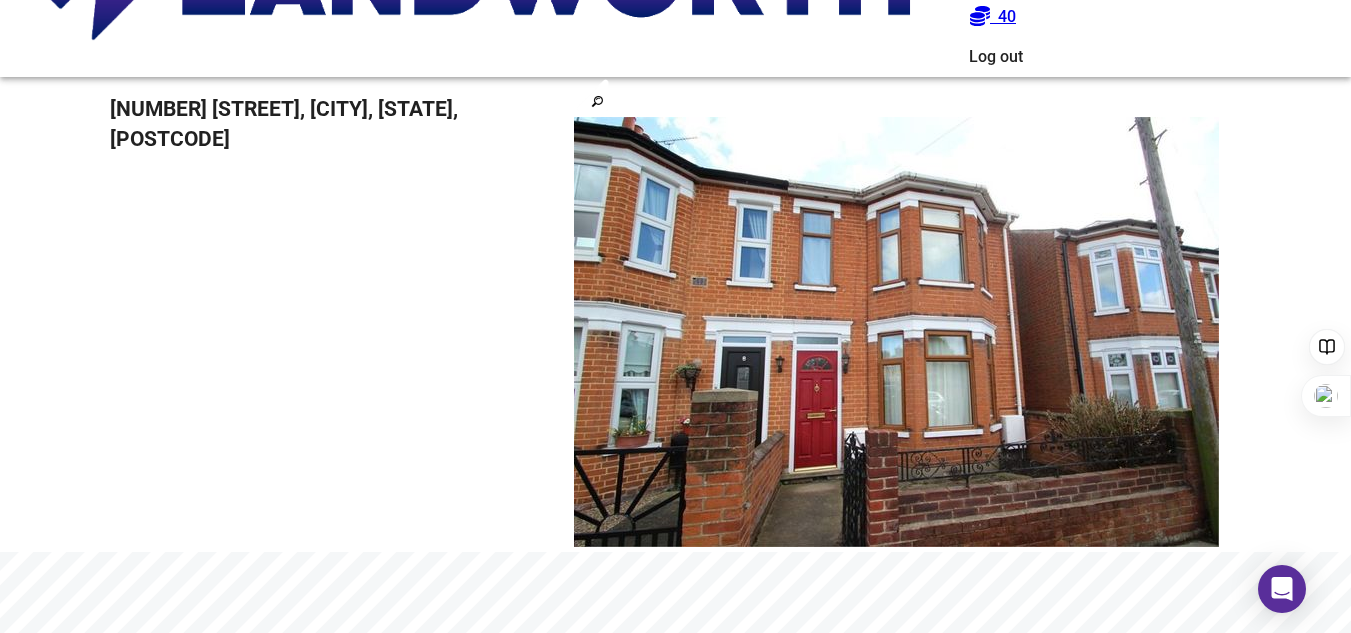 scroll, scrollTop: 115, scrollLeft: 0, axis: vertical 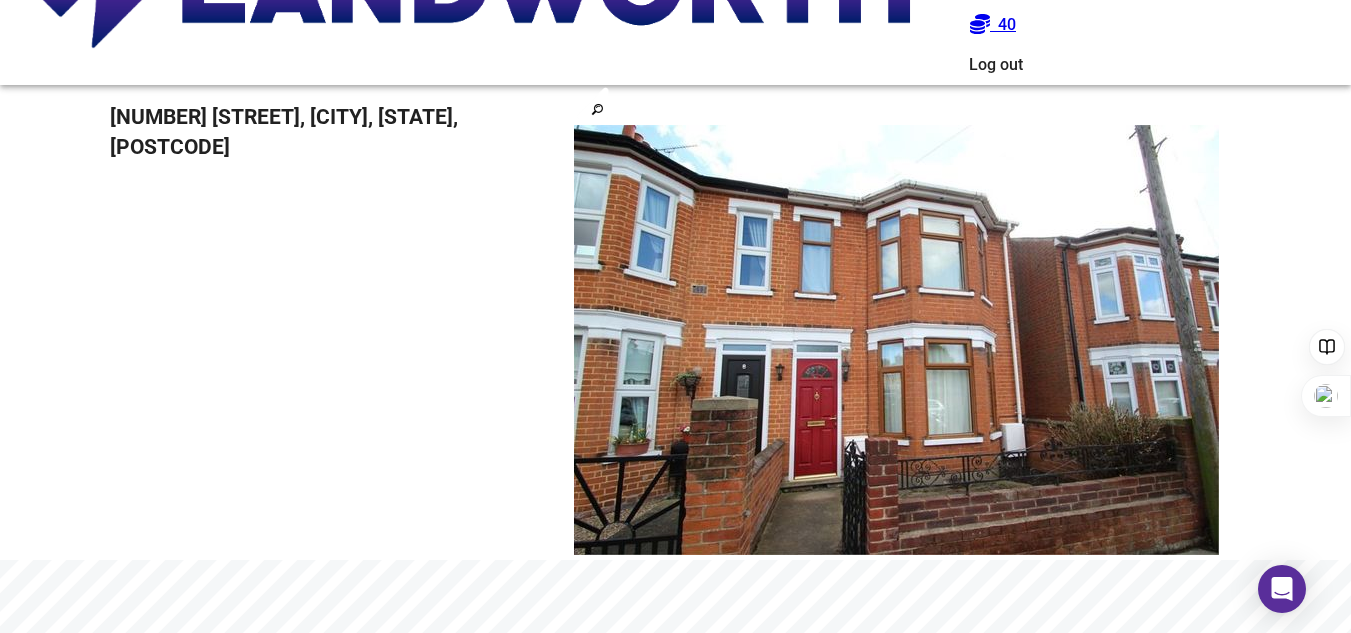 click at bounding box center (896, 340) 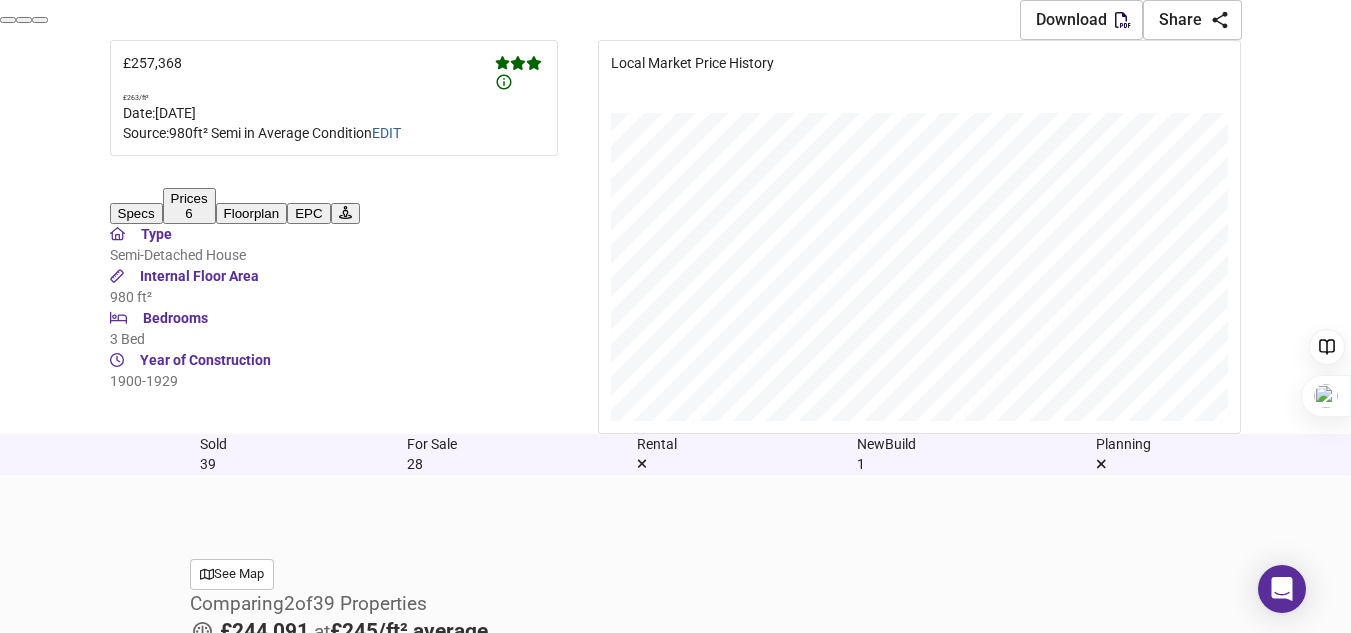 scroll, scrollTop: 1038, scrollLeft: 0, axis: vertical 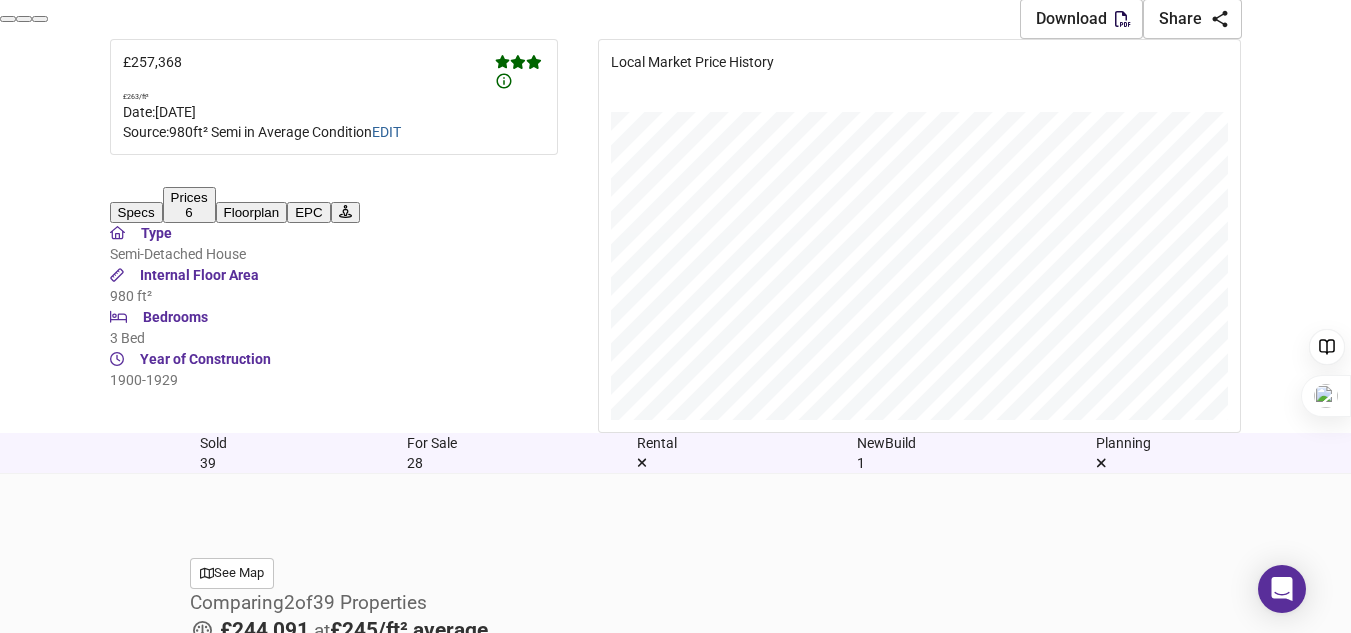 click at bounding box center (289, 1440) 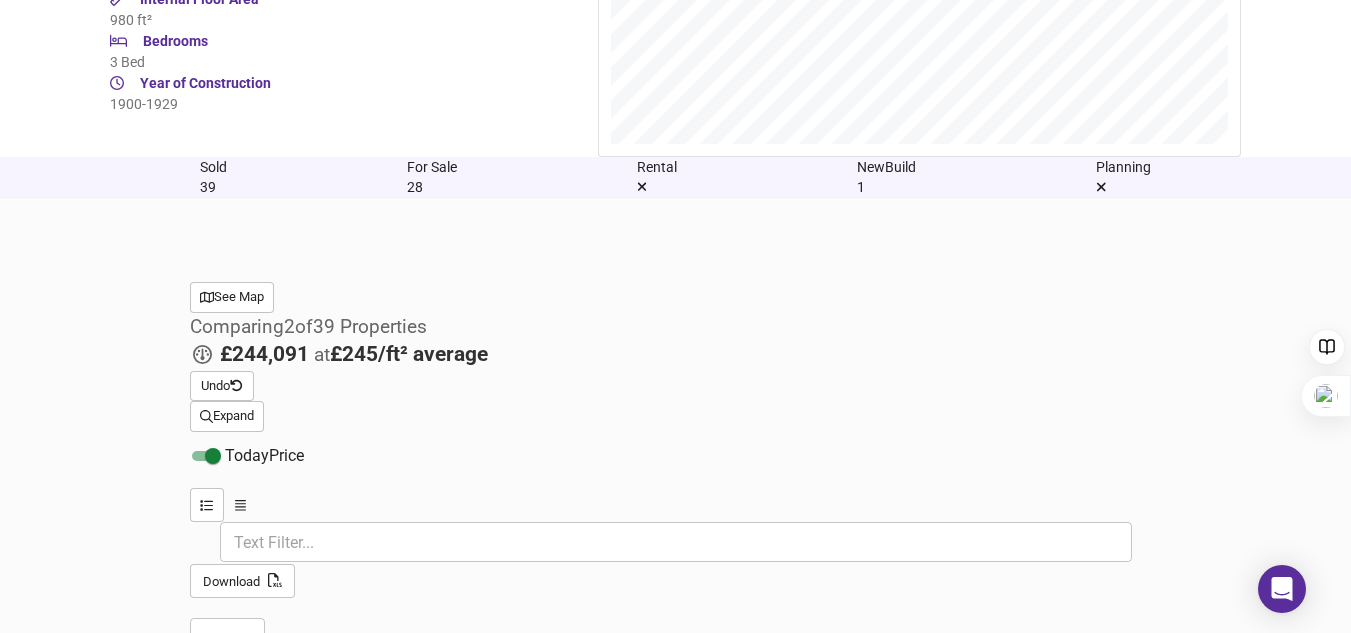 scroll, scrollTop: 1315, scrollLeft: 0, axis: vertical 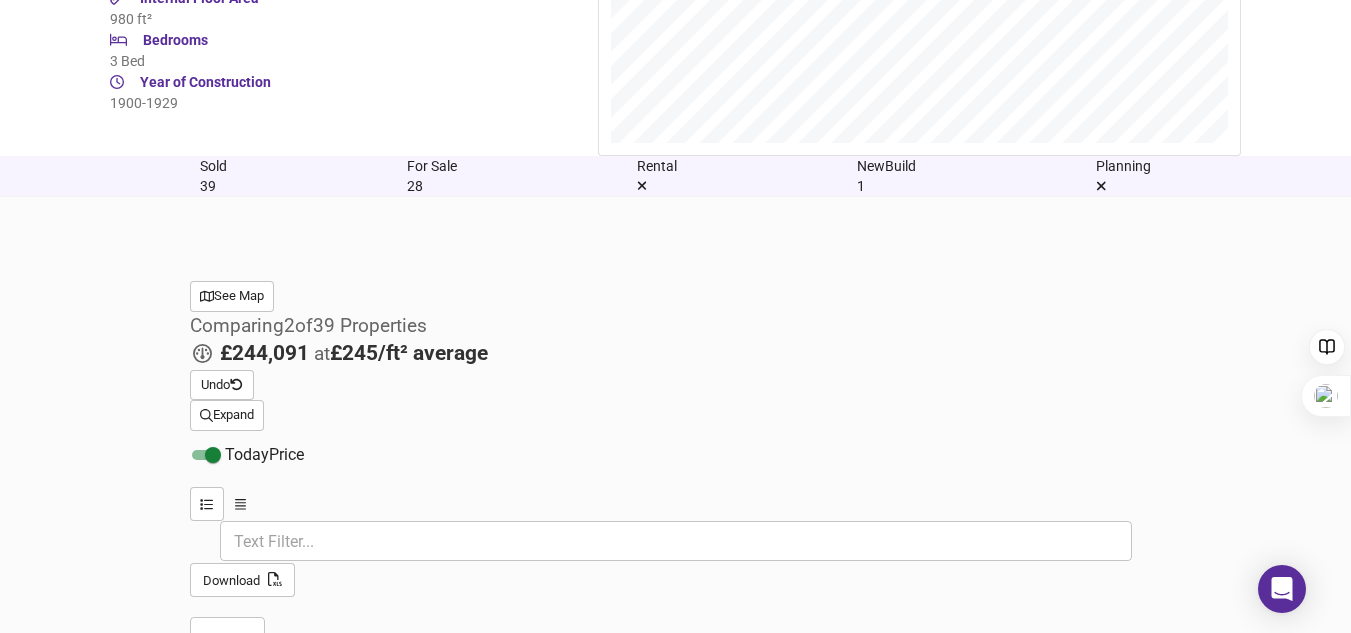 click on "Size & Floorplan" at bounding box center (336, 1387) 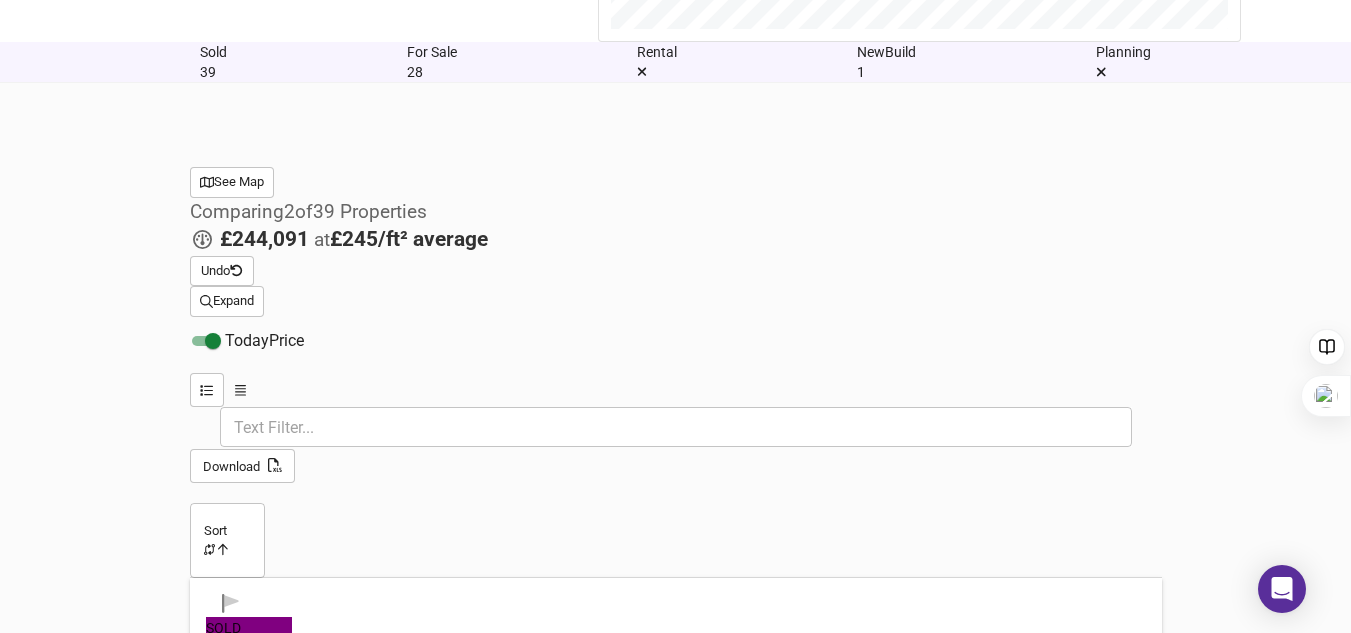 scroll, scrollTop: 1435, scrollLeft: 0, axis: vertical 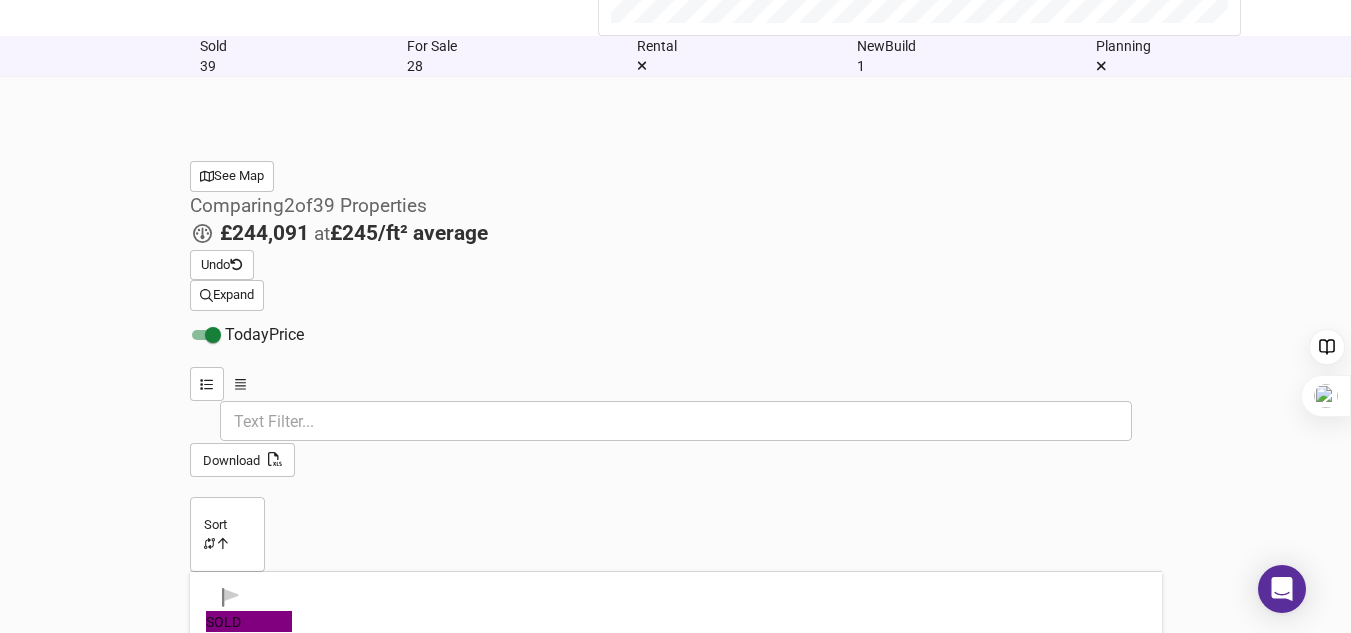 click on "EPC" at bounding box center [336, 1267] 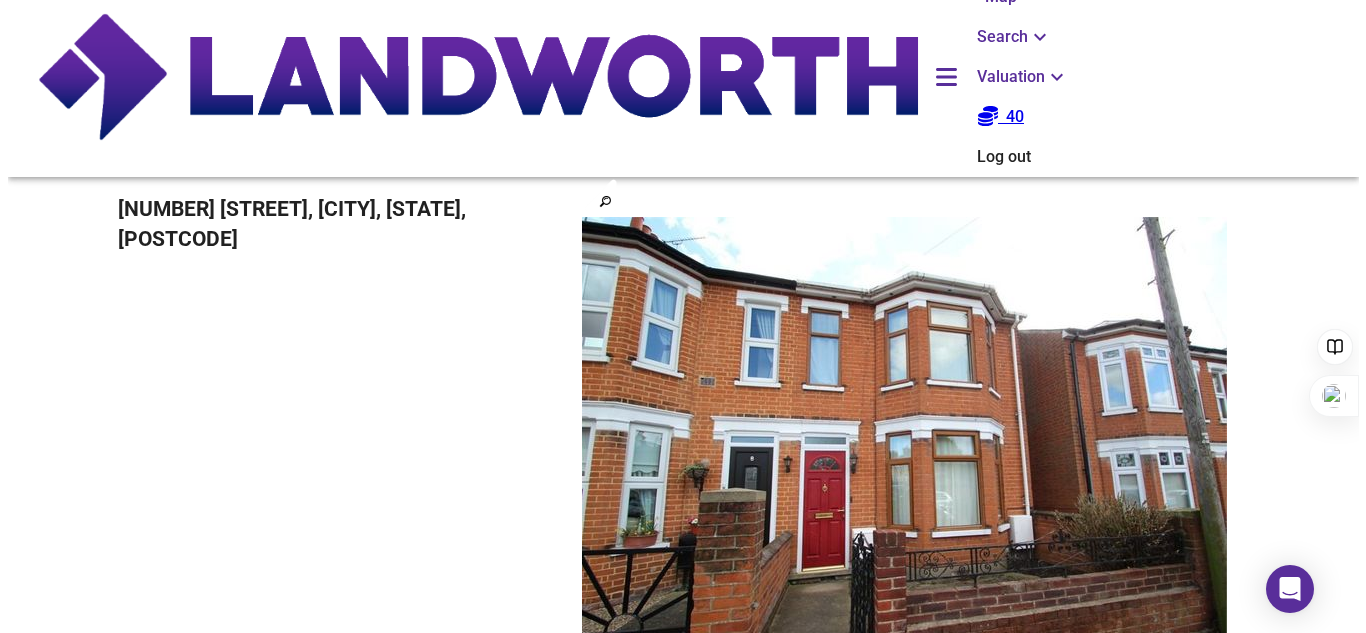 scroll, scrollTop: 0, scrollLeft: 0, axis: both 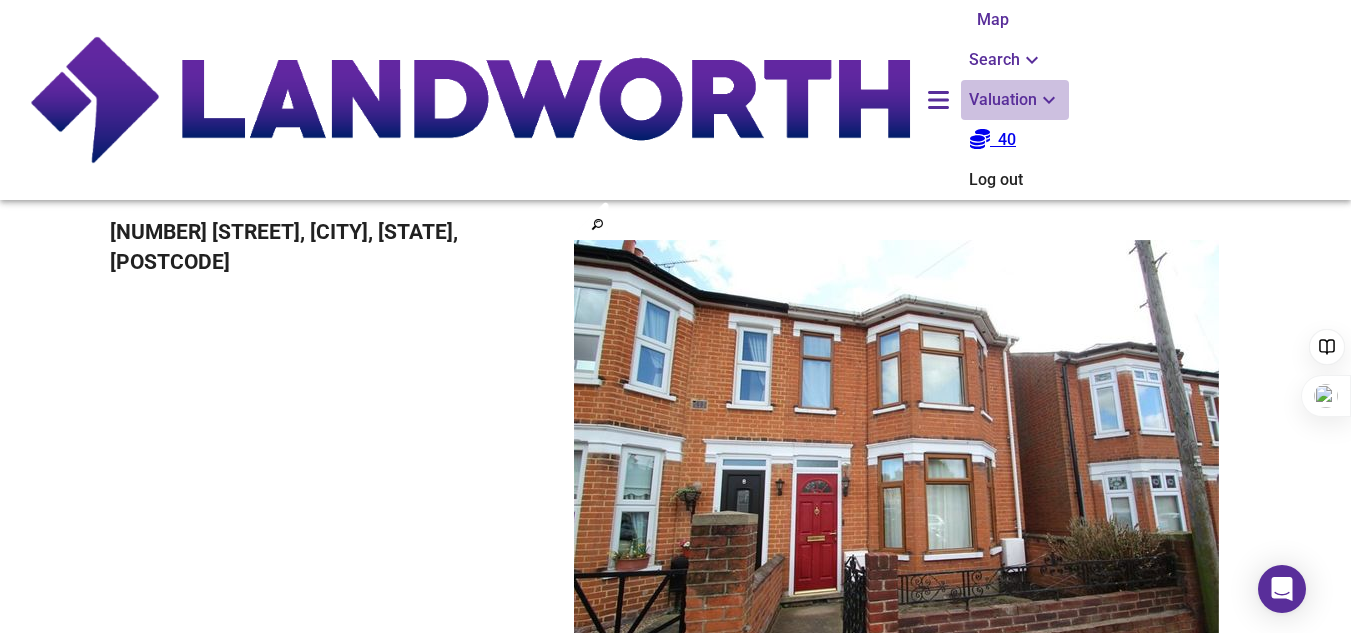click at bounding box center (1032, 60) 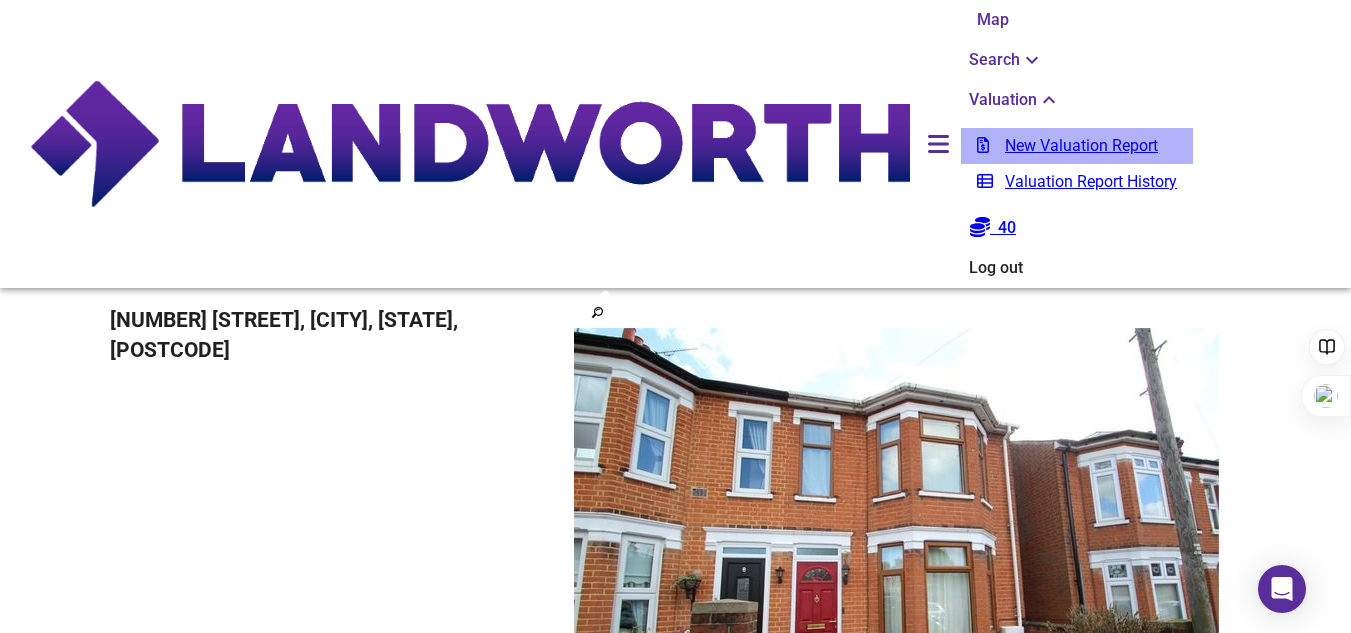 click on "New Valuation Report" at bounding box center (1077, 146) 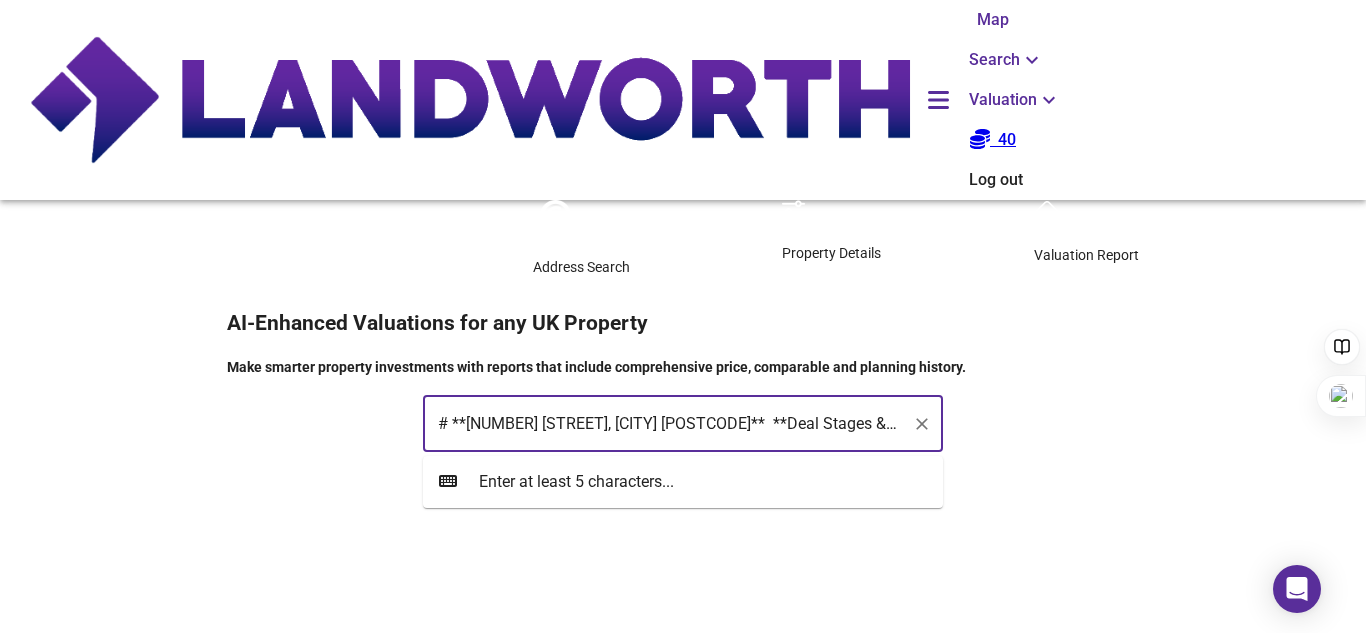 scroll, scrollTop: 0, scrollLeft: 24934, axis: horizontal 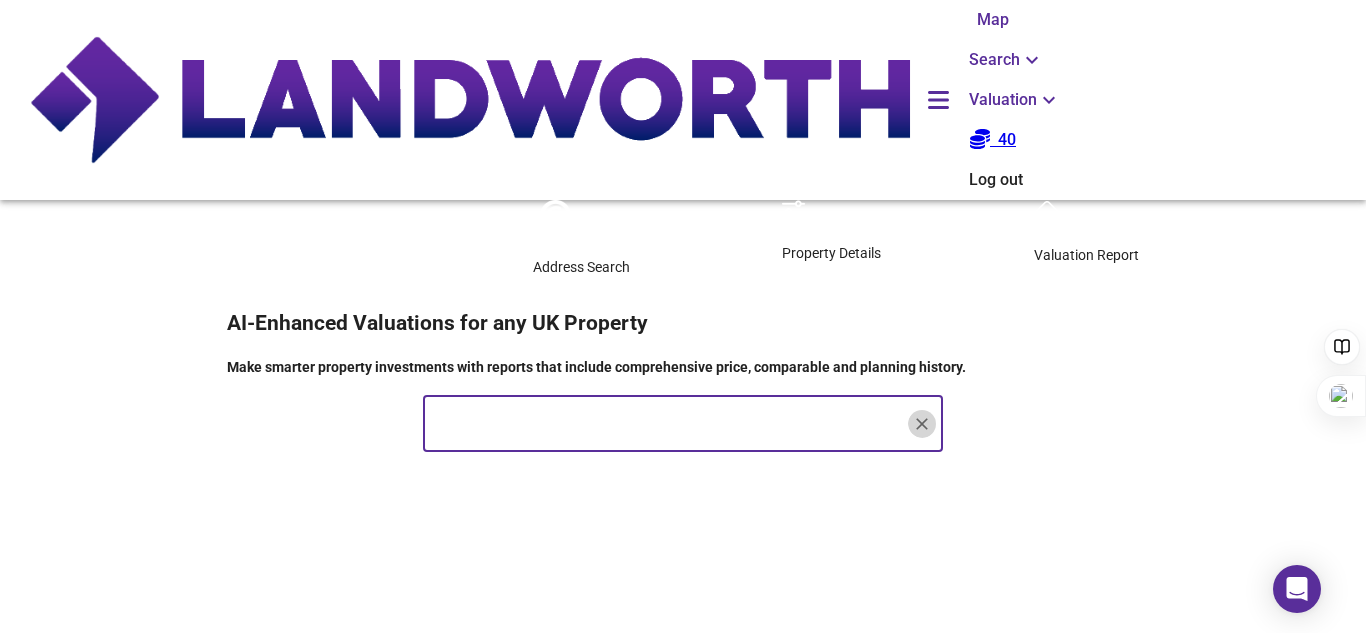click at bounding box center (922, 424) 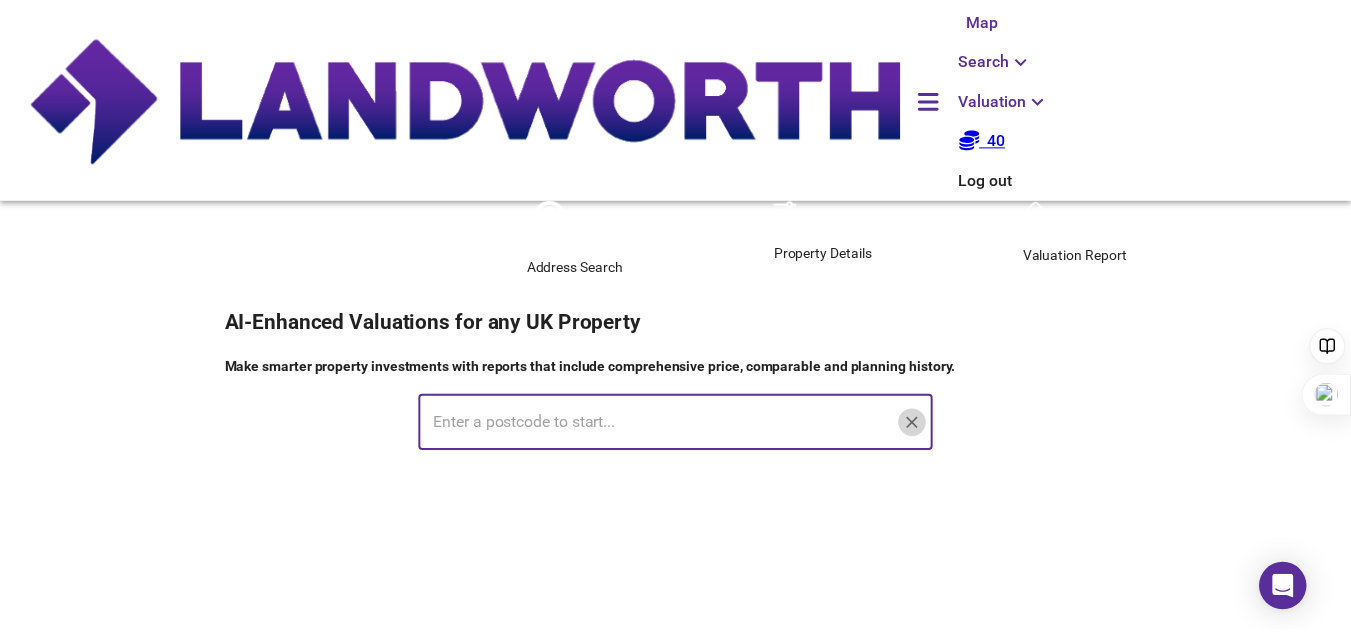 scroll, scrollTop: 0, scrollLeft: 0, axis: both 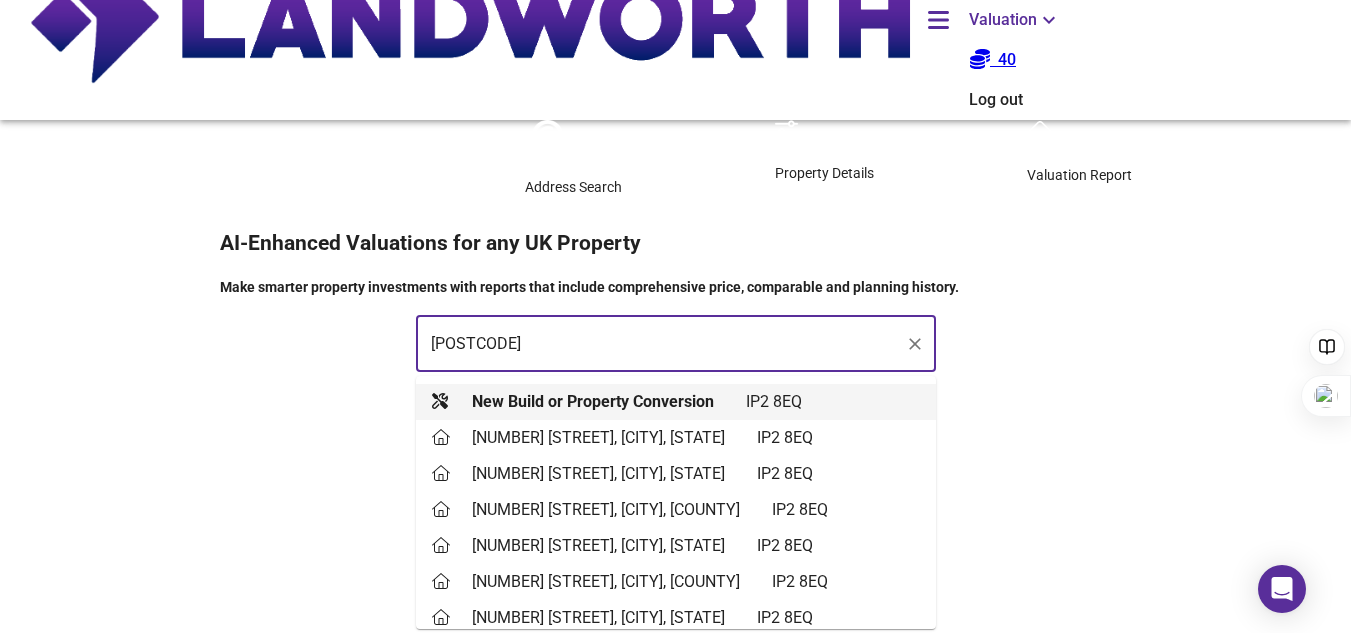 type on "[POSTCODE]" 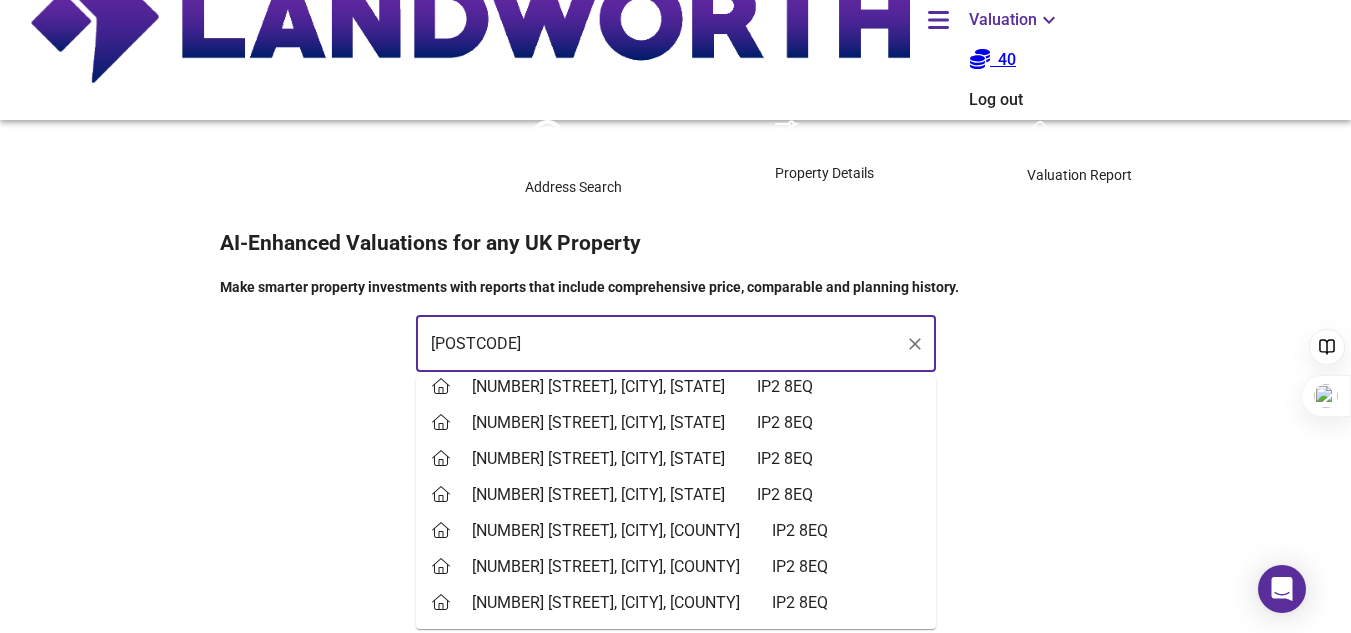 scroll, scrollTop: 1806, scrollLeft: 0, axis: vertical 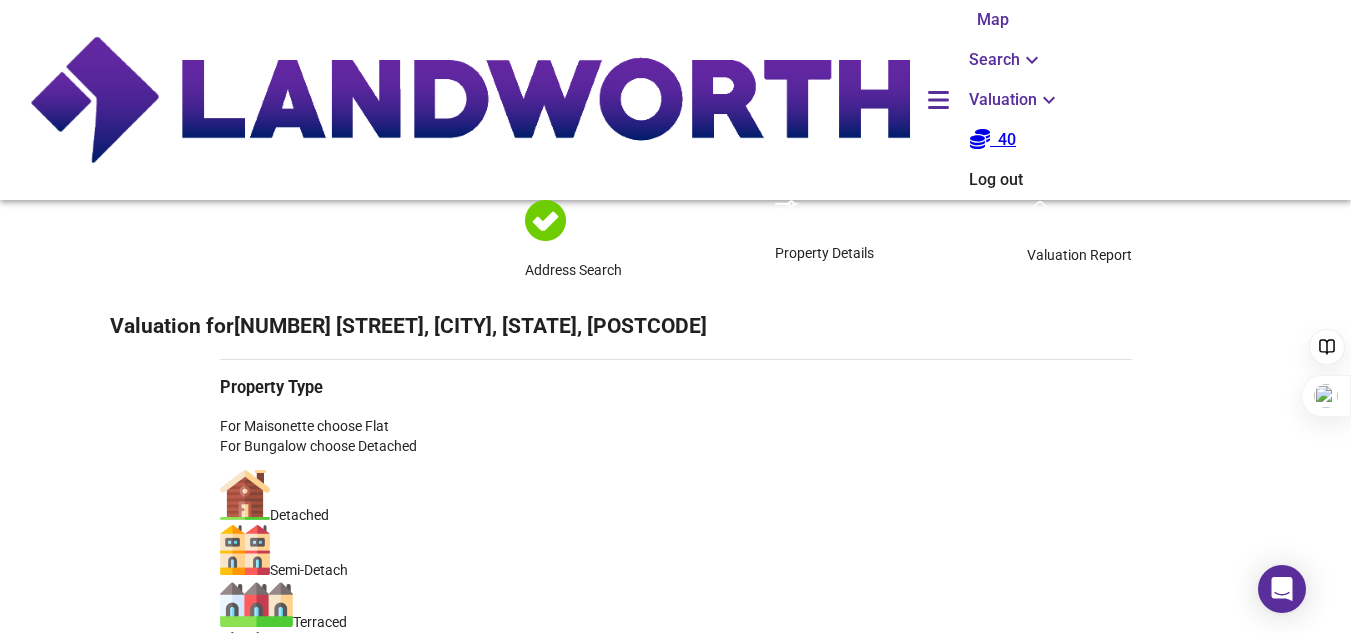 click at bounding box center (245, 495) 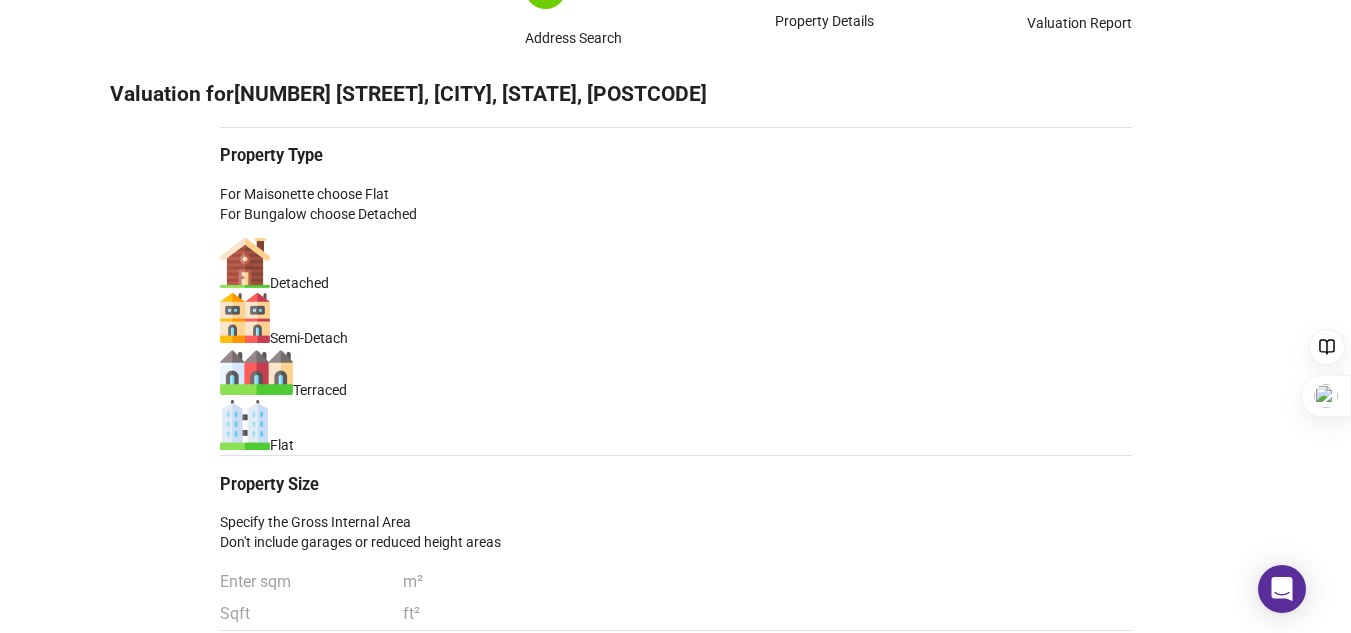 scroll, scrollTop: 237, scrollLeft: 0, axis: vertical 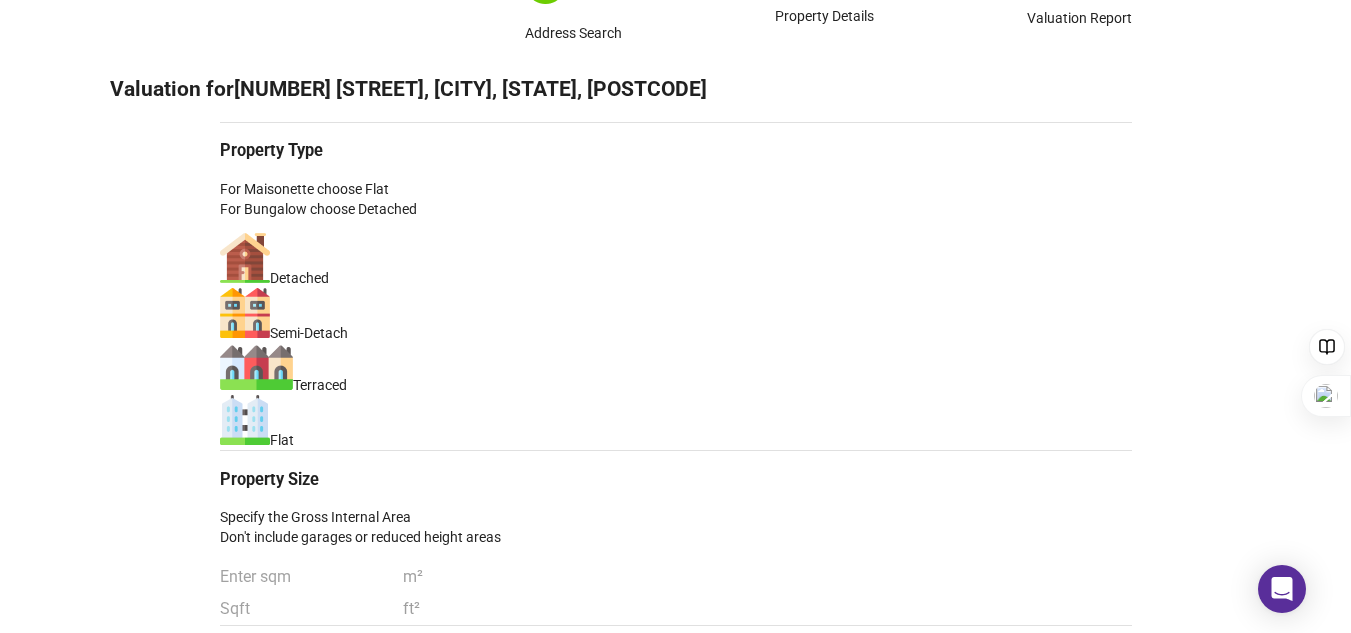 click at bounding box center [311, 577] 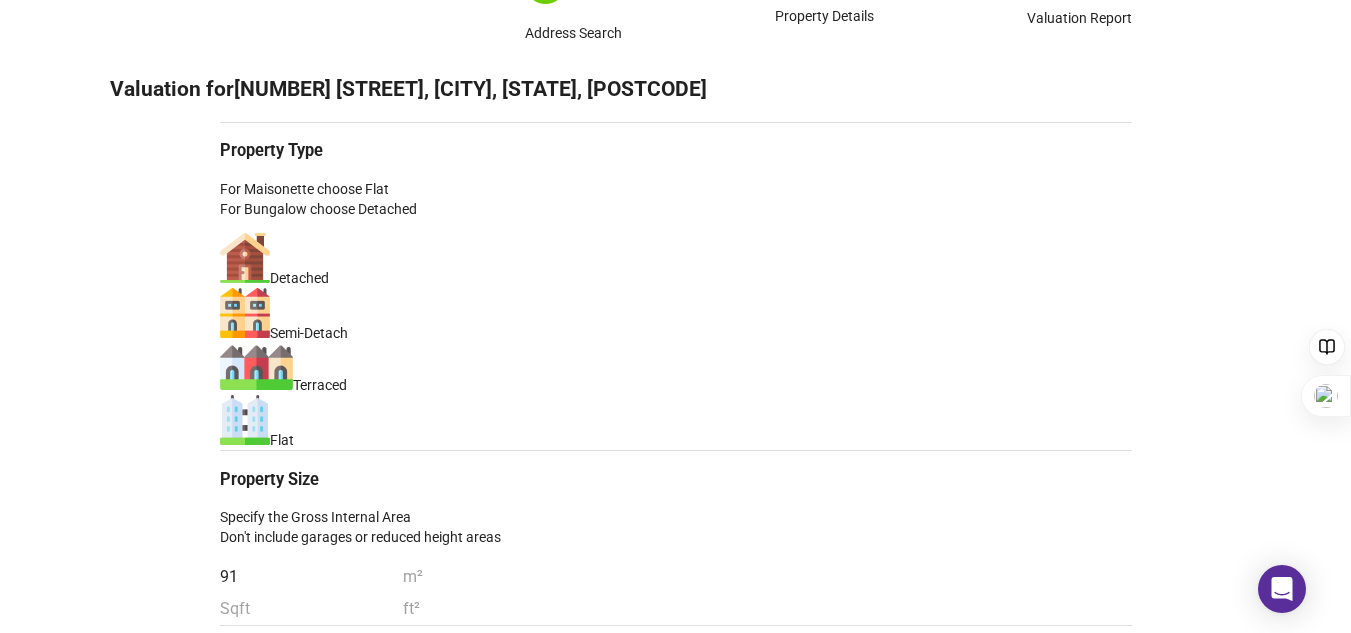 type on "91" 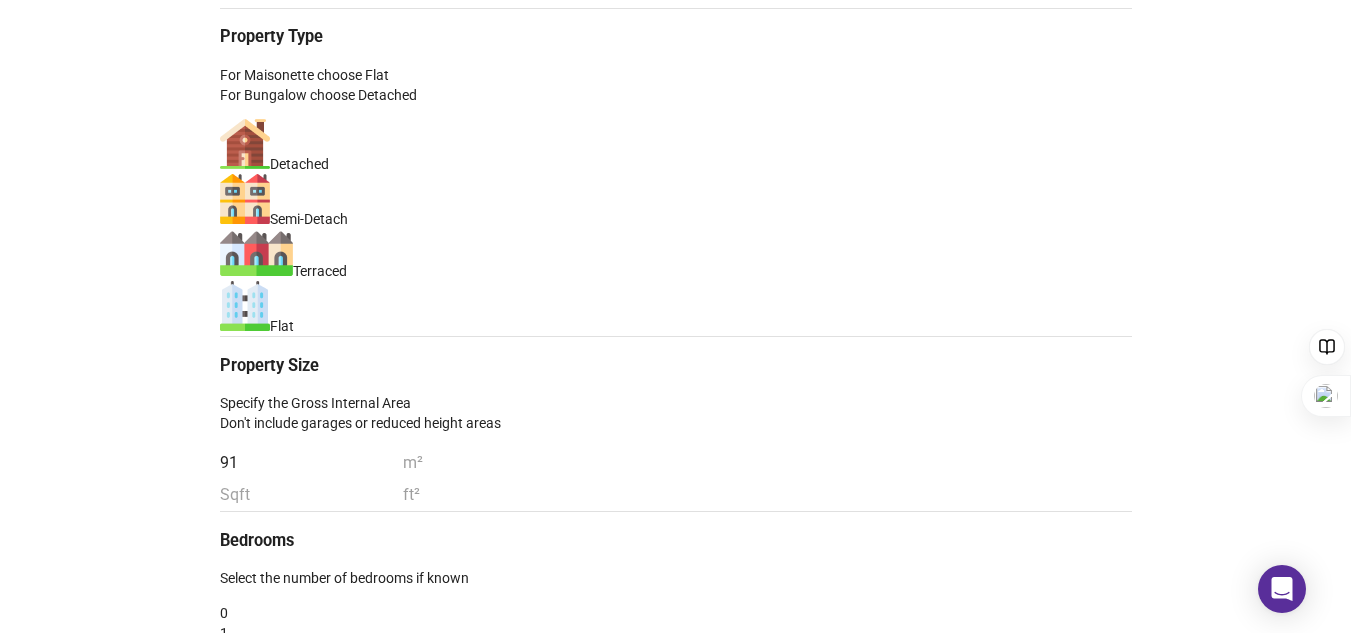 scroll, scrollTop: 360, scrollLeft: 0, axis: vertical 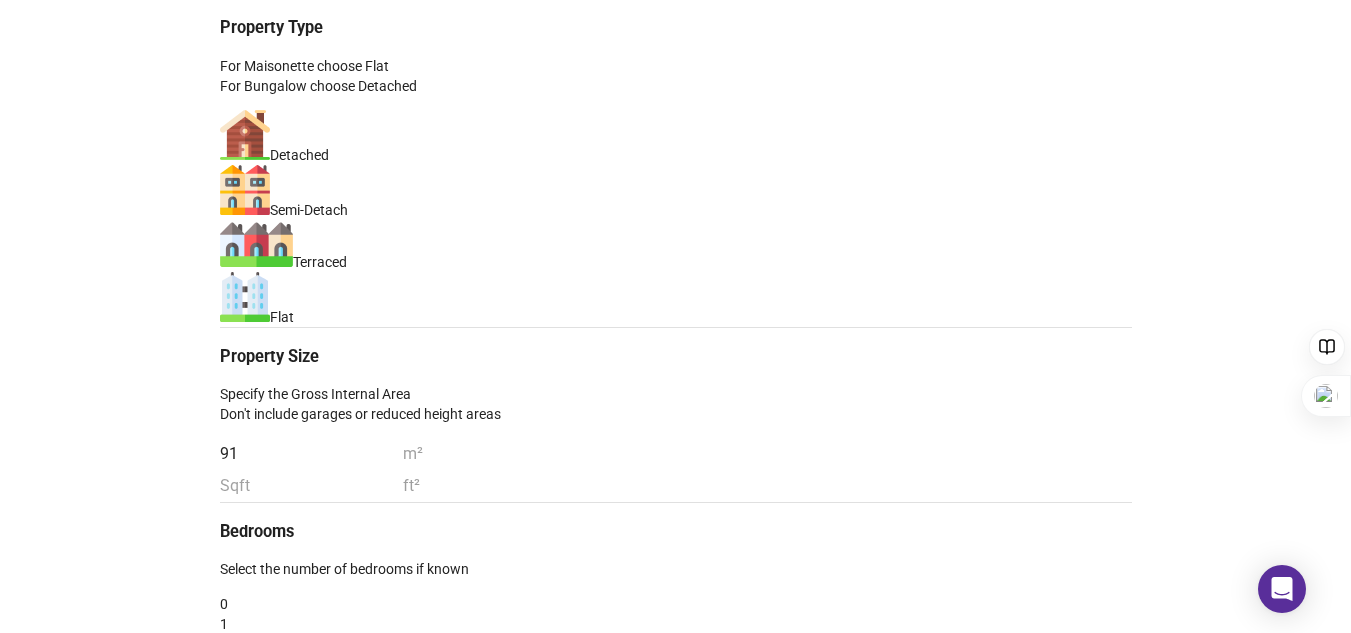 click on "3" at bounding box center [676, 664] 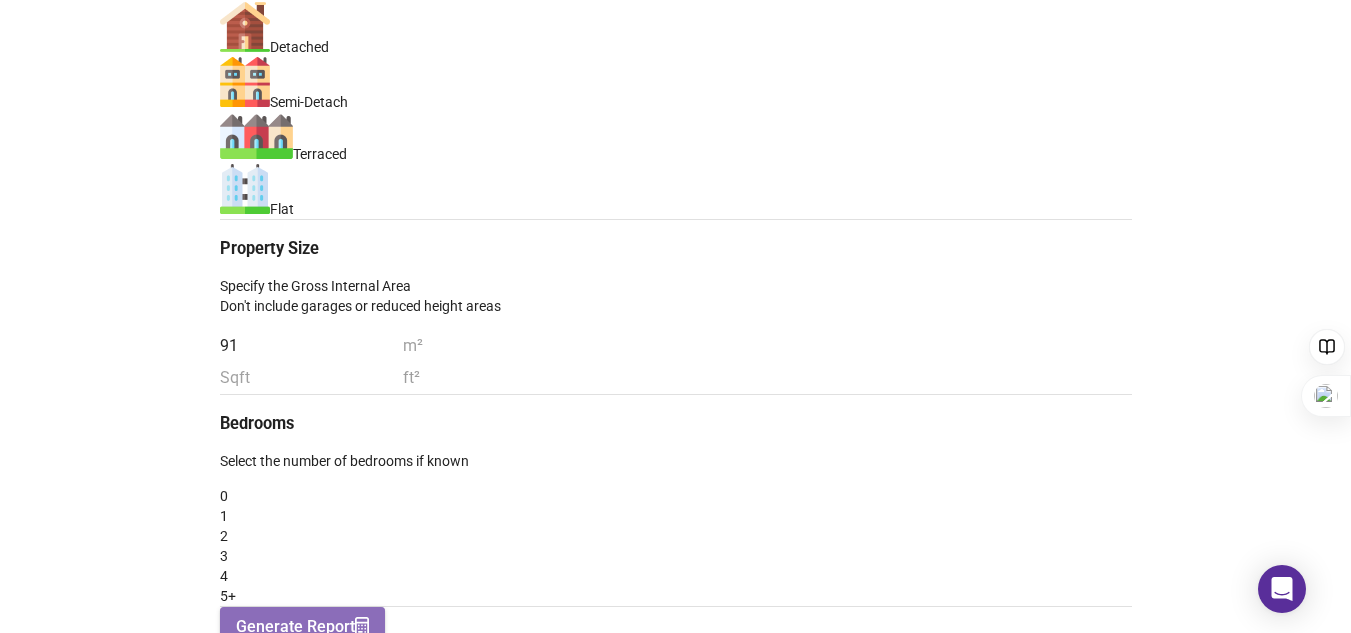click on "Generate Report" at bounding box center (302, 627) 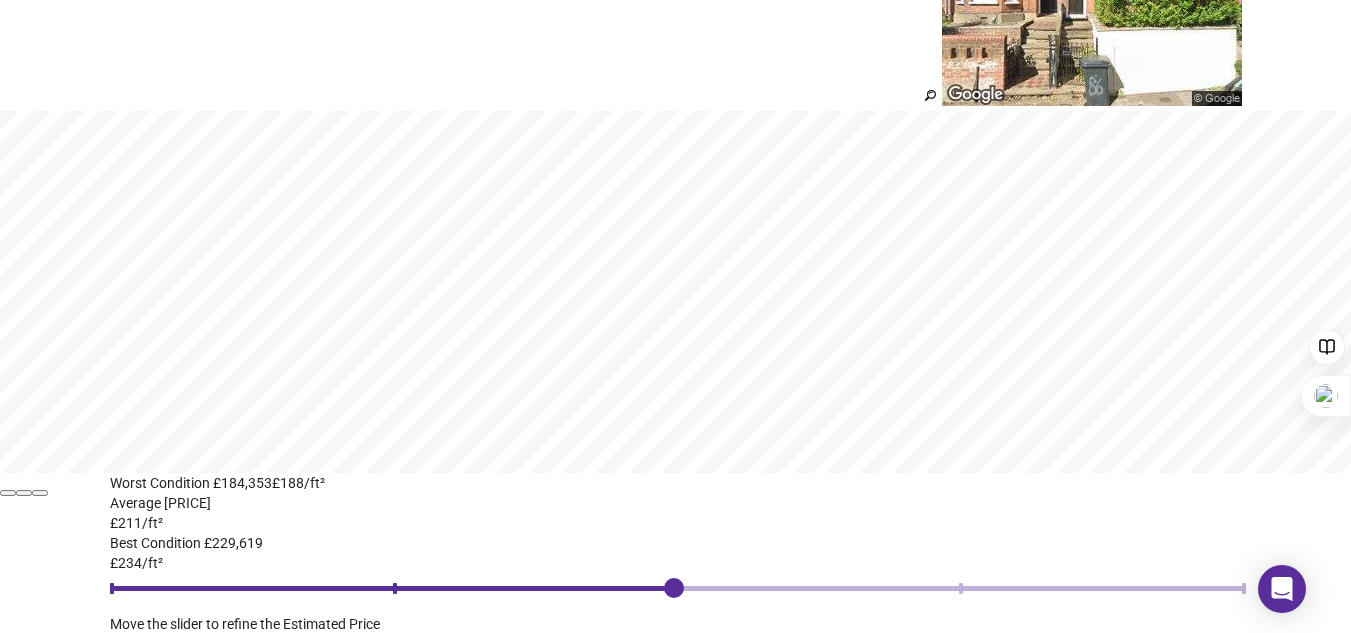 scroll, scrollTop: 311, scrollLeft: 0, axis: vertical 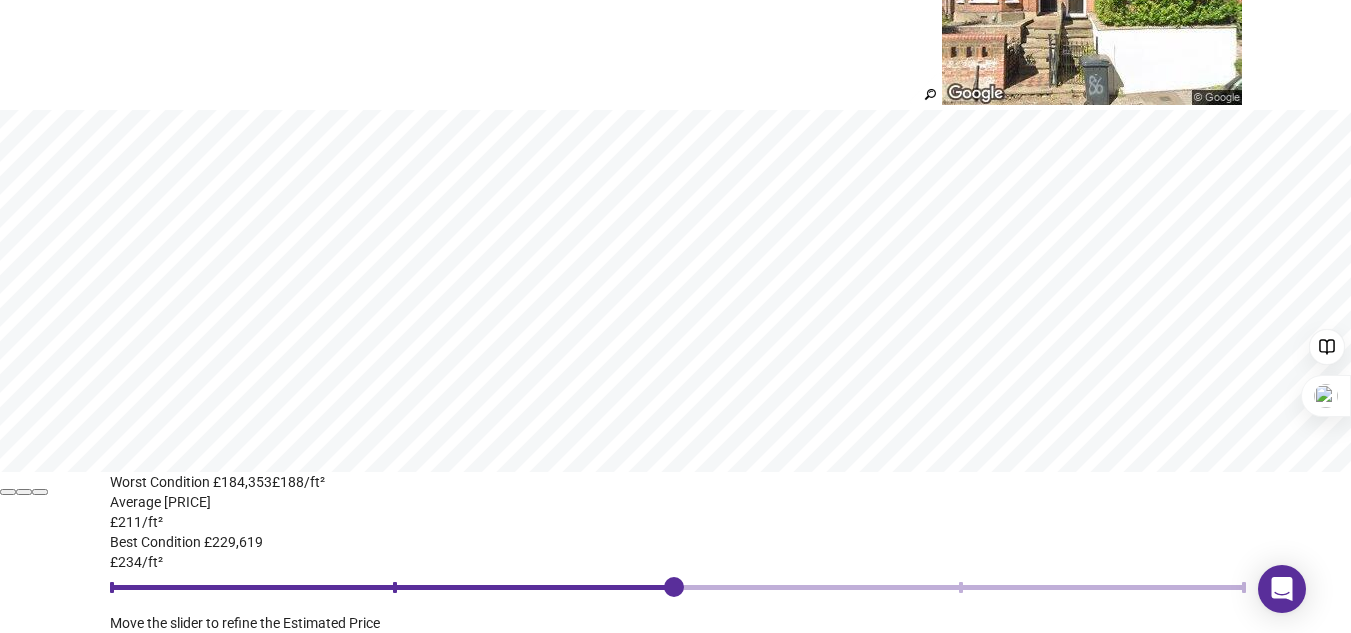 click on "Find Comparables" at bounding box center [201, 653] 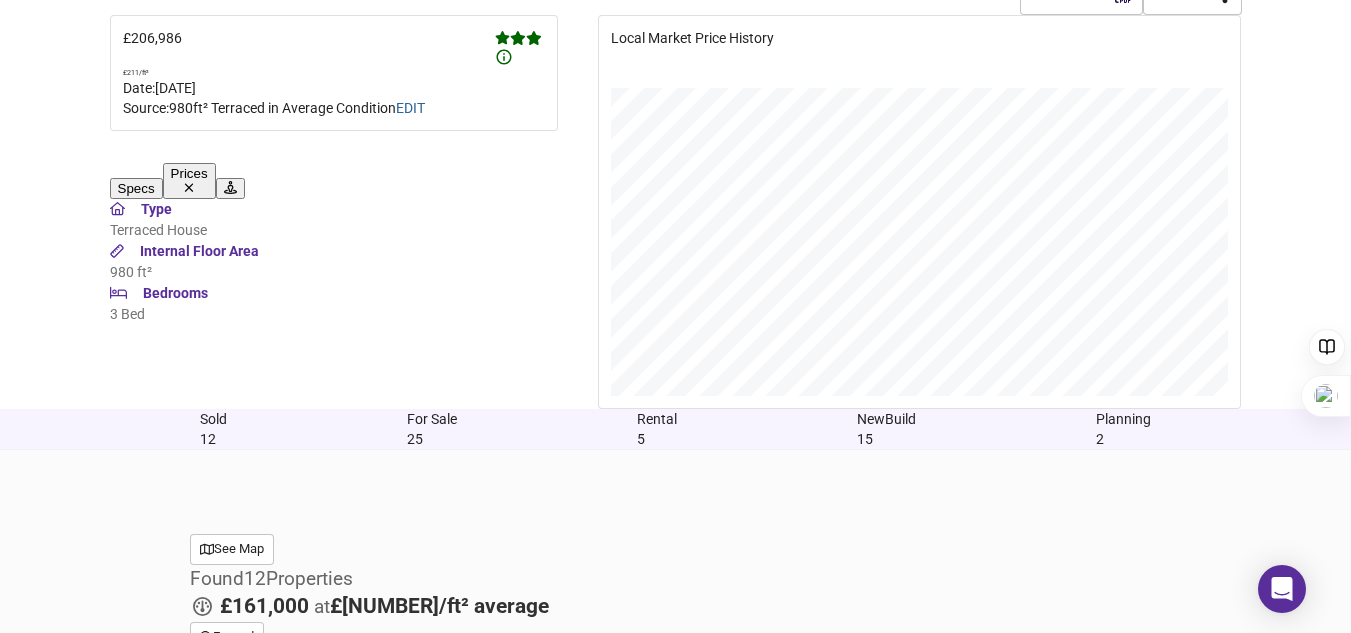 scroll, scrollTop: 809, scrollLeft: 0, axis: vertical 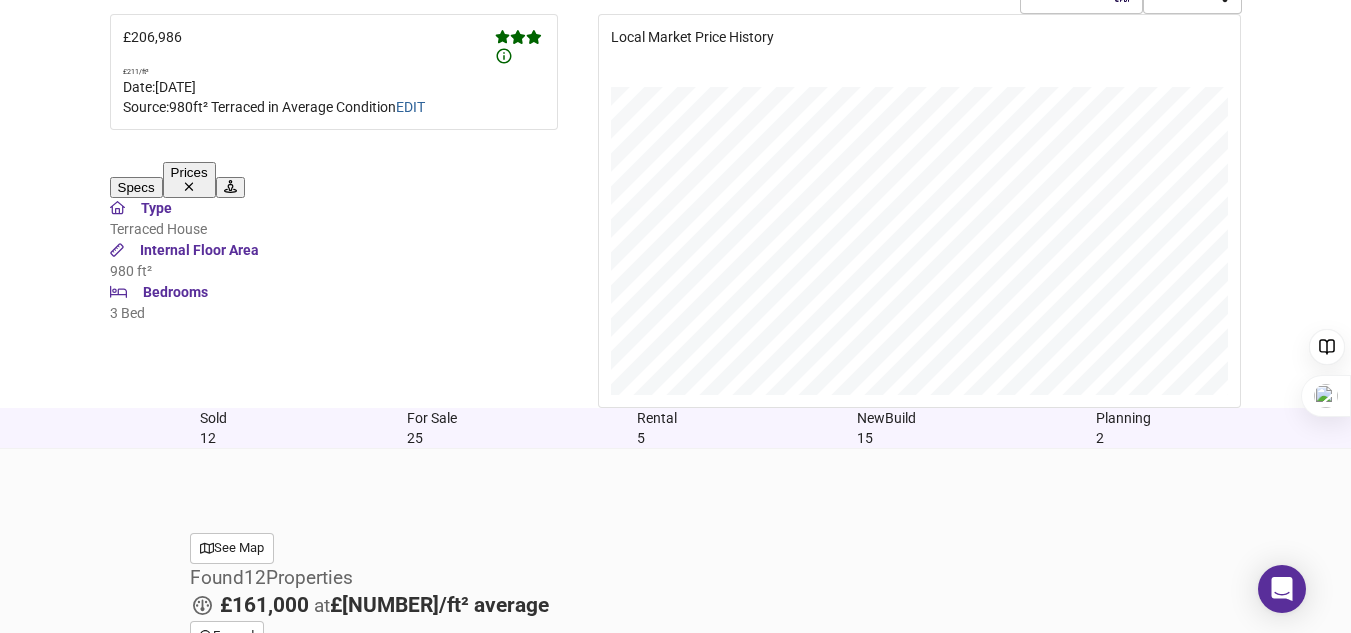 click at bounding box center [231, 938] 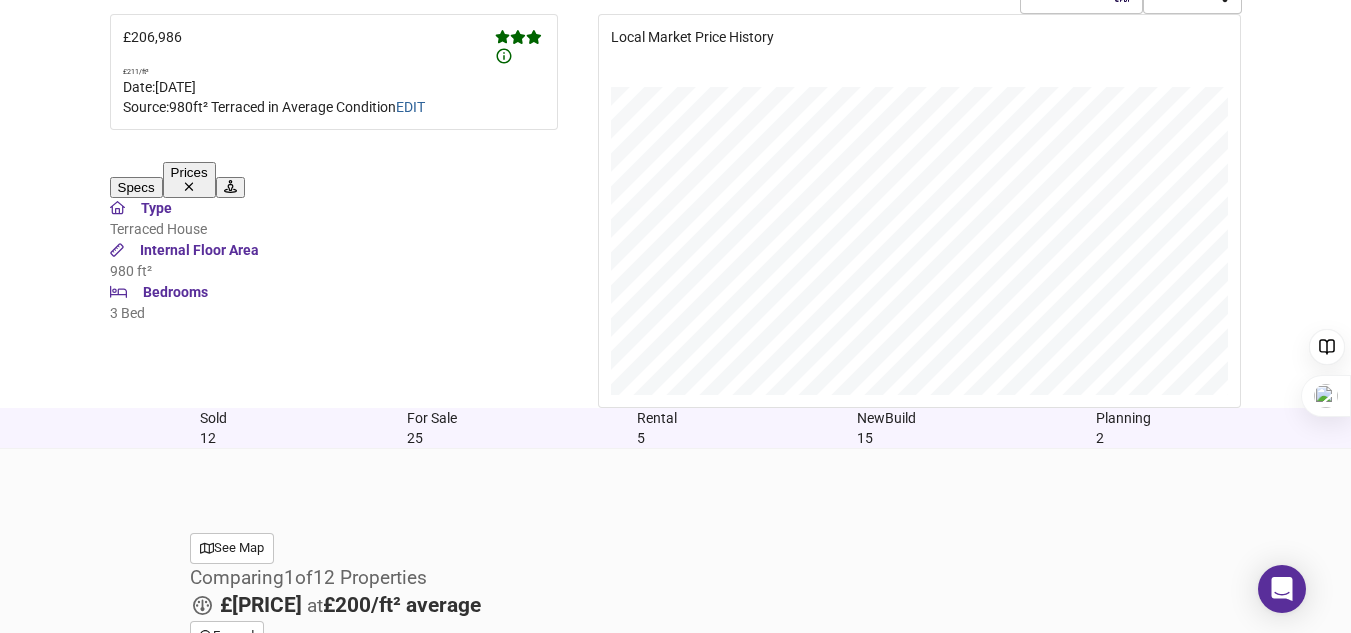 click at bounding box center (231, 1082) 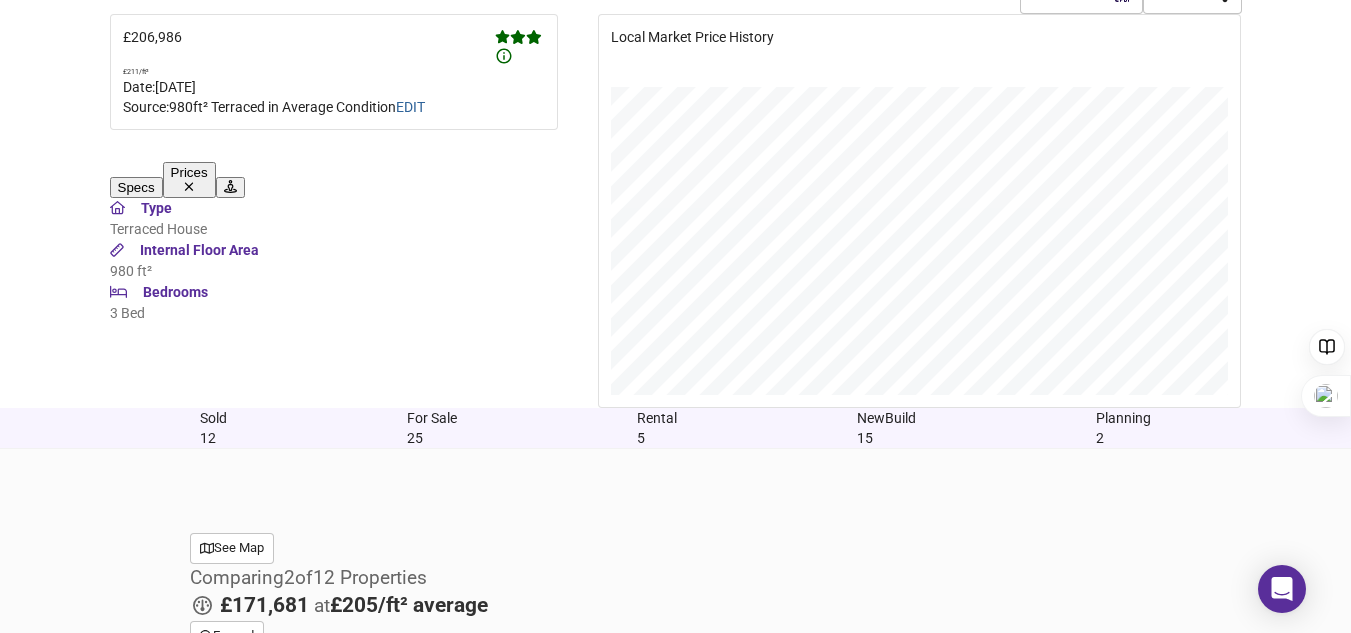 click at bounding box center (289, 1121) 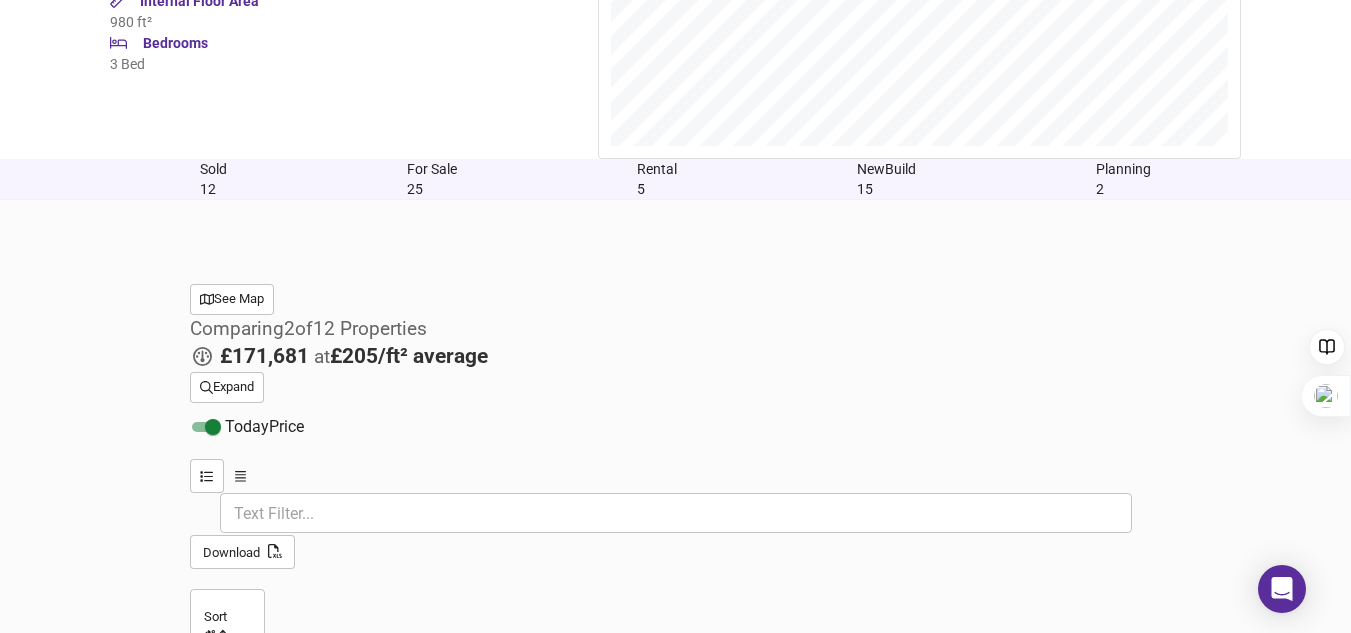 scroll, scrollTop: 1059, scrollLeft: 0, axis: vertical 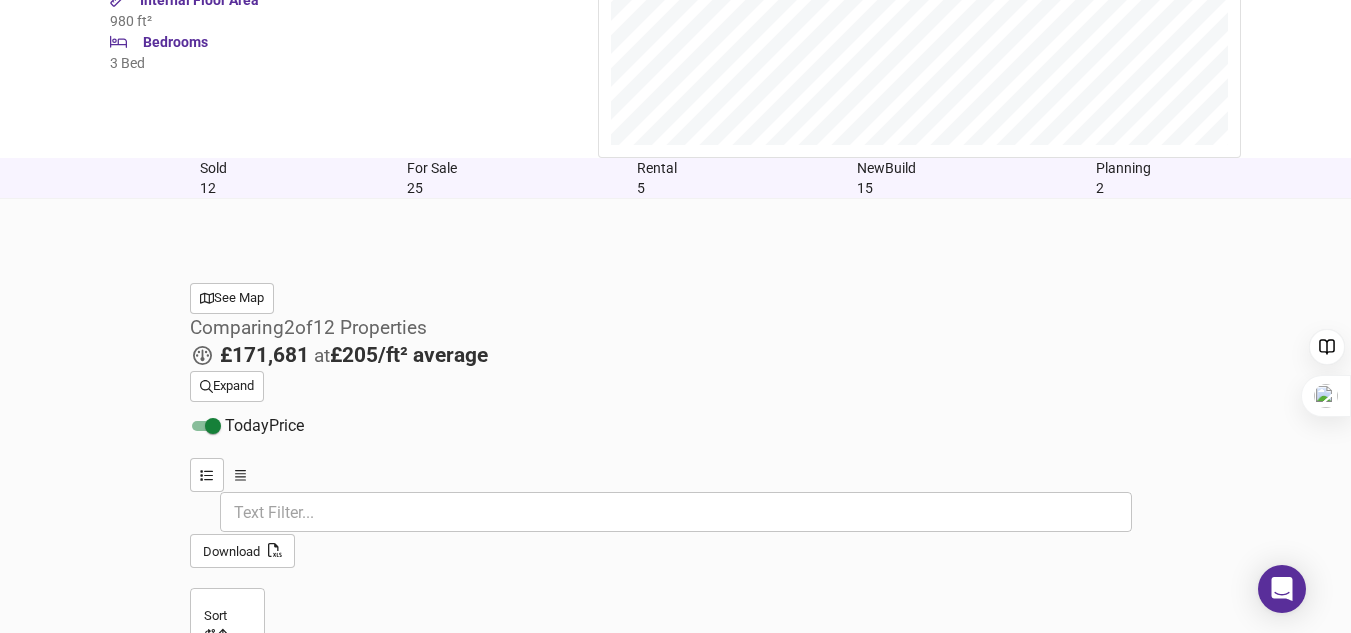 click on "Size & Floorplan" at bounding box center [336, 926] 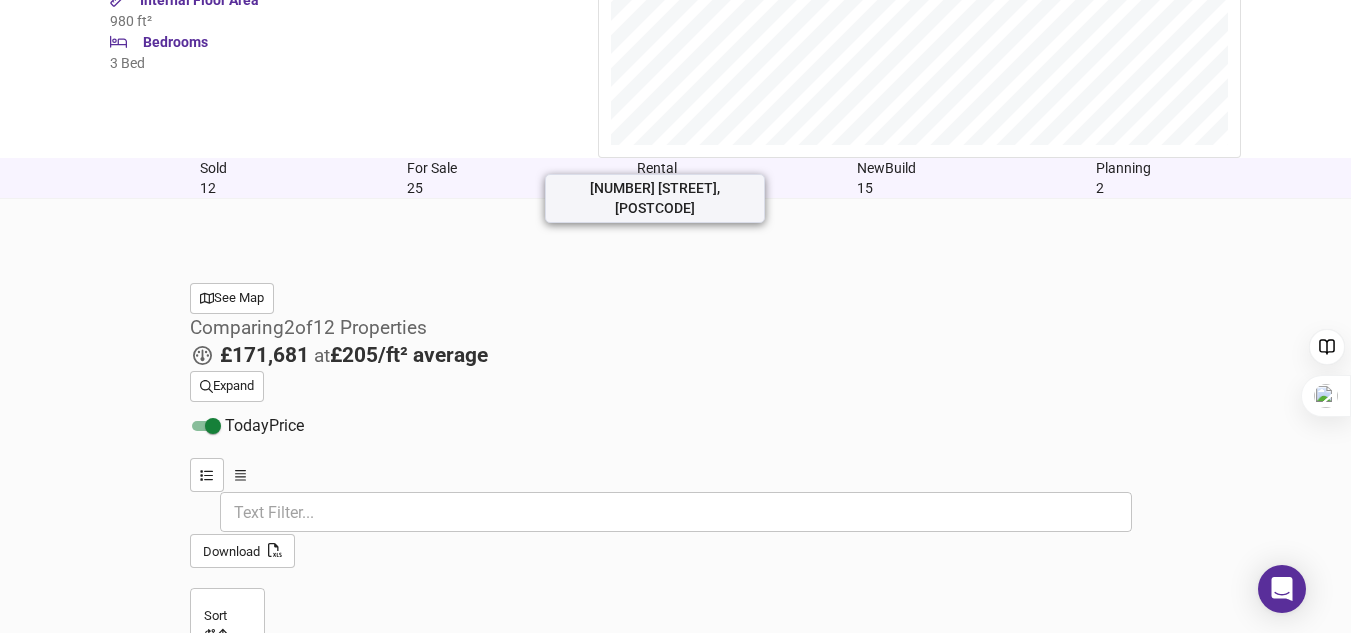 drag, startPoint x: 685, startPoint y: 153, endPoint x: 597, endPoint y: 127, distance: 91.76056 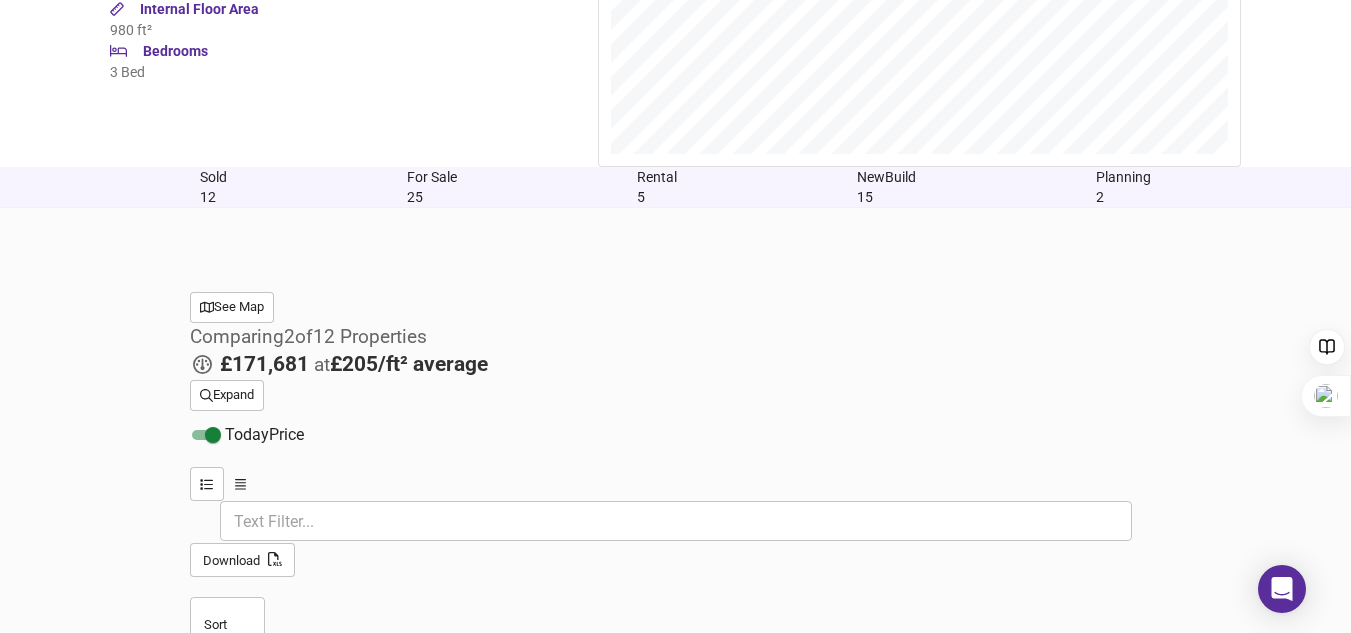 scroll, scrollTop: 1049, scrollLeft: 0, axis: vertical 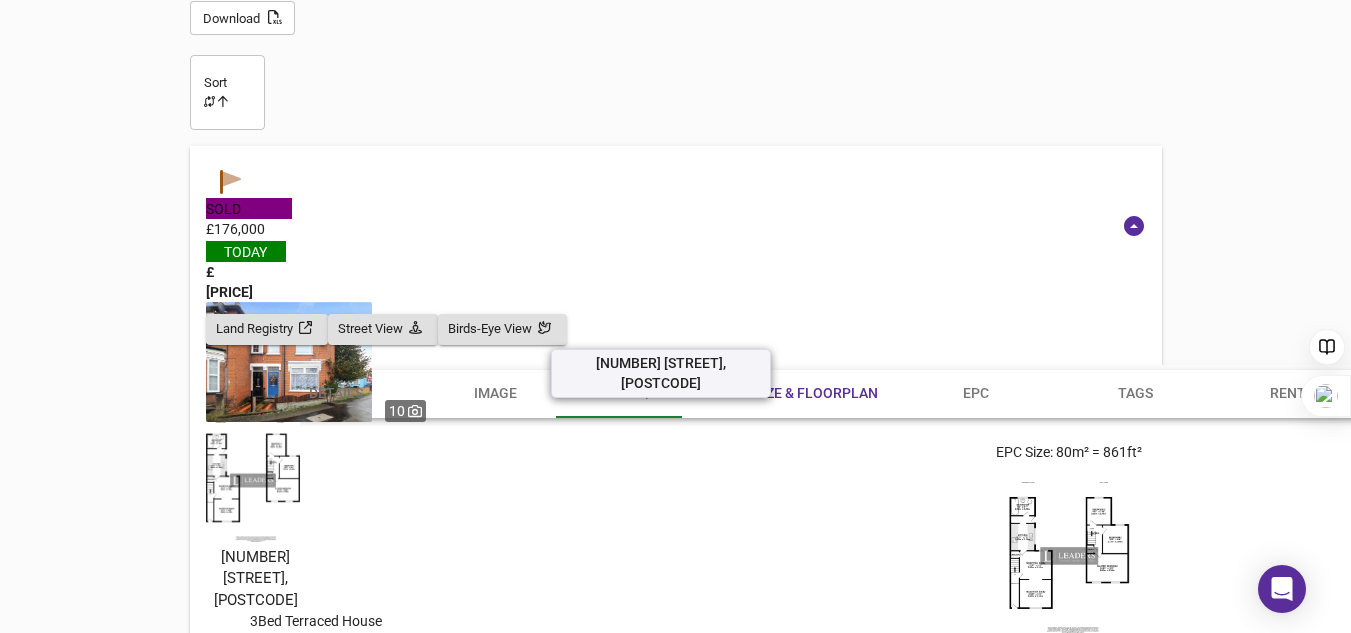 click on "[NUMBER] [STREET], [POSTCODE]" at bounding box center [256, 1309] 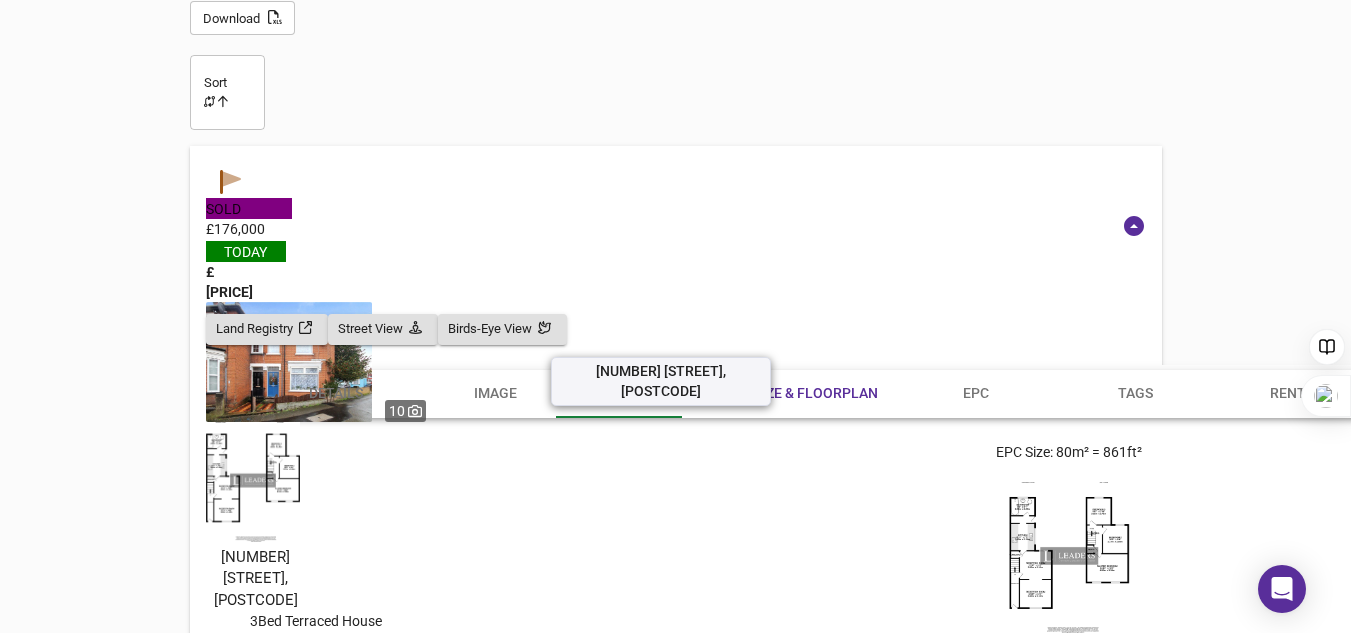 drag, startPoint x: 692, startPoint y: 345, endPoint x: 604, endPoint y: 313, distance: 93.637596 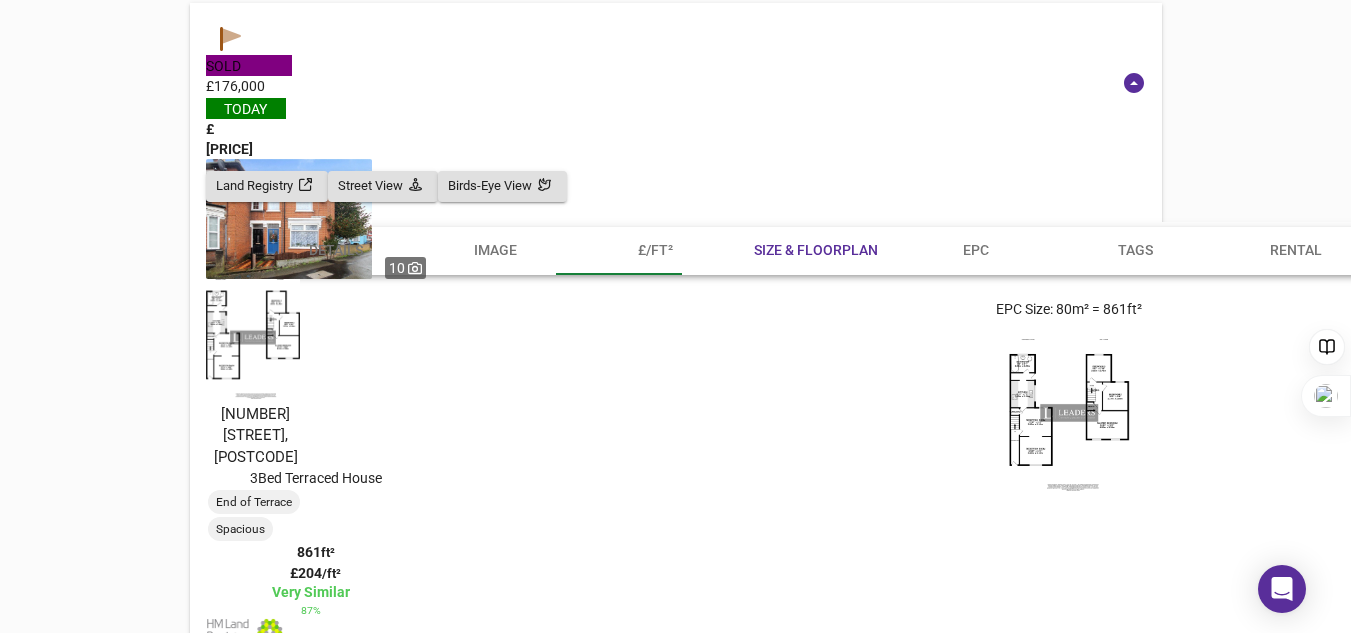 scroll, scrollTop: 1701, scrollLeft: 0, axis: vertical 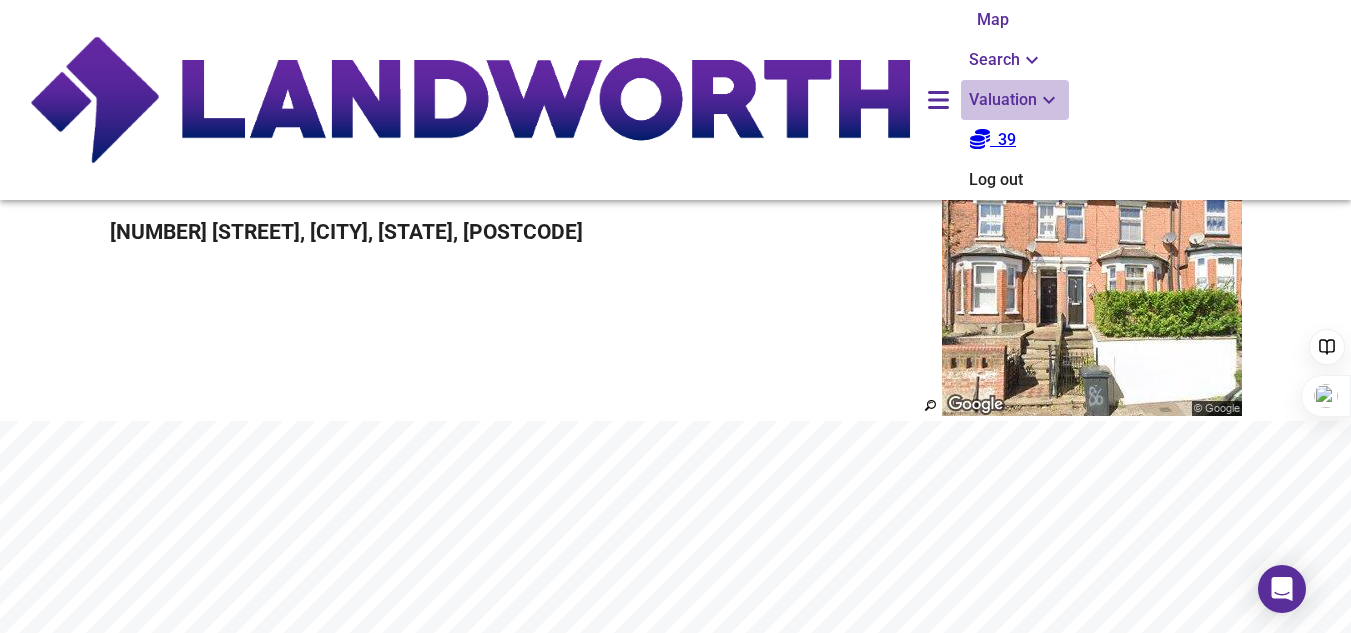click at bounding box center (1032, 60) 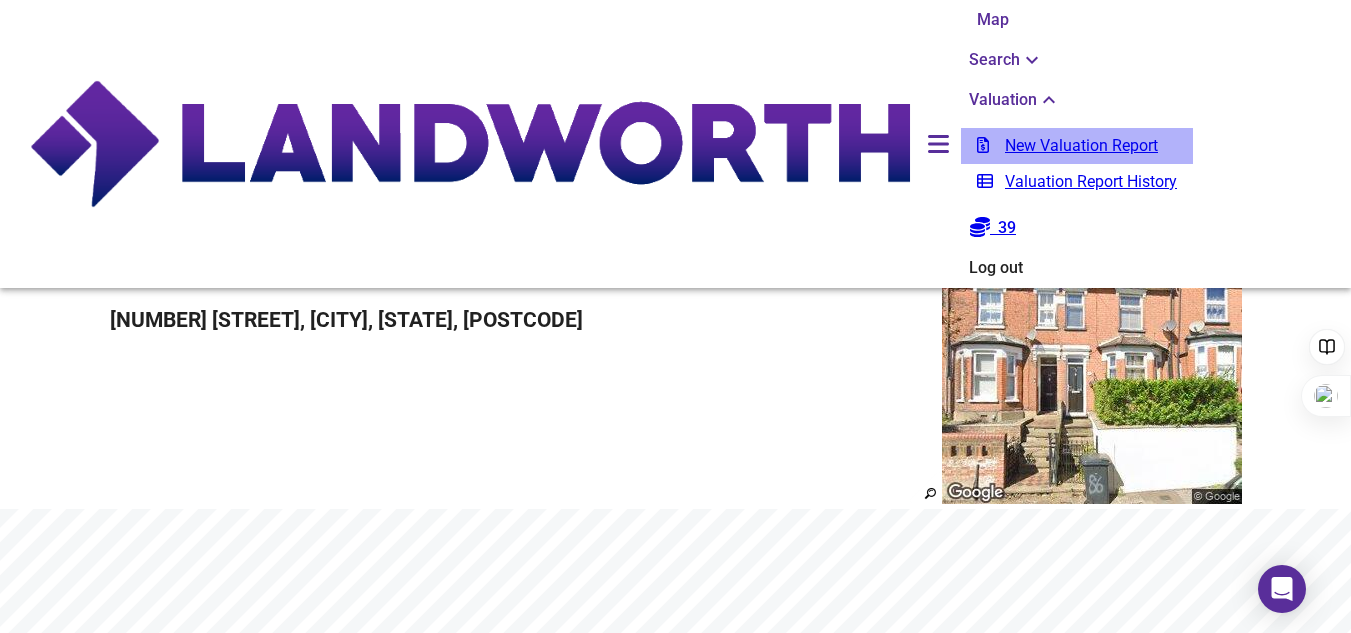 click on "New Valuation Report" at bounding box center [1077, 146] 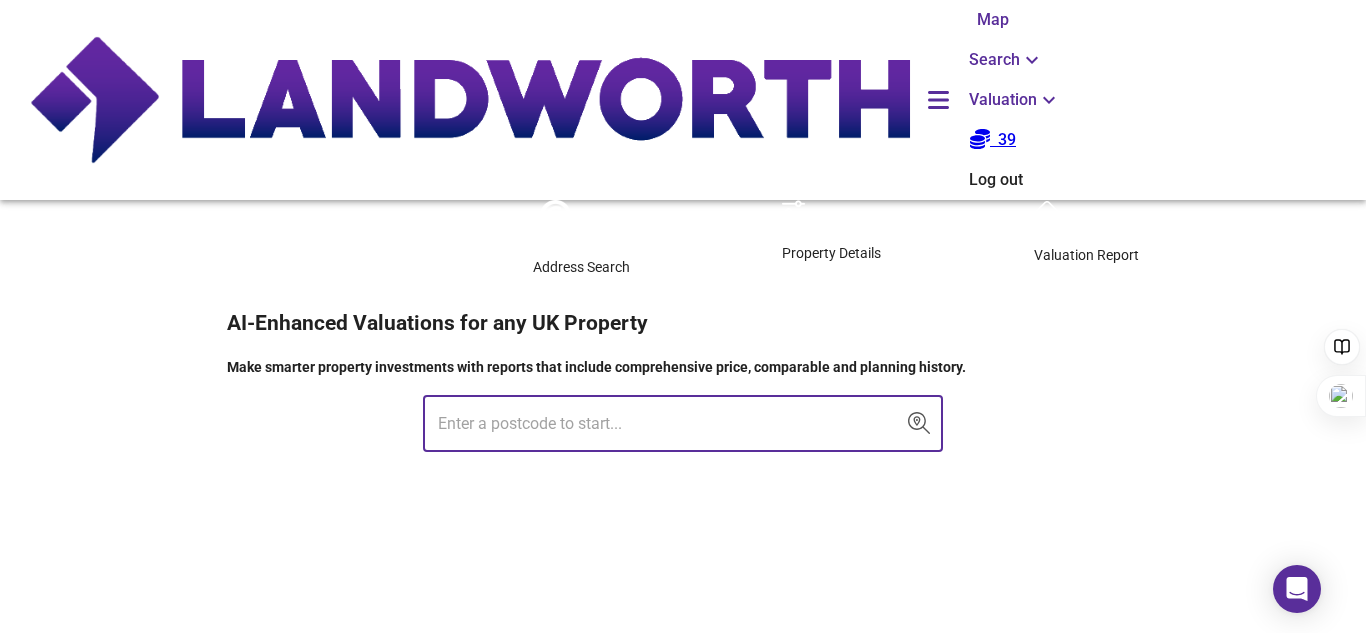 click at bounding box center (668, 424) 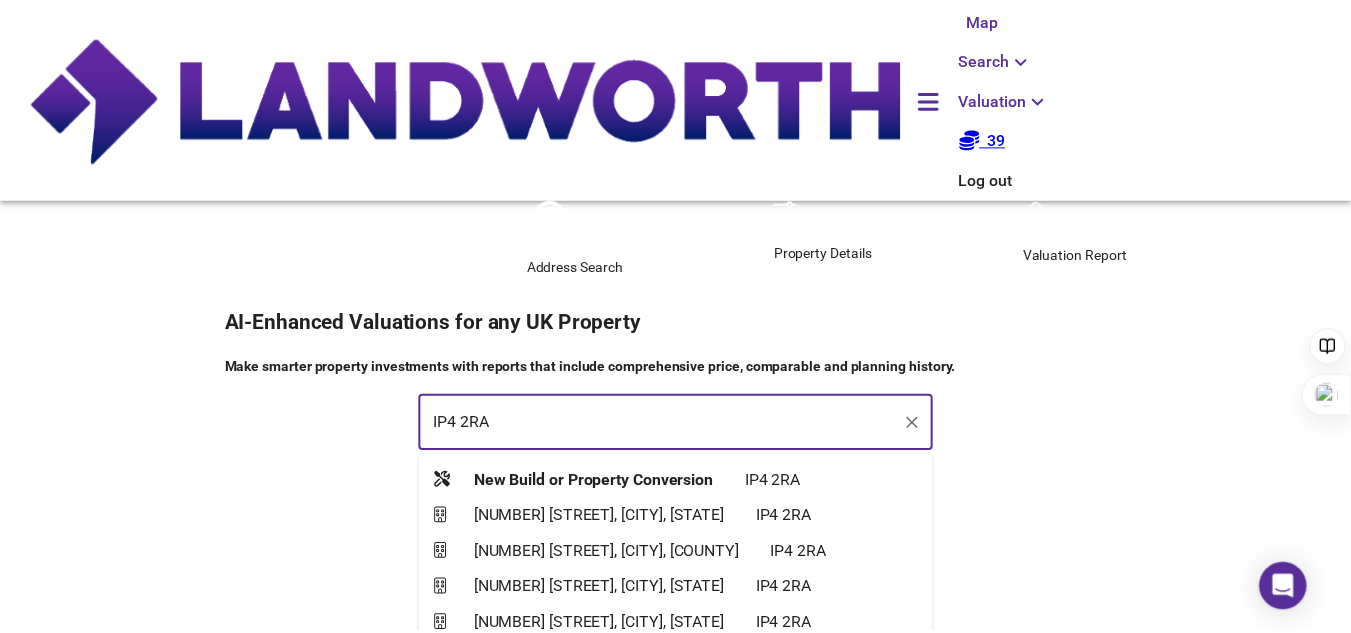 scroll, scrollTop: 130, scrollLeft: 0, axis: vertical 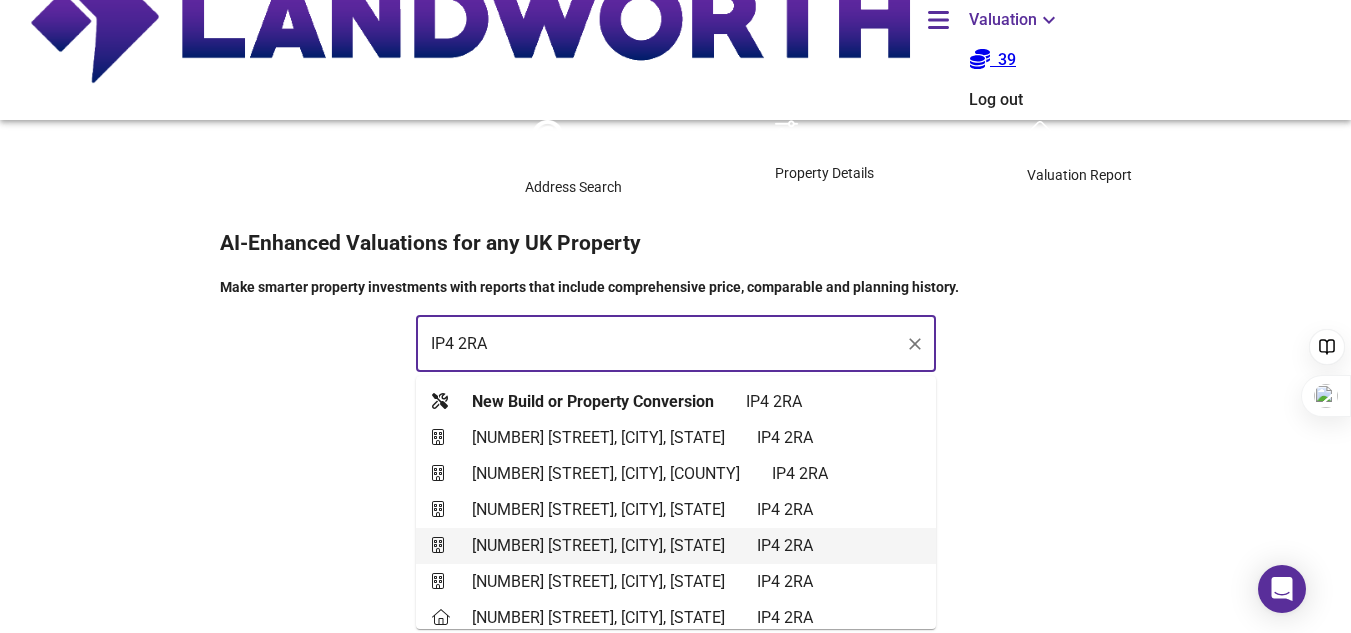 type on "IP4 2RA" 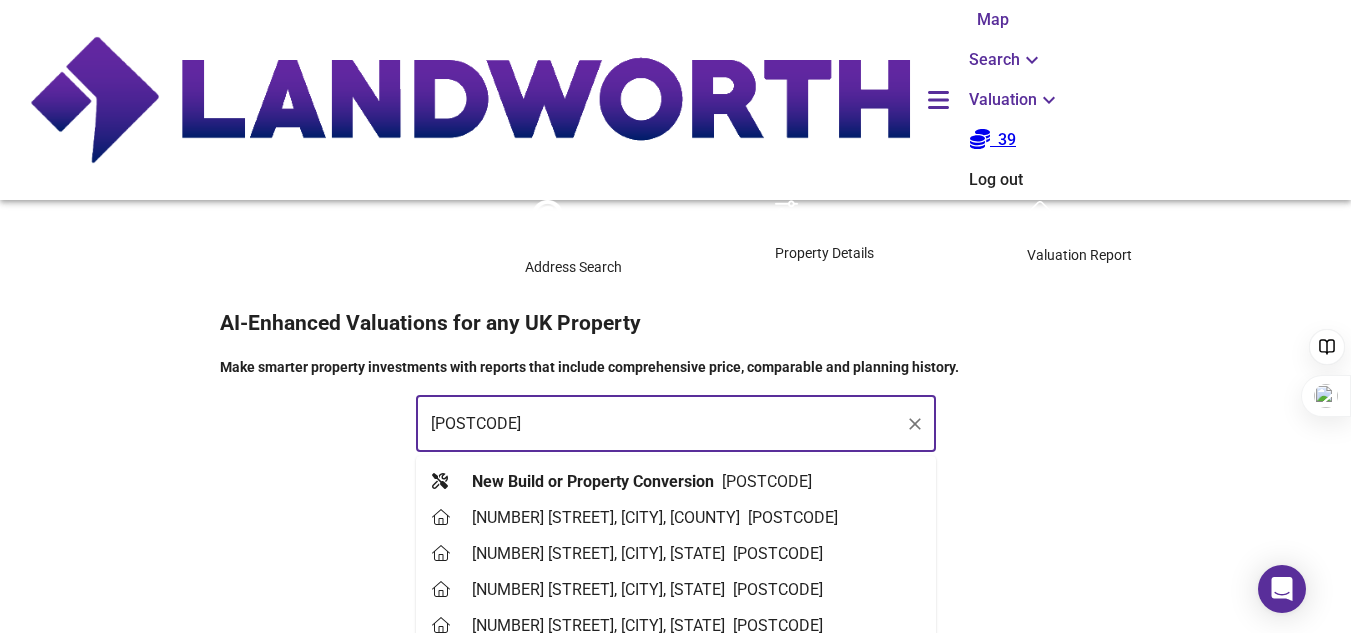 scroll, scrollTop: 130, scrollLeft: 0, axis: vertical 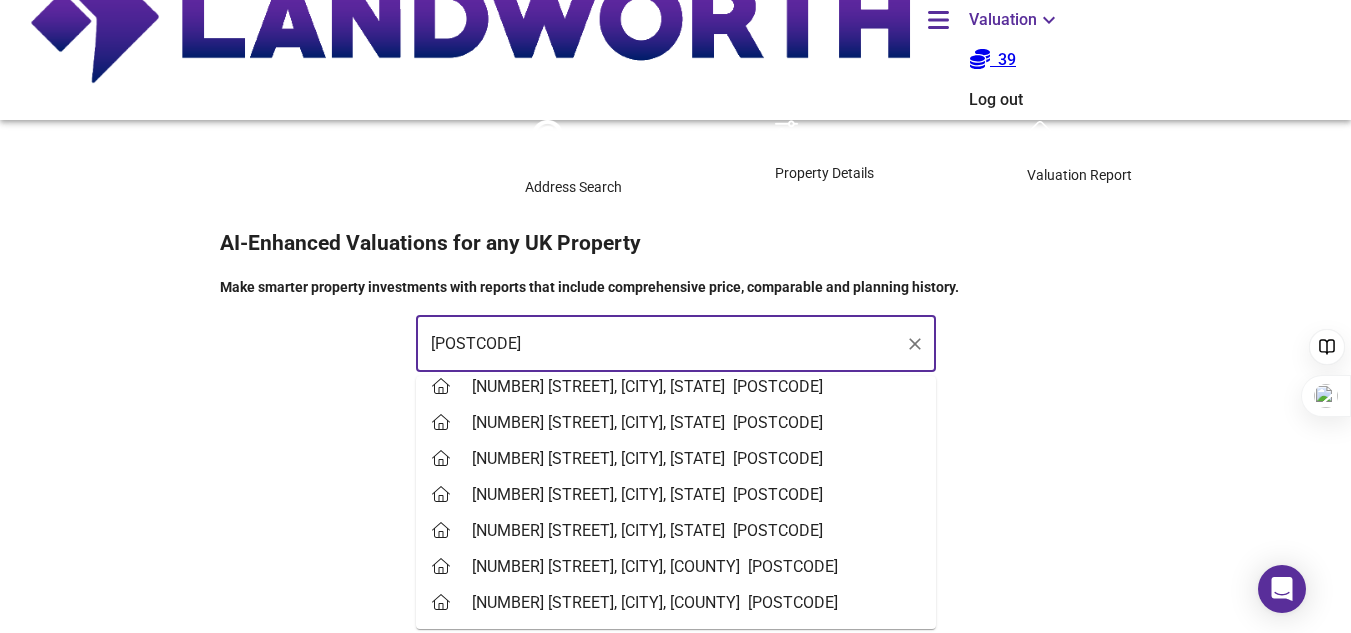 click on "[NUMBER] [STREET], [CITY], [STATE]" at bounding box center (602, 171) 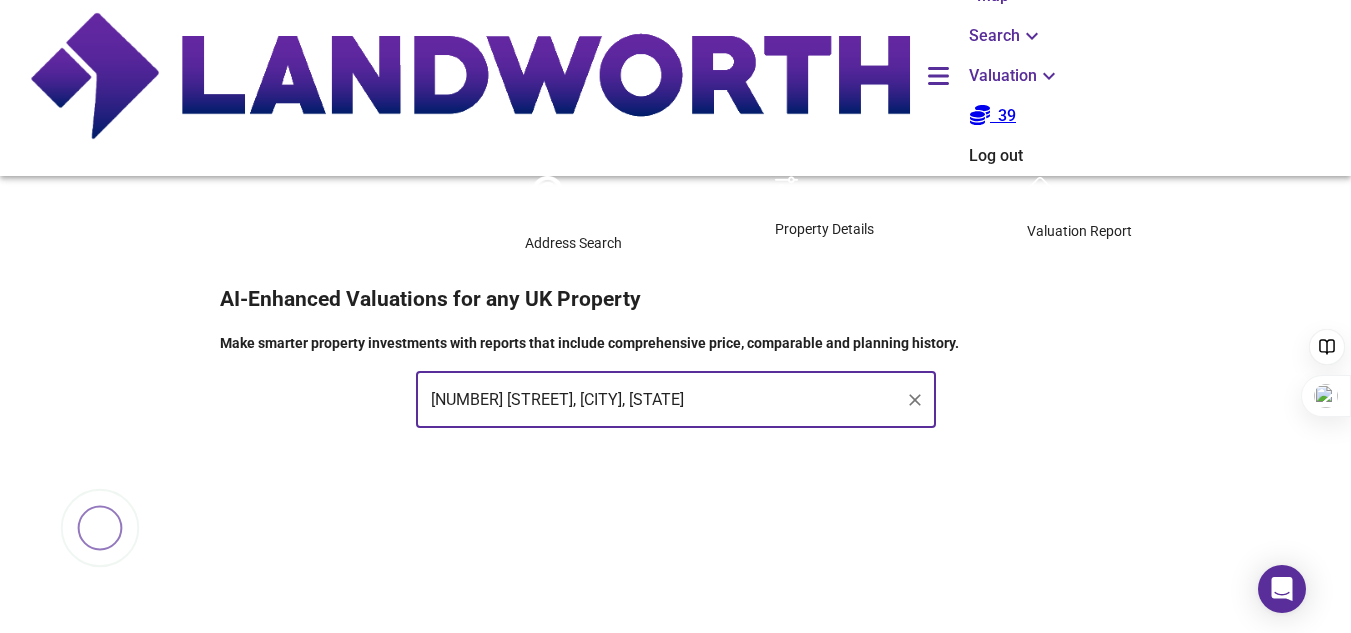 scroll, scrollTop: 0, scrollLeft: 0, axis: both 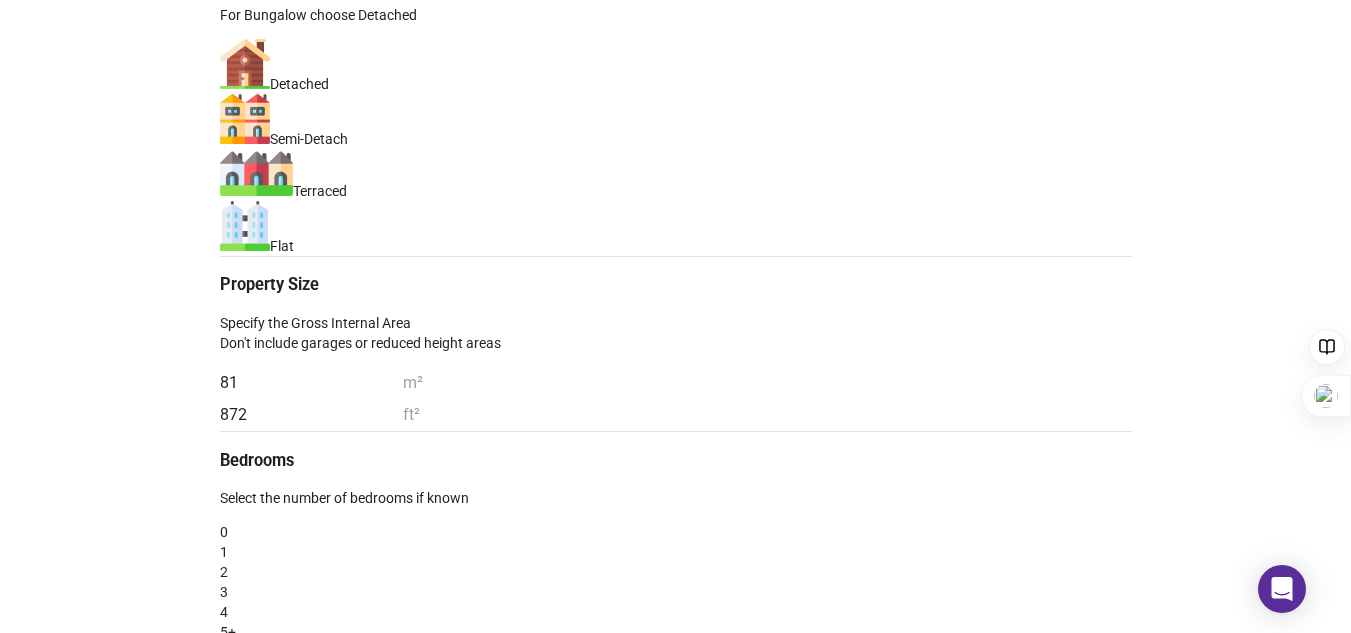 click on "81" at bounding box center (311, 383) 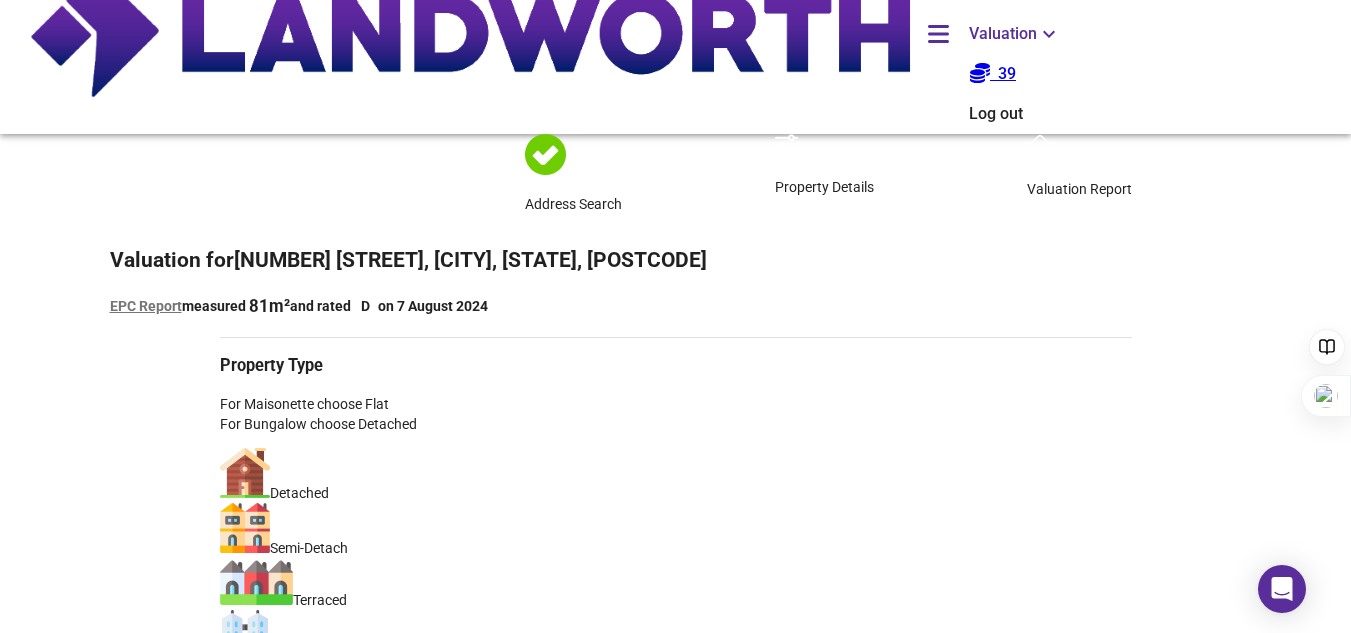 scroll, scrollTop: 67, scrollLeft: 0, axis: vertical 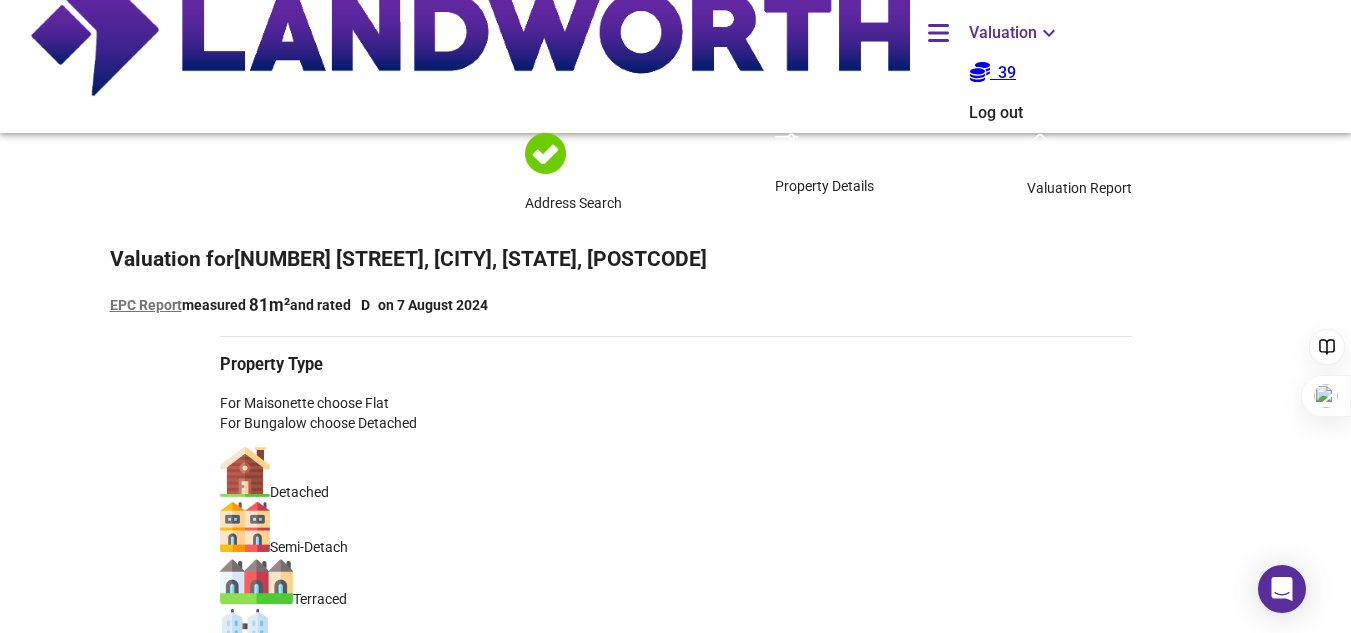 click on "Semi-Detach" at bounding box center (299, 492) 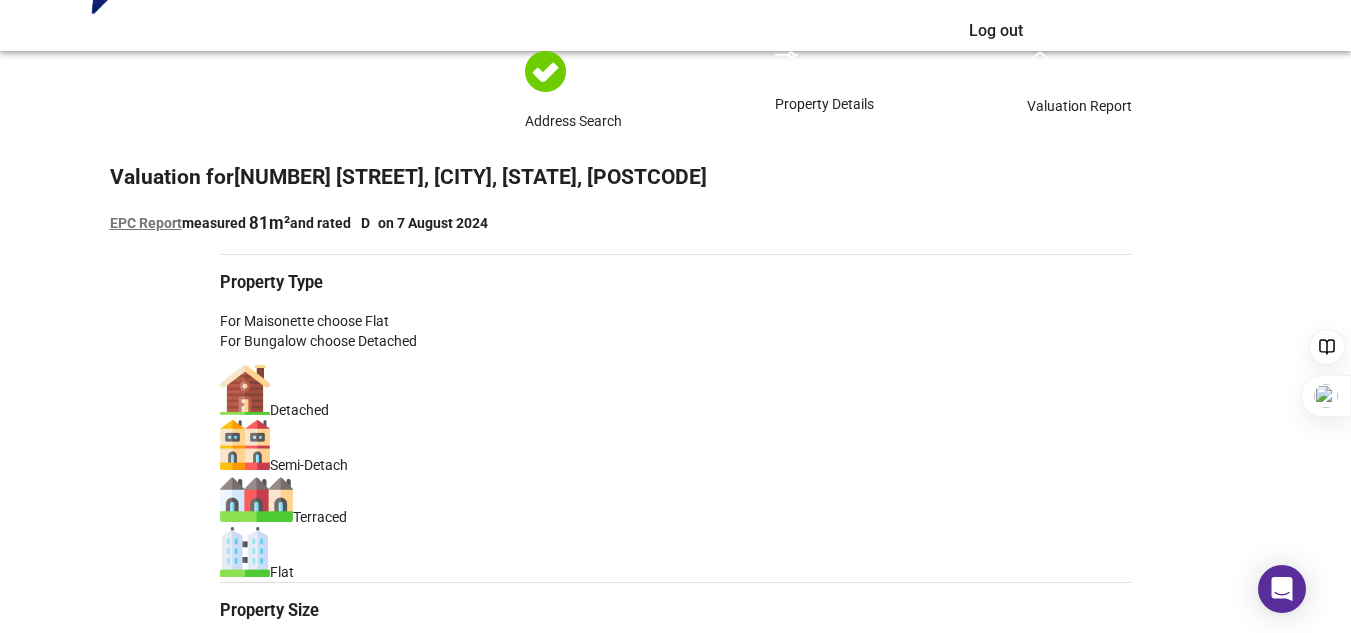 scroll, scrollTop: 161, scrollLeft: 0, axis: vertical 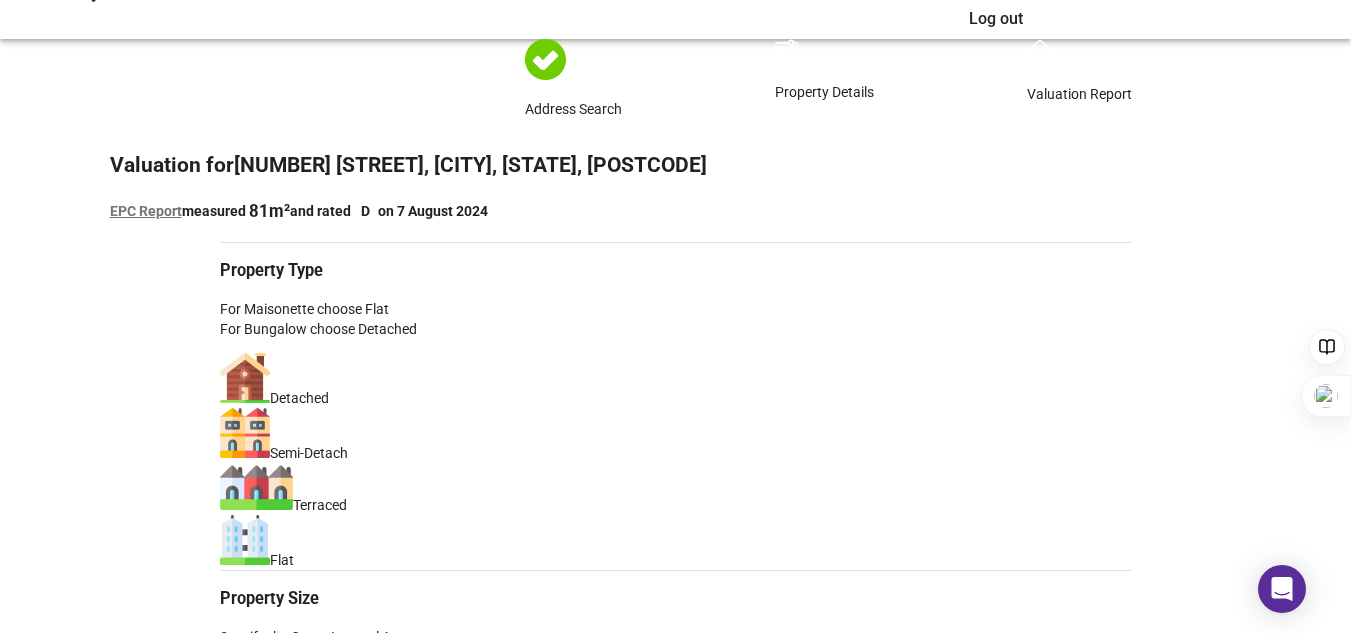click on "95" at bounding box center [311, 697] 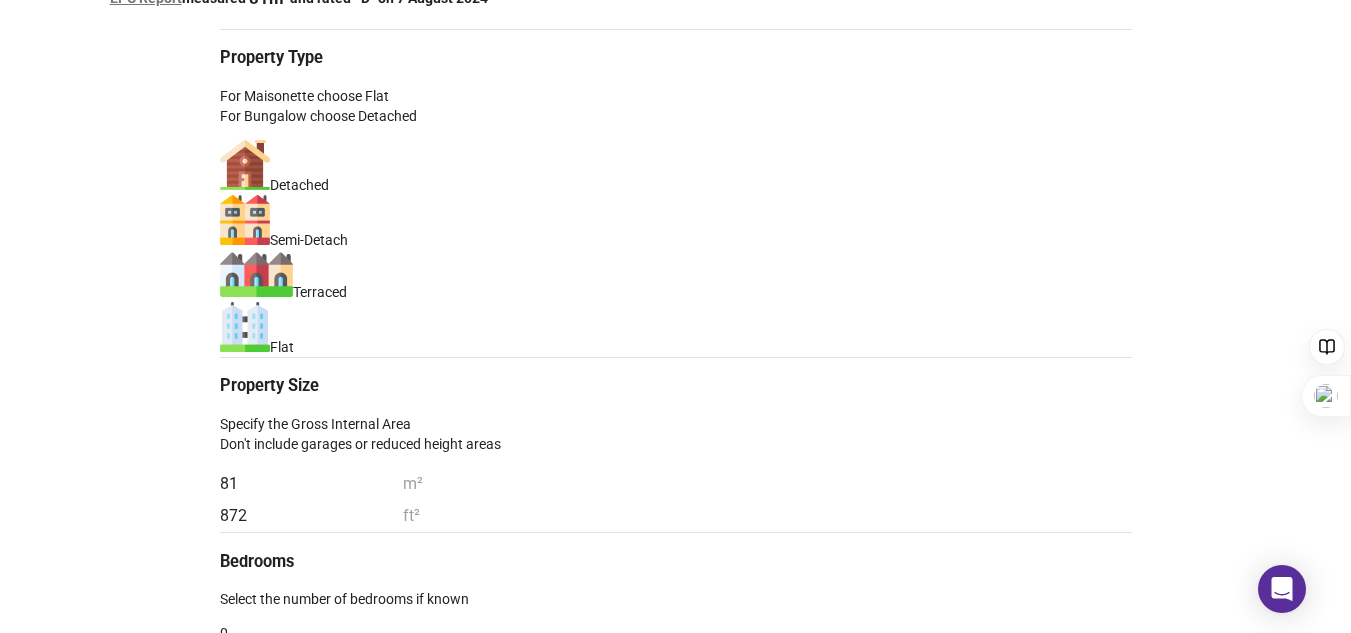 scroll, scrollTop: 375, scrollLeft: 0, axis: vertical 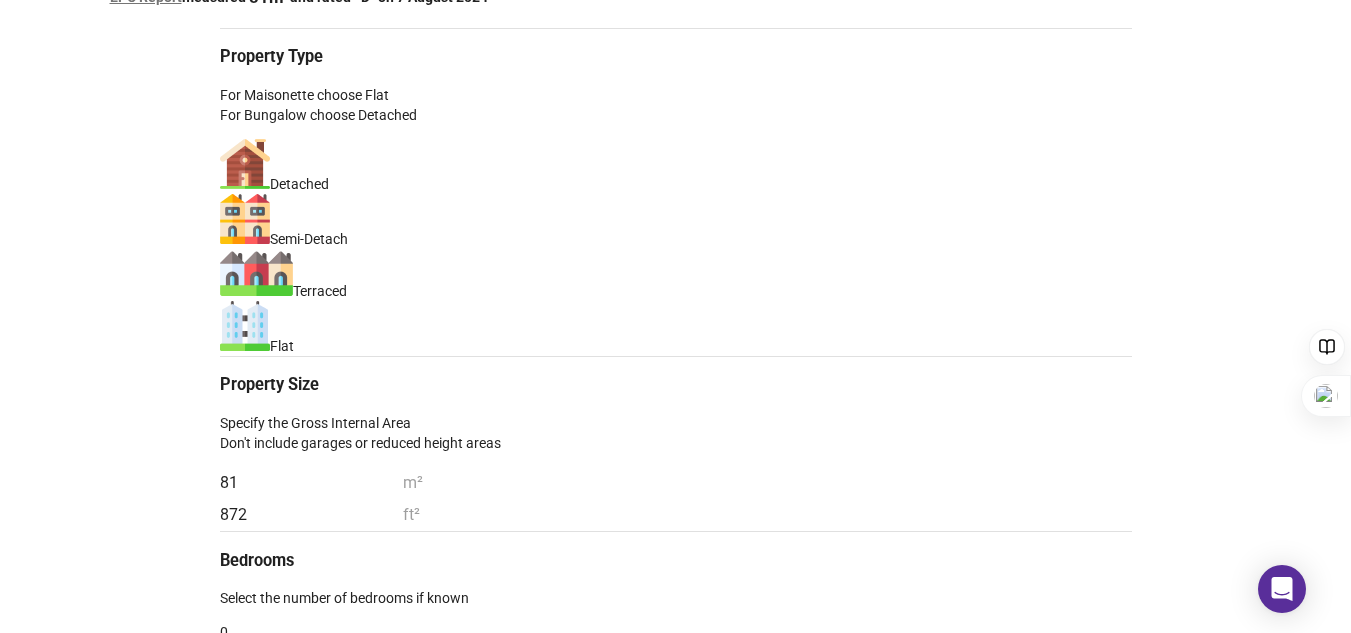 click on "3" at bounding box center [676, 692] 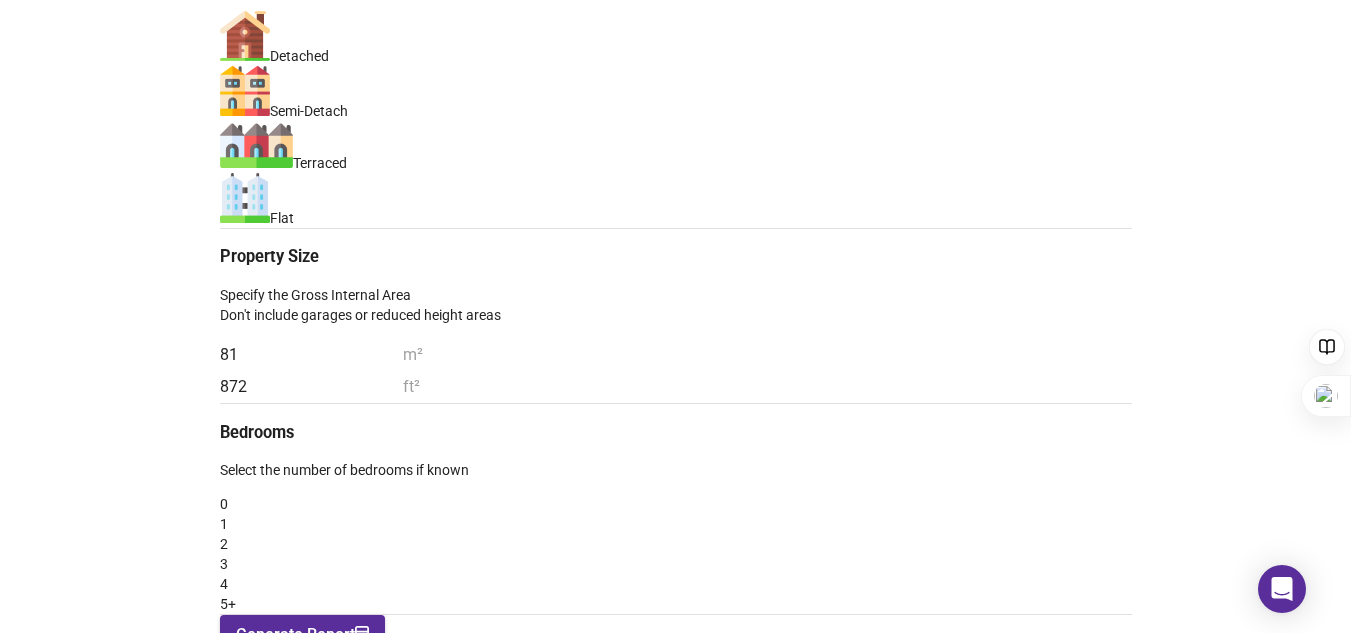 scroll, scrollTop: 513, scrollLeft: 0, axis: vertical 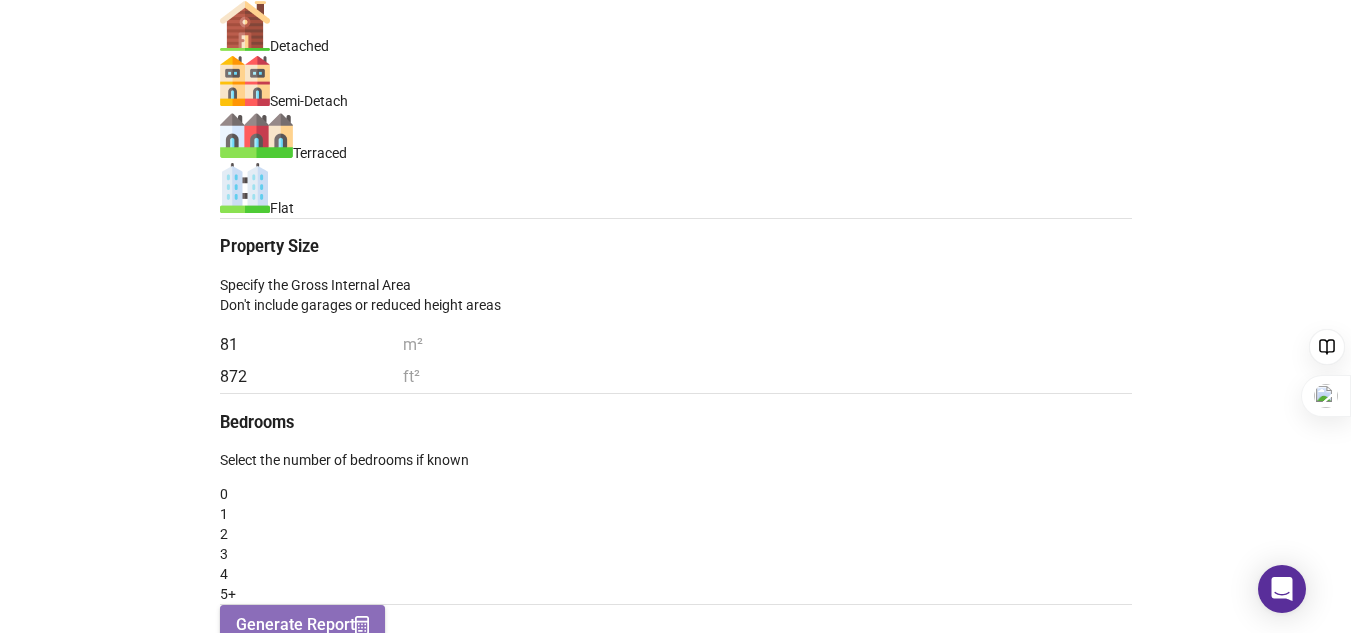 click on "Generate Report" at bounding box center [302, 625] 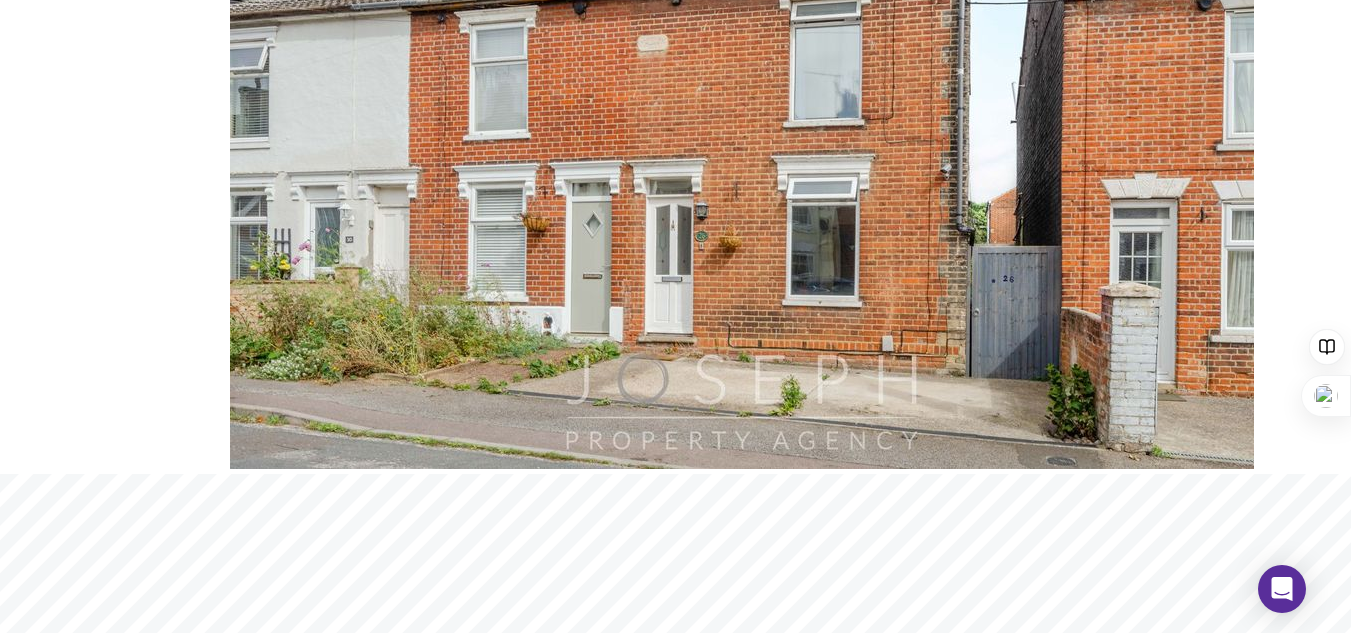 scroll, scrollTop: 452, scrollLeft: 0, axis: vertical 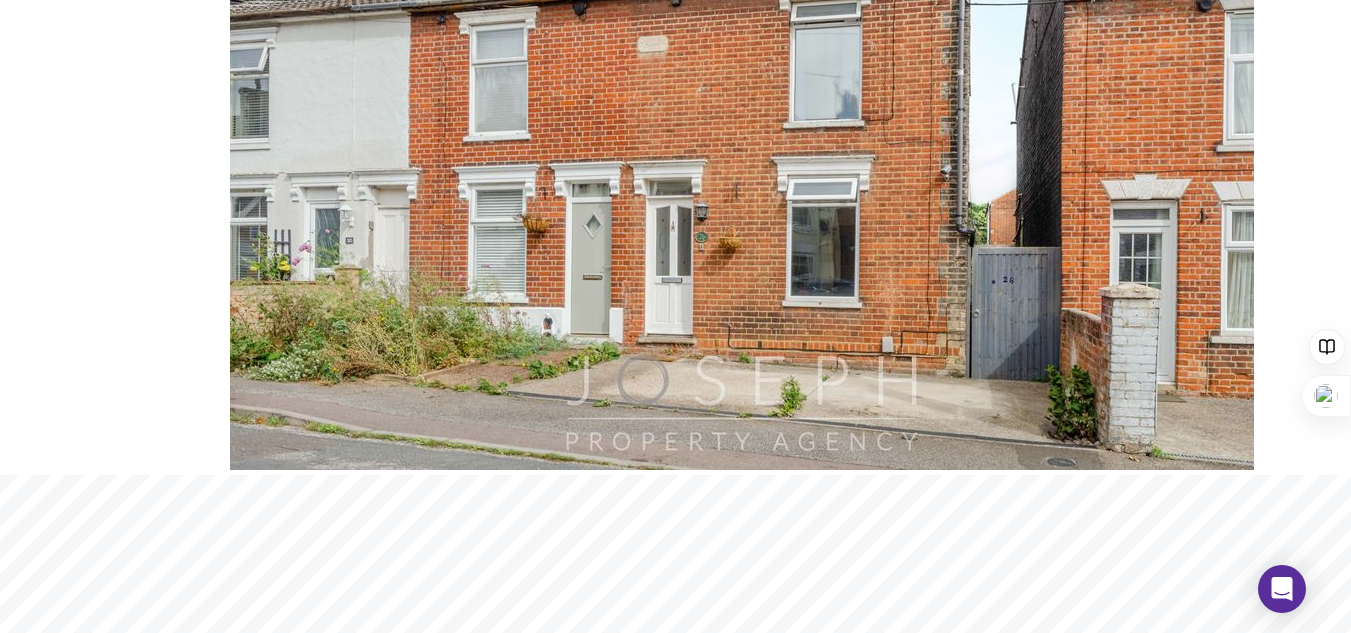 click on "Find Comparables" at bounding box center (201, 1018) 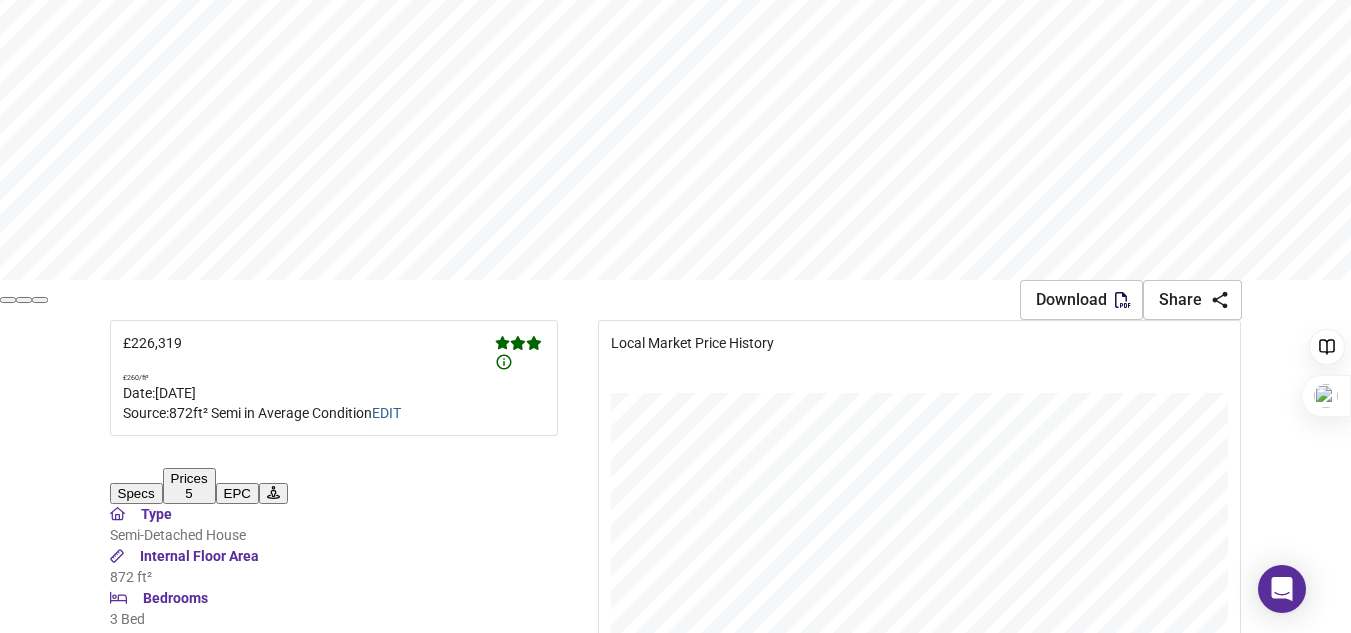 scroll, scrollTop: 1010, scrollLeft: 0, axis: vertical 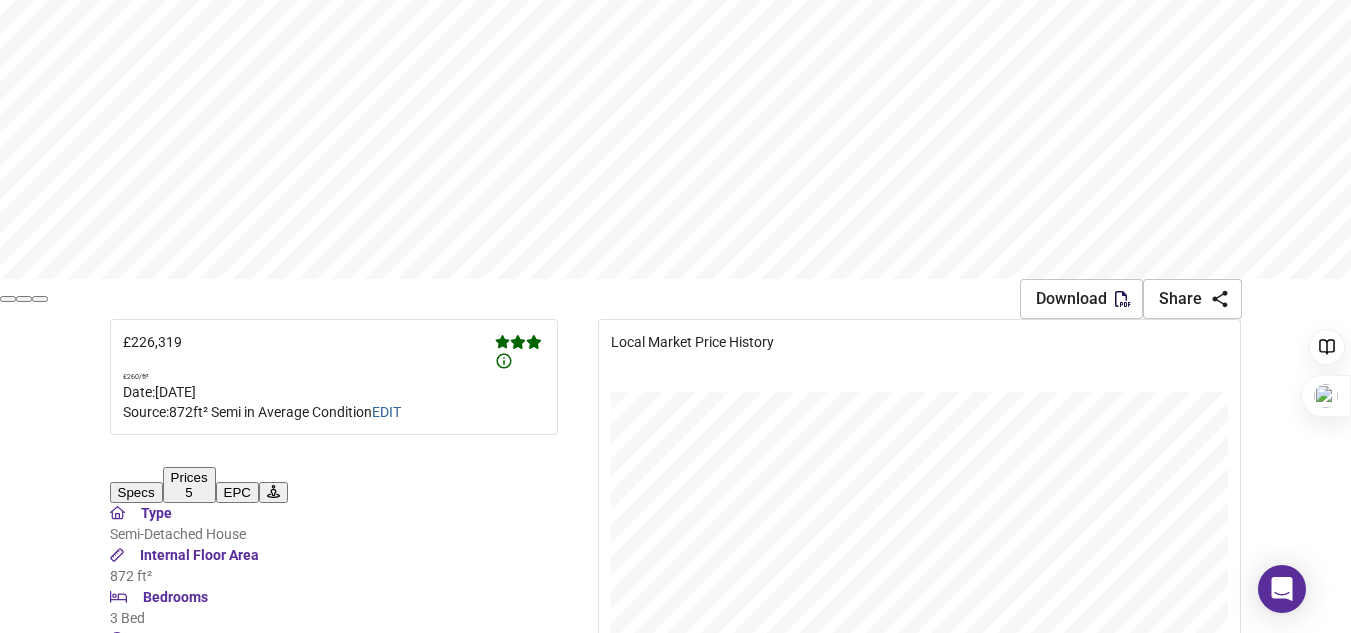 click at bounding box center [231, 1243] 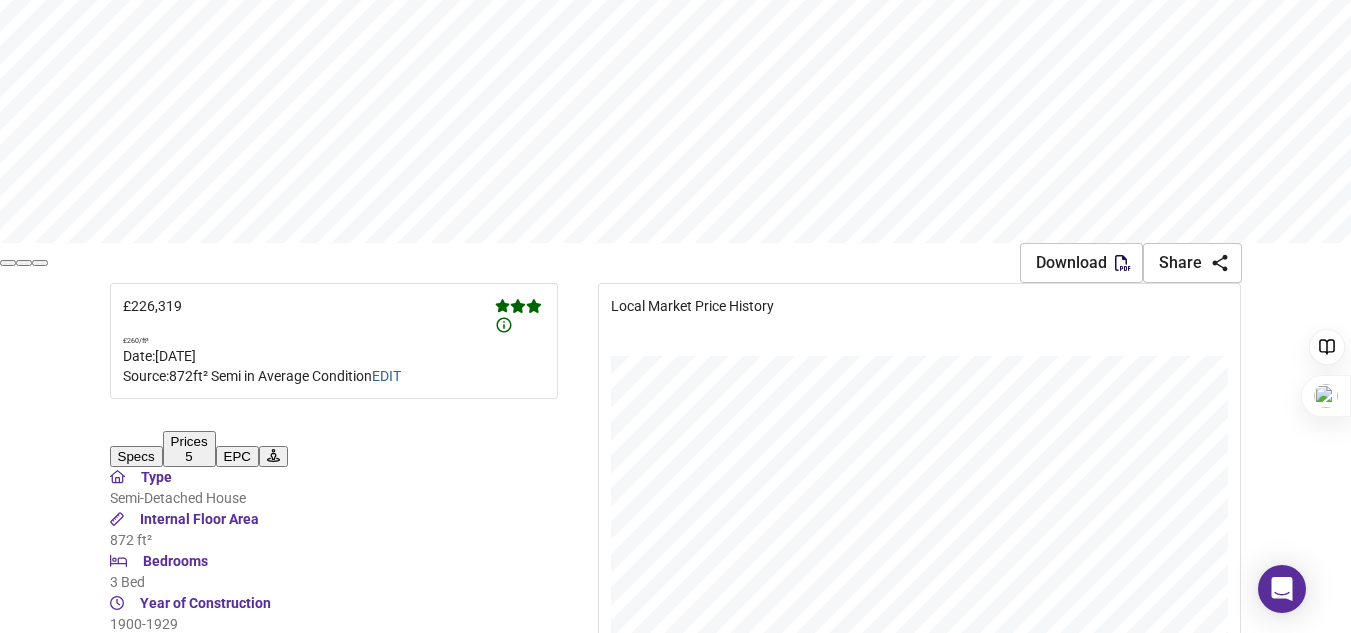 scroll, scrollTop: 1045, scrollLeft: 0, axis: vertical 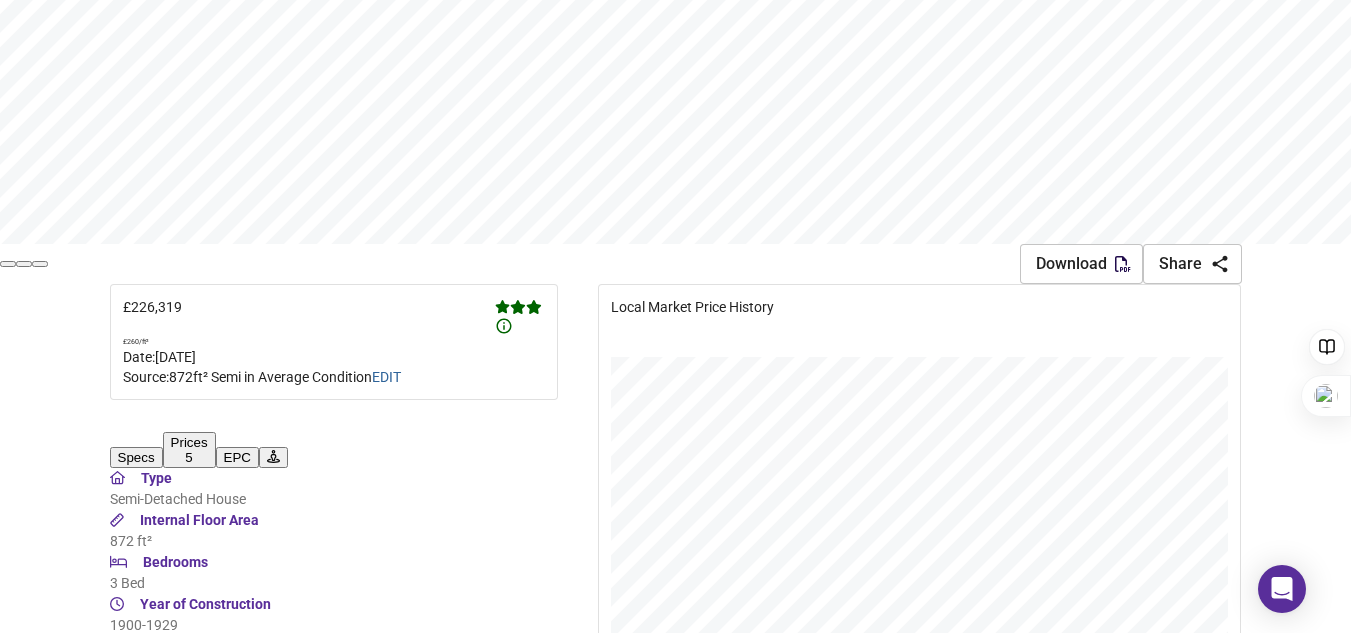 click on "EPC" at bounding box center [336, 1446] 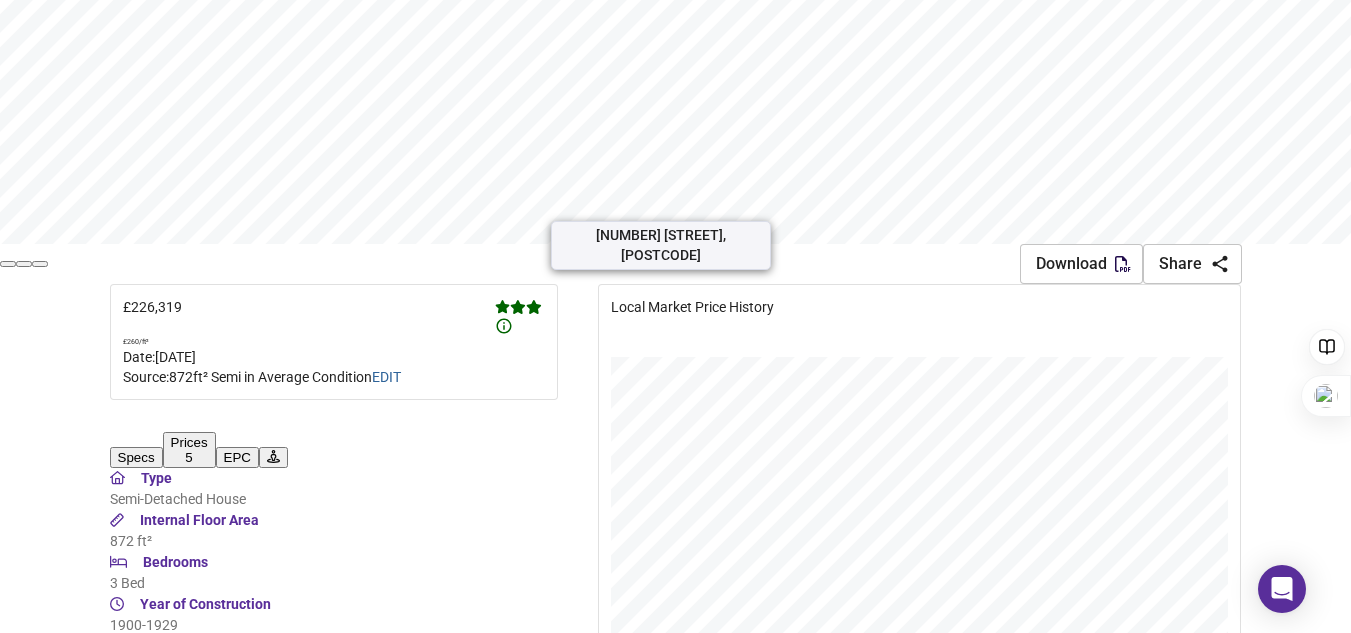 click on "[NUMBER] [STREET], [POSTCODE]" at bounding box center (256, 1507) 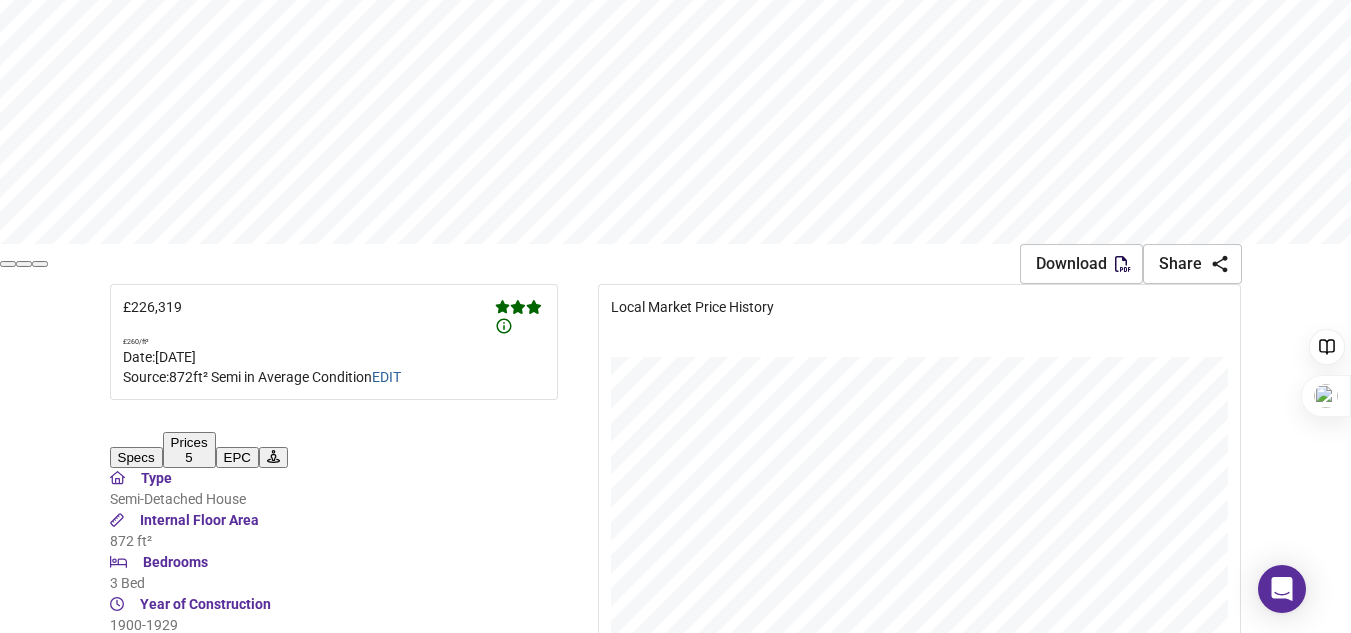drag, startPoint x: 692, startPoint y: 183, endPoint x: 579, endPoint y: 152, distance: 117.17508 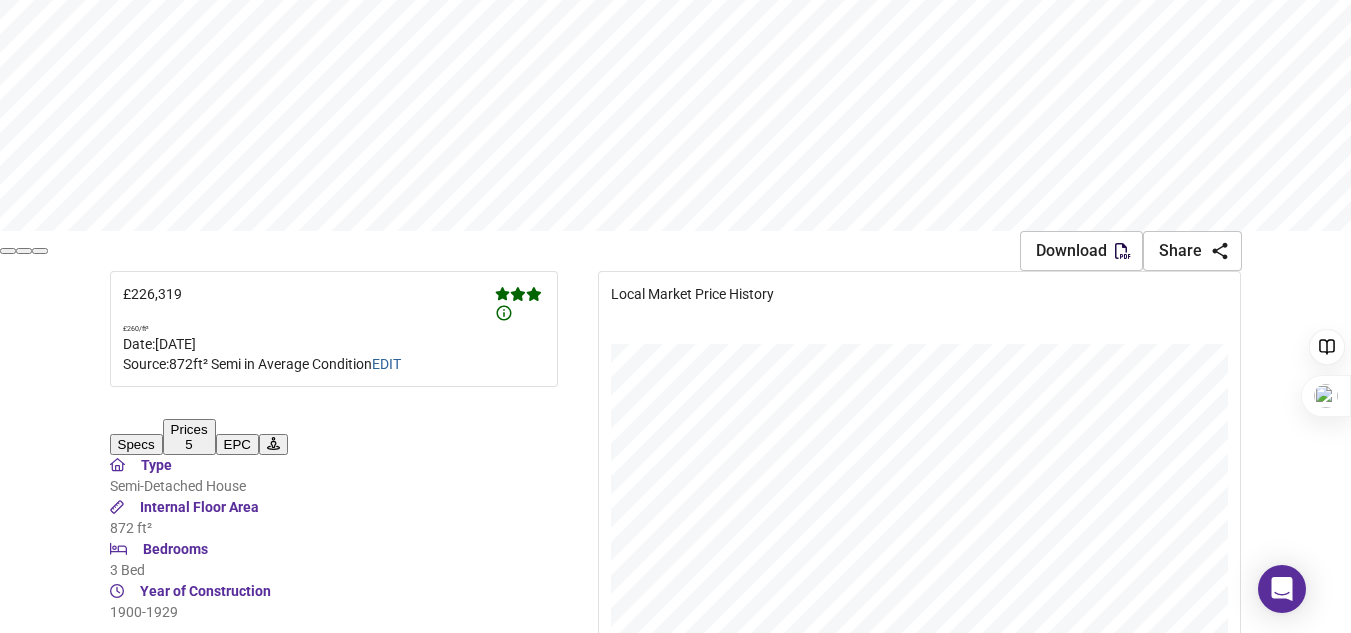 scroll, scrollTop: 1054, scrollLeft: 0, axis: vertical 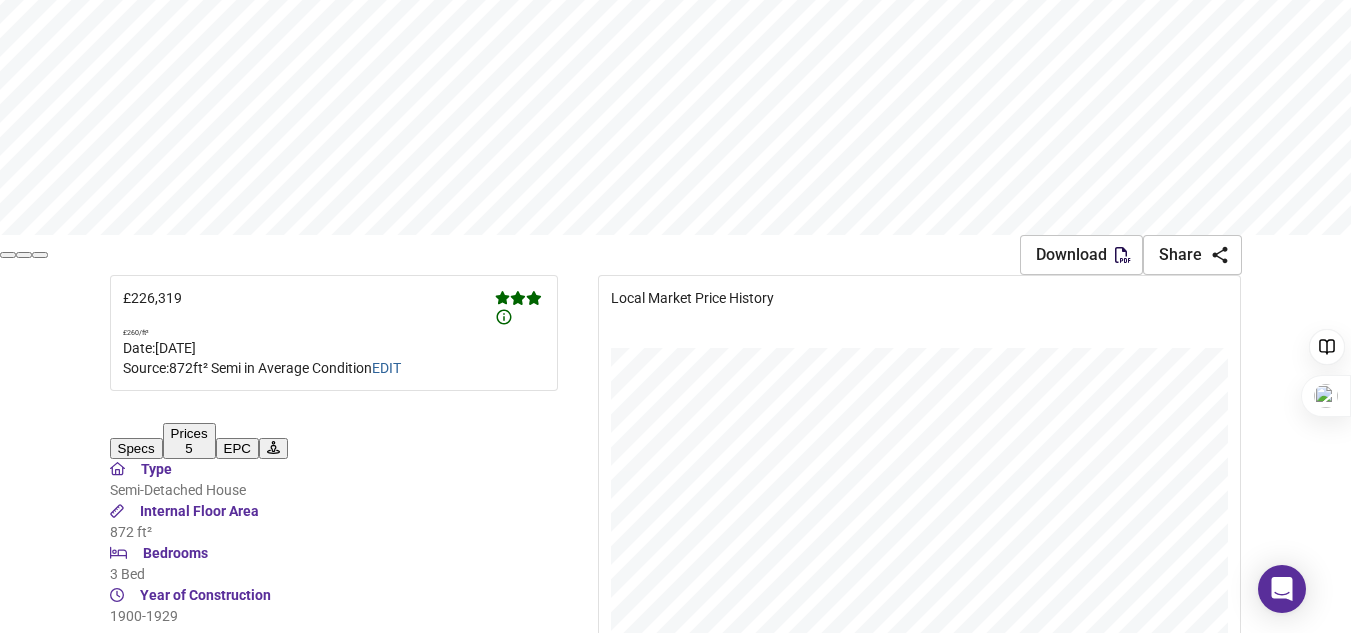 click on "Size & Floorplan" at bounding box center [816, 1438] 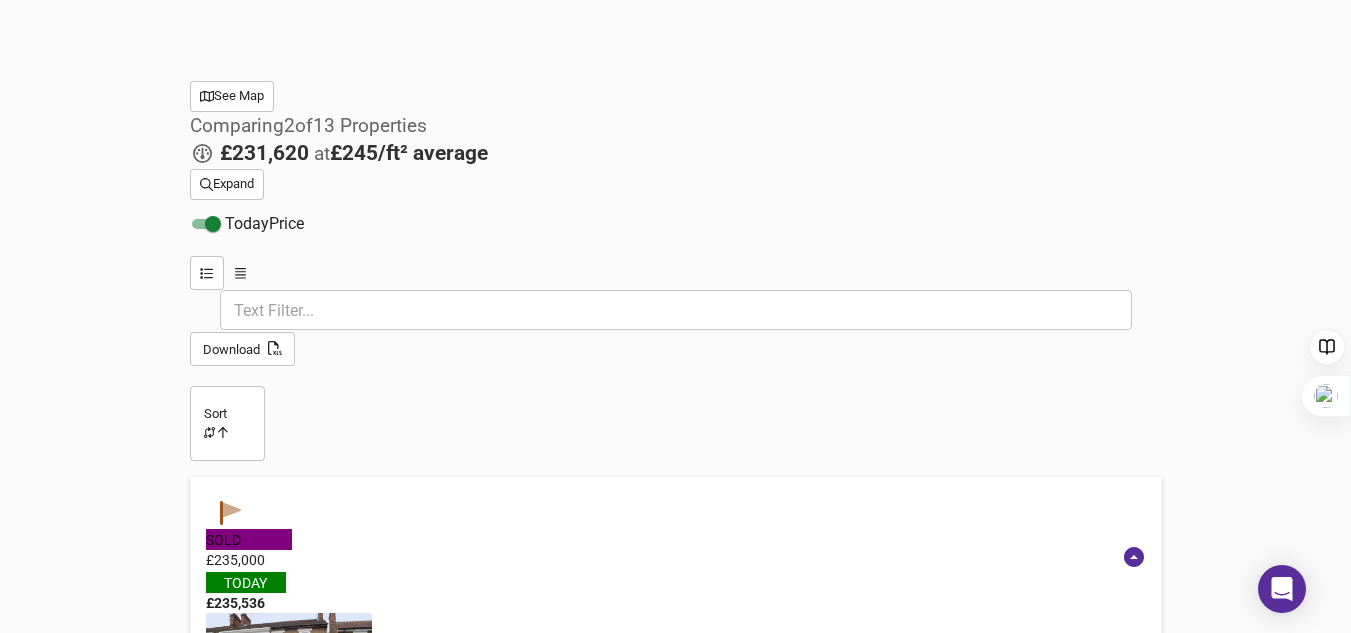 scroll, scrollTop: 1769, scrollLeft: 0, axis: vertical 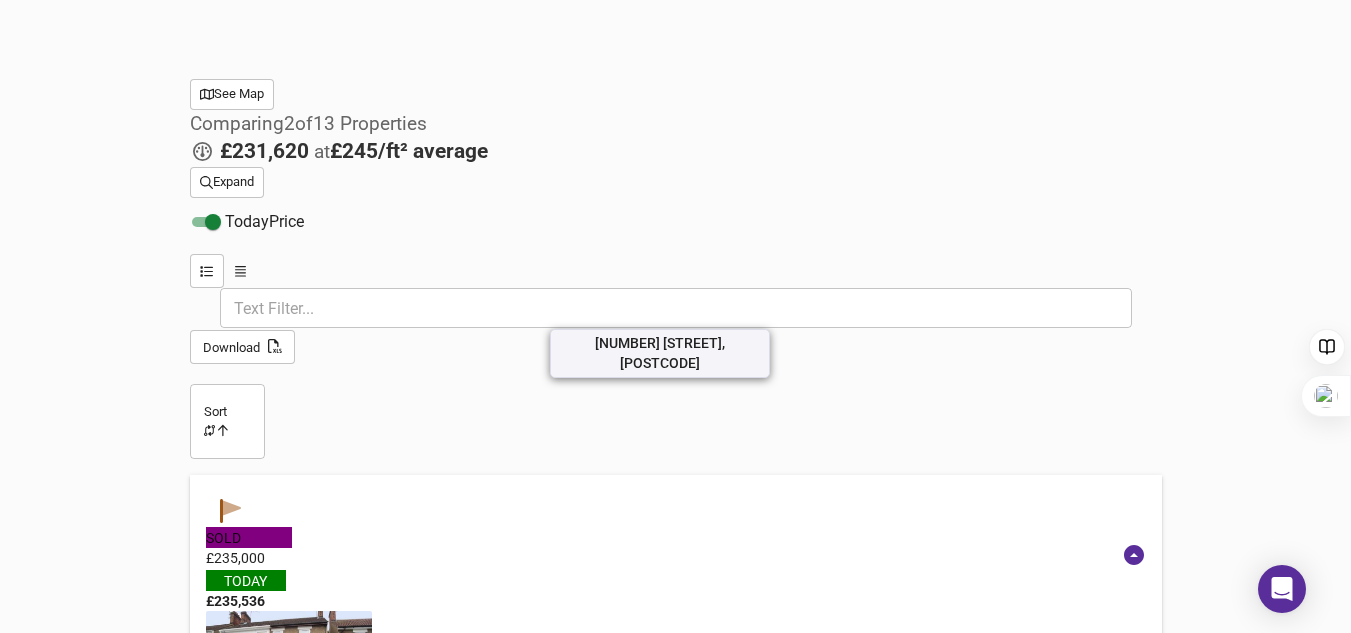 drag, startPoint x: 691, startPoint y: 306, endPoint x: 601, endPoint y: 285, distance: 92.417534 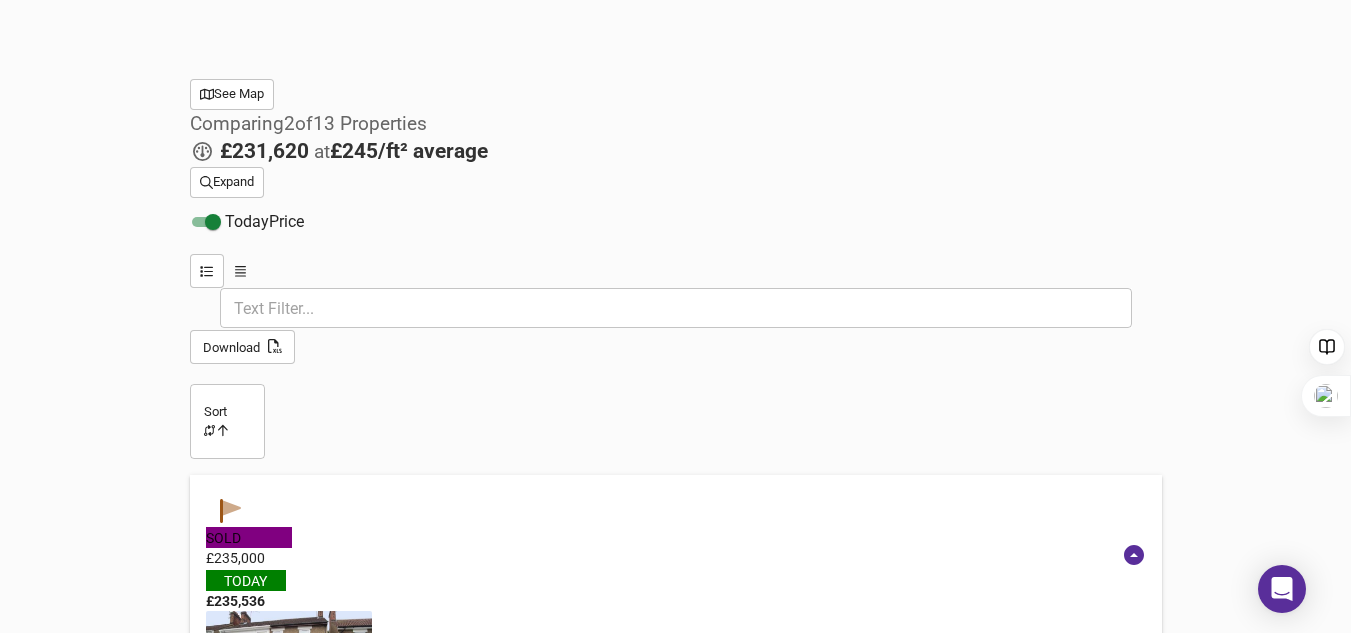 click on "SOLD £[PRICE]   TODAY  £ [PRICE]   [NUMBER]     [NUMBER] [STREET], [CITY], [POSTCODE] [NUMBER] [STREET], [CITY], [POSTCODE] 3  Bed   Semi-Detached House Chain Free Fireplace Garden Modern Kitchen 1,012 ft² £ 225 / ft² Very Similar 88 % 6 Dec 2024" at bounding box center (316, 1449) 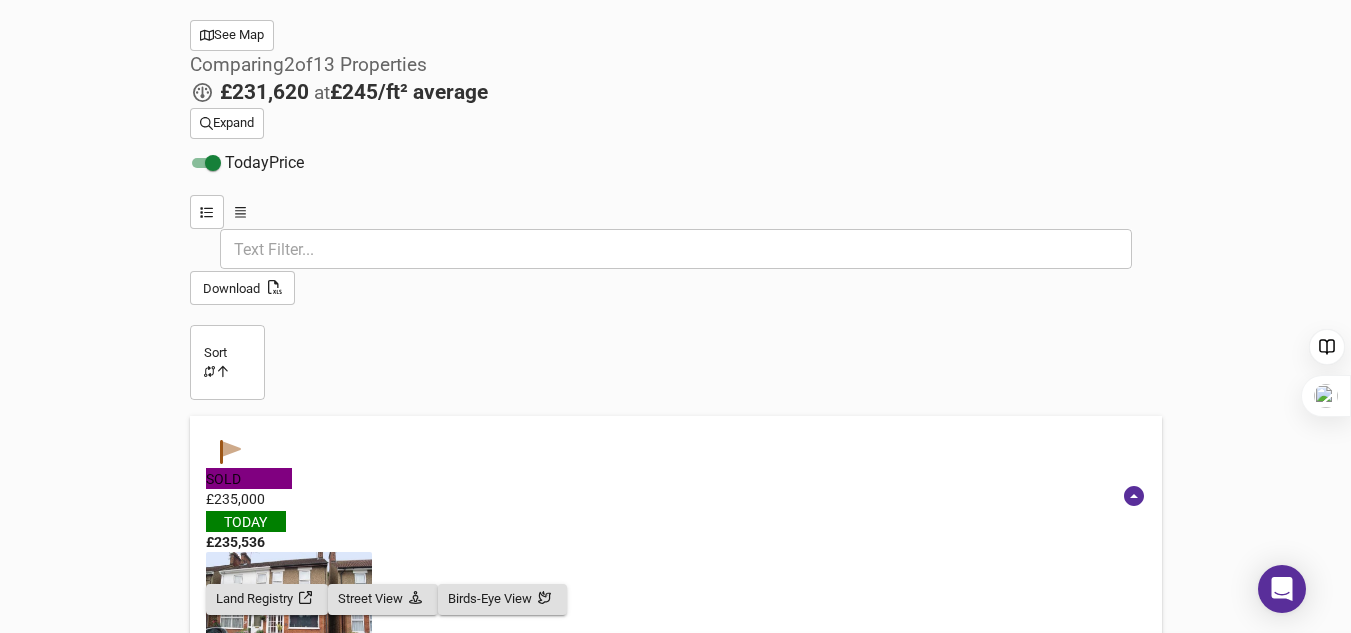 scroll, scrollTop: 1827, scrollLeft: 0, axis: vertical 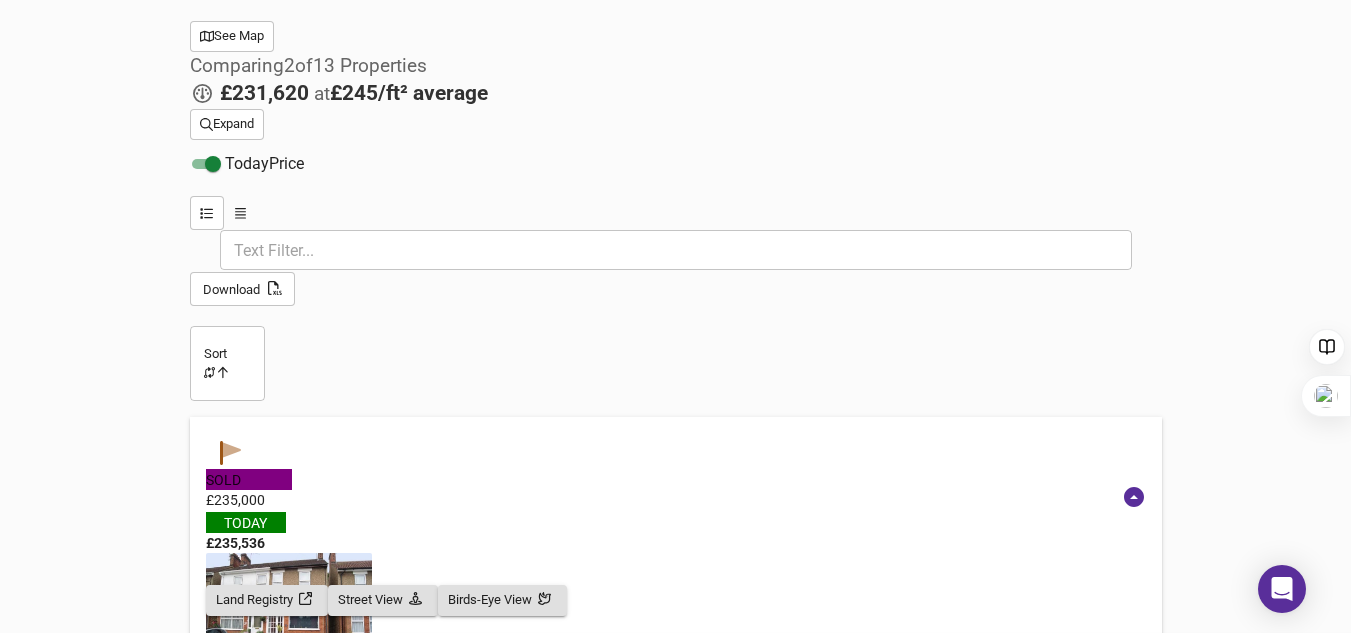 click on "EPC" at bounding box center (336, 1583) 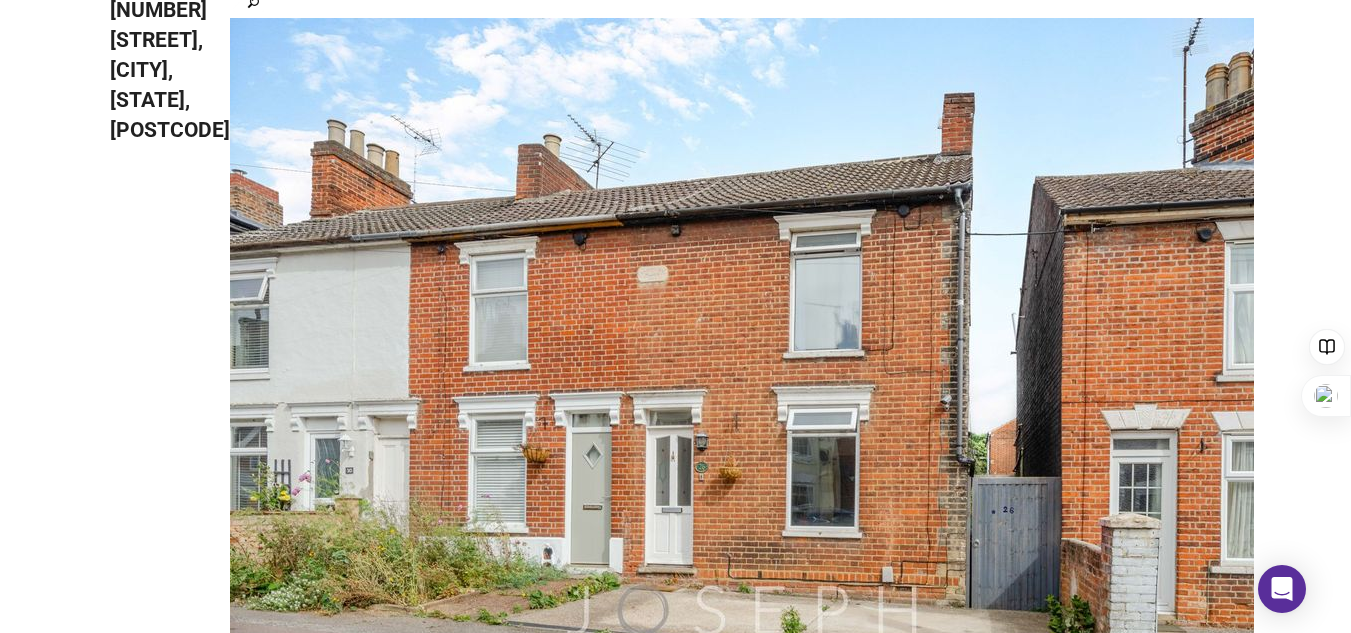 scroll, scrollTop: 0, scrollLeft: 0, axis: both 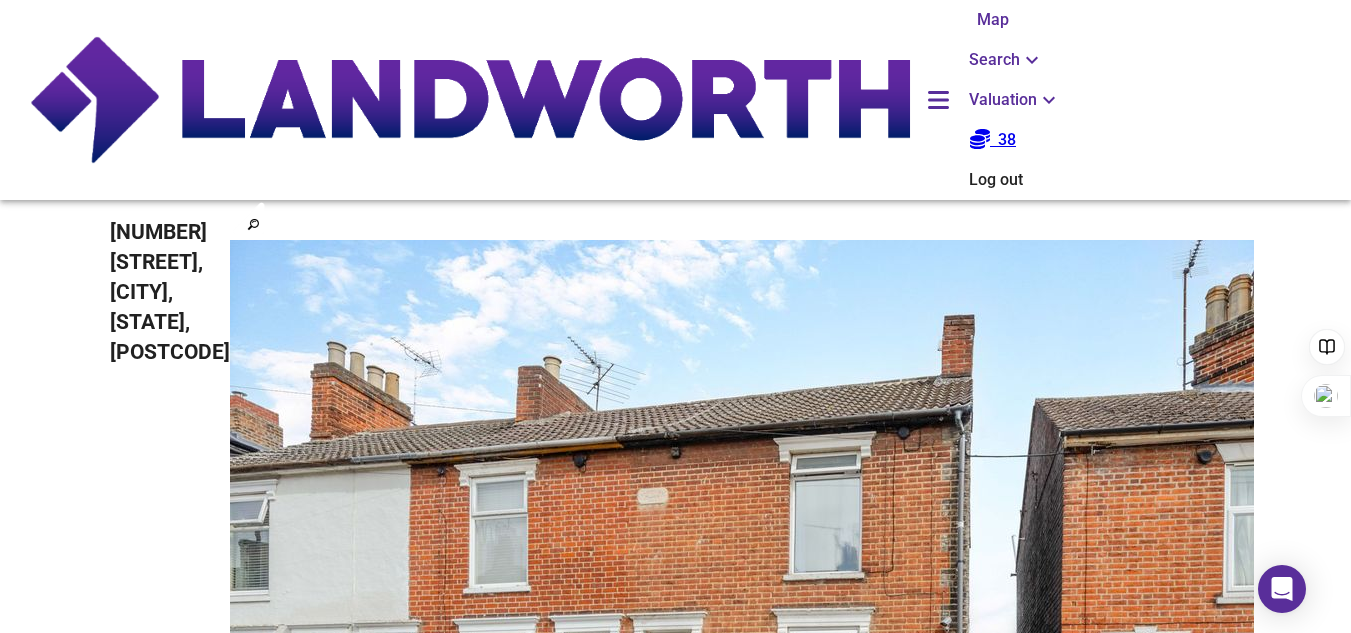 click on "Valuation" at bounding box center [1006, 60] 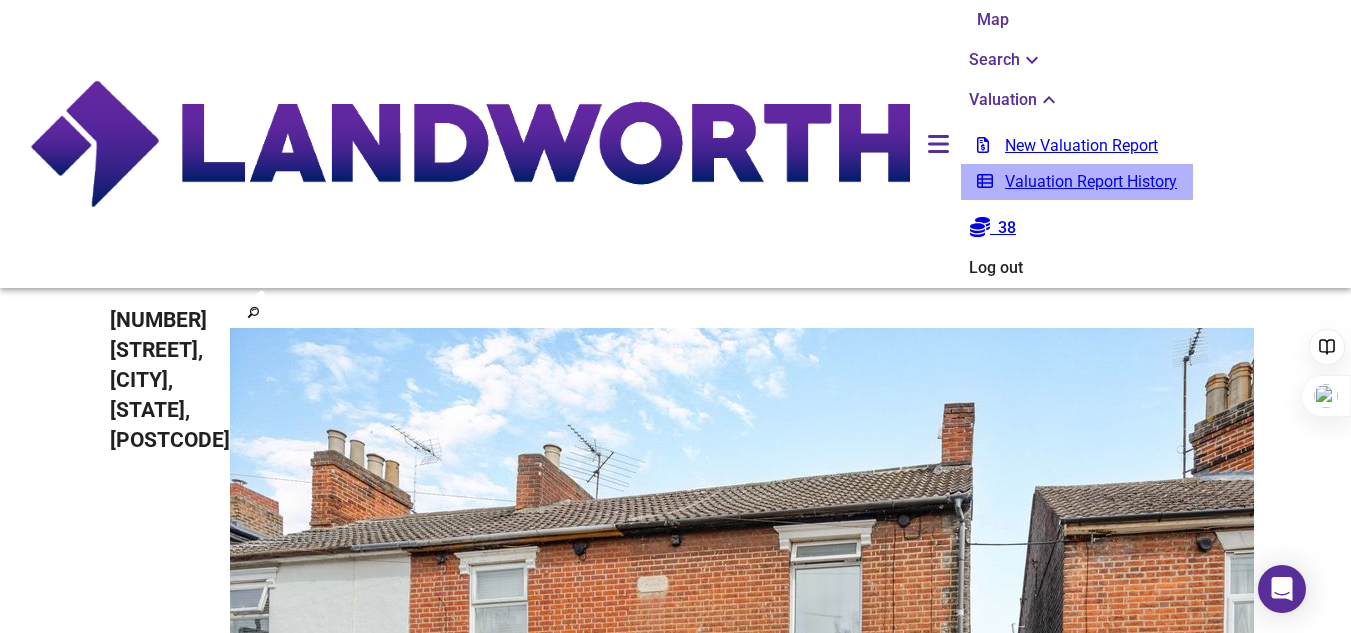 click on "Valuation Report History" at bounding box center (1077, 182) 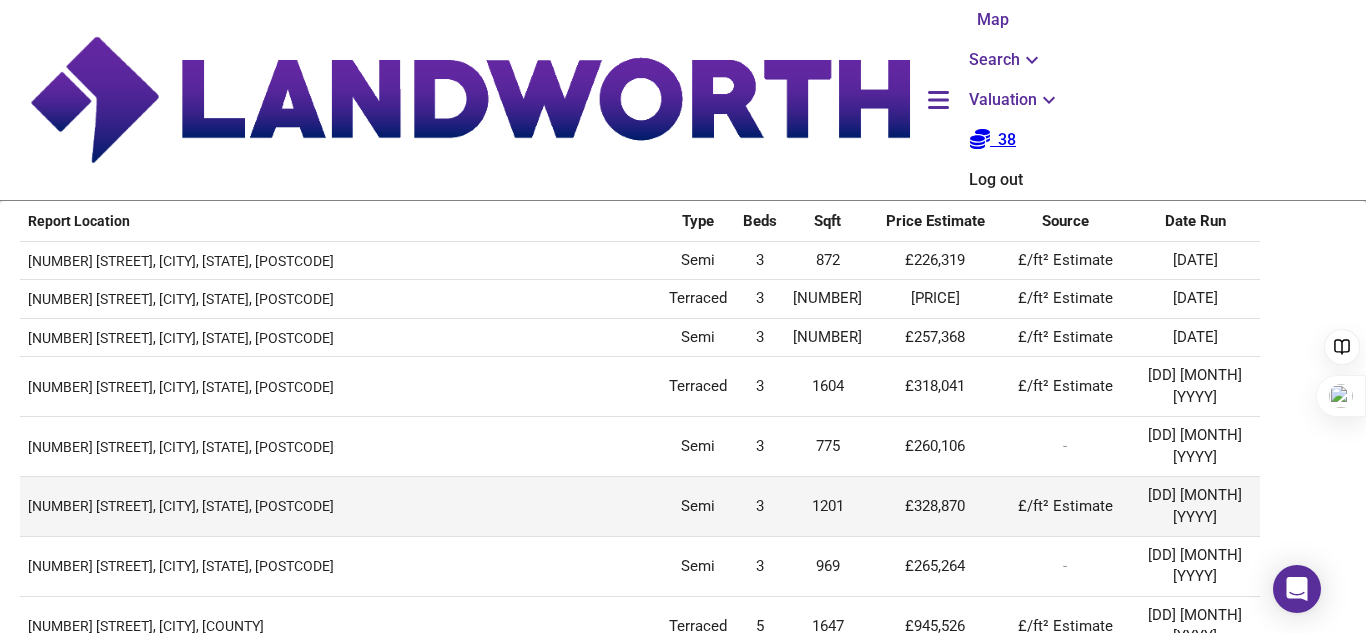 click on "[NUMBER] [STREET], [CITY], [STATE], [POSTCODE]" at bounding box center (340, 261) 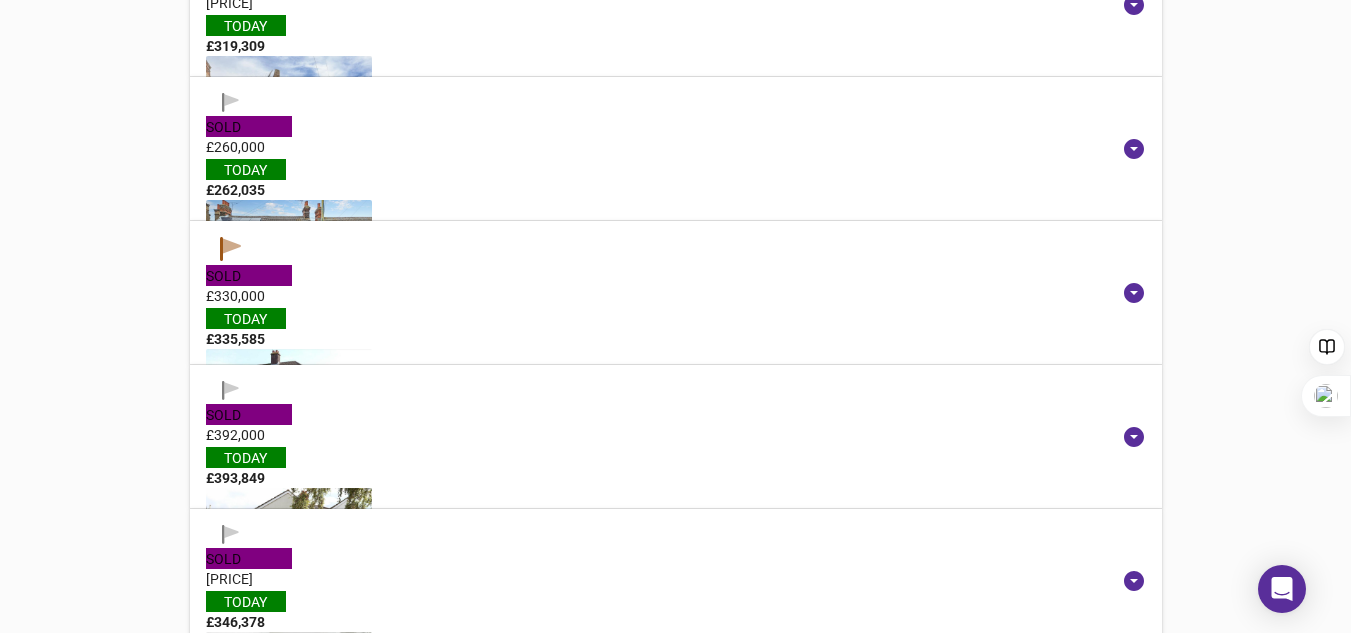 scroll, scrollTop: 1965, scrollLeft: 0, axis: vertical 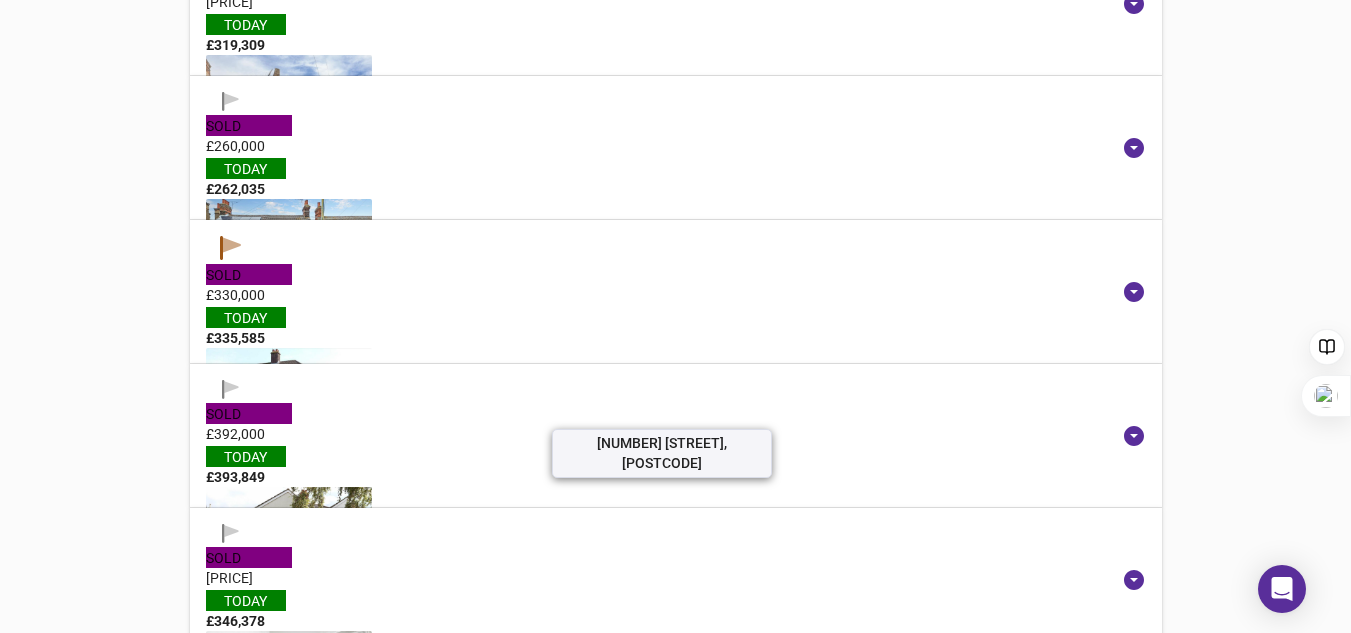 drag, startPoint x: 688, startPoint y: 416, endPoint x: 587, endPoint y: 395, distance: 103.16007 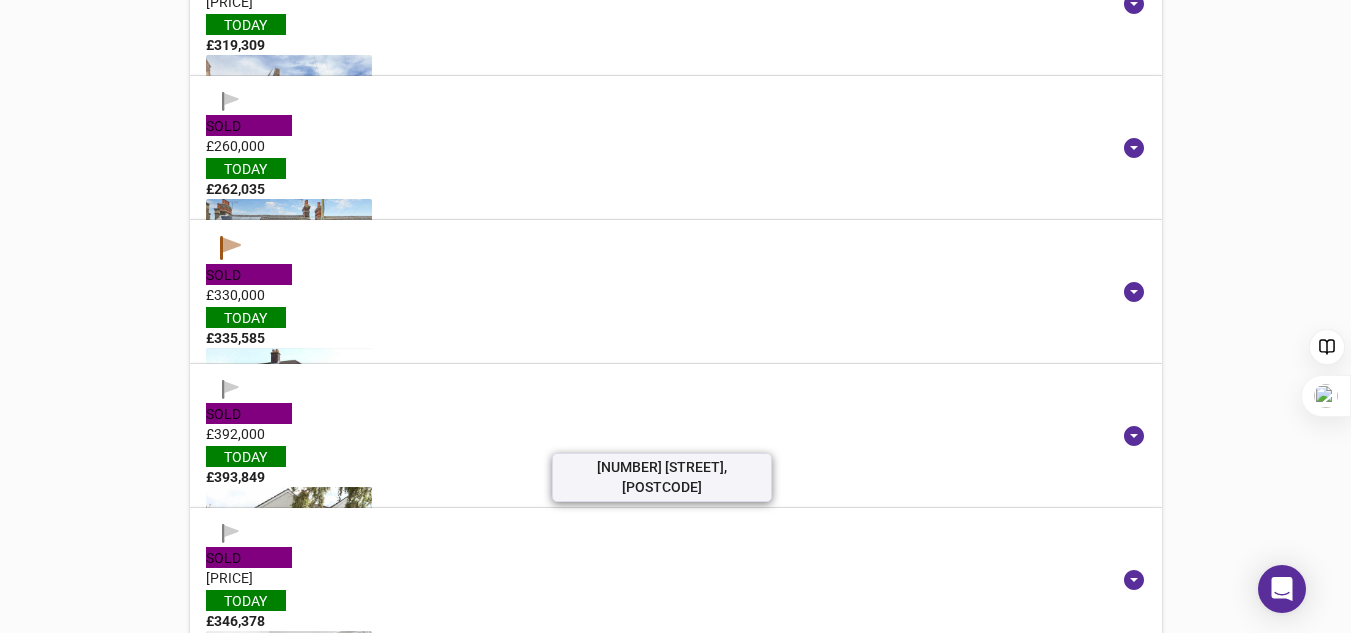 copy on "[NUMBER] [STREET], [POSTCODE]" 